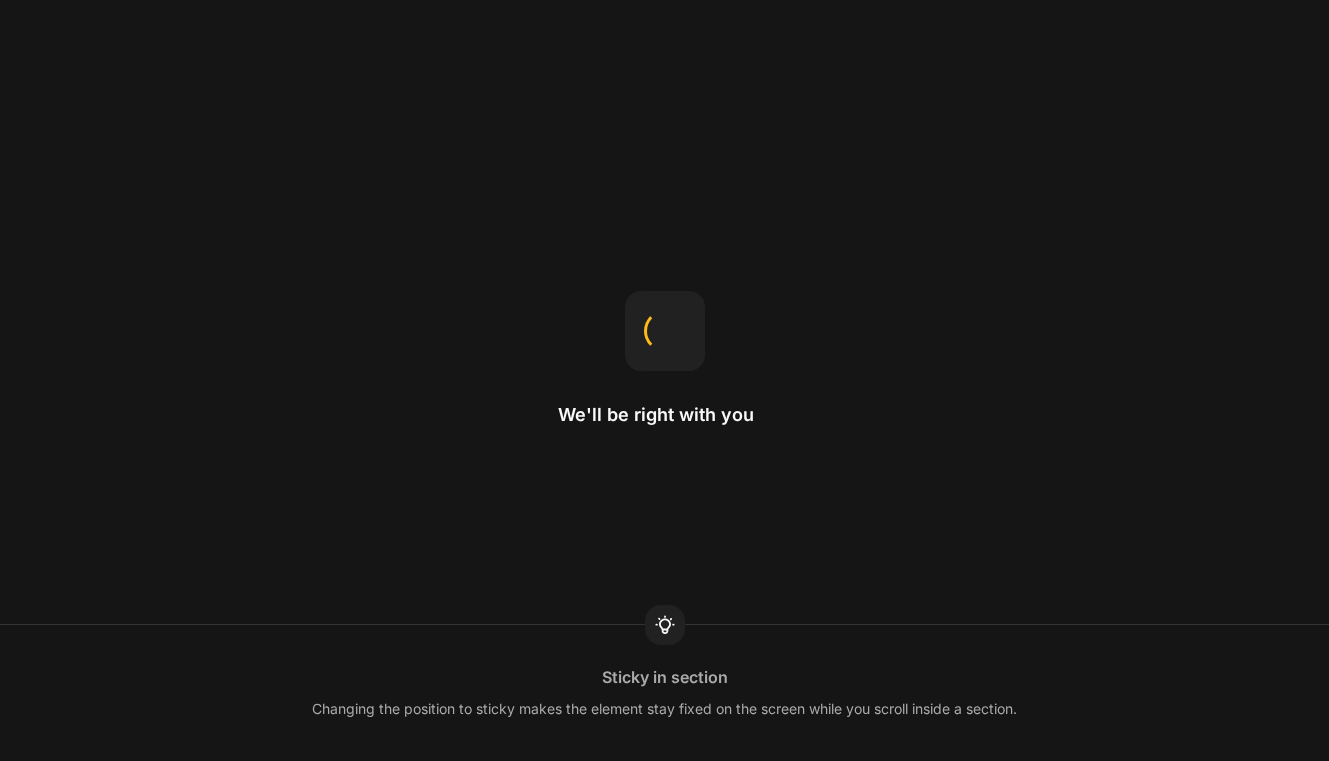 scroll, scrollTop: 0, scrollLeft: 0, axis: both 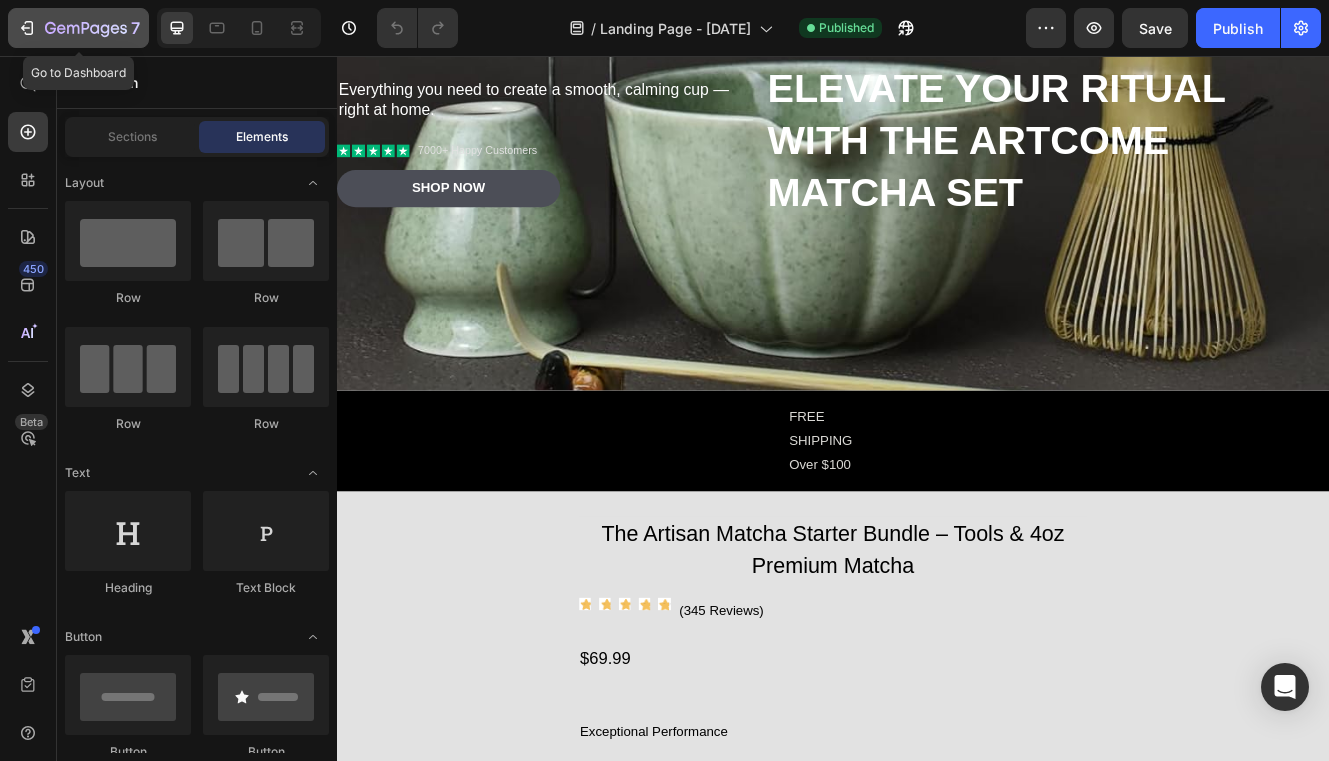 click on "7" at bounding box center [78, 28] 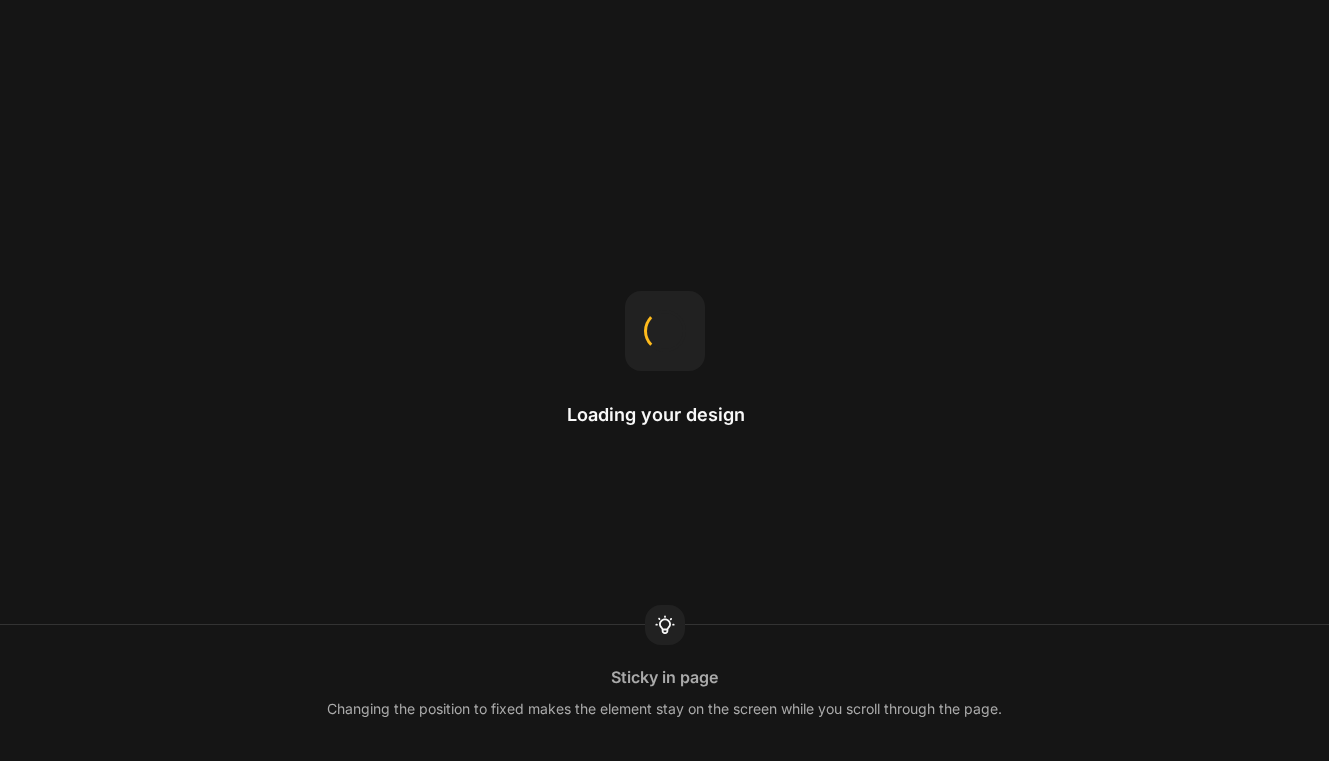 scroll, scrollTop: 0, scrollLeft: 0, axis: both 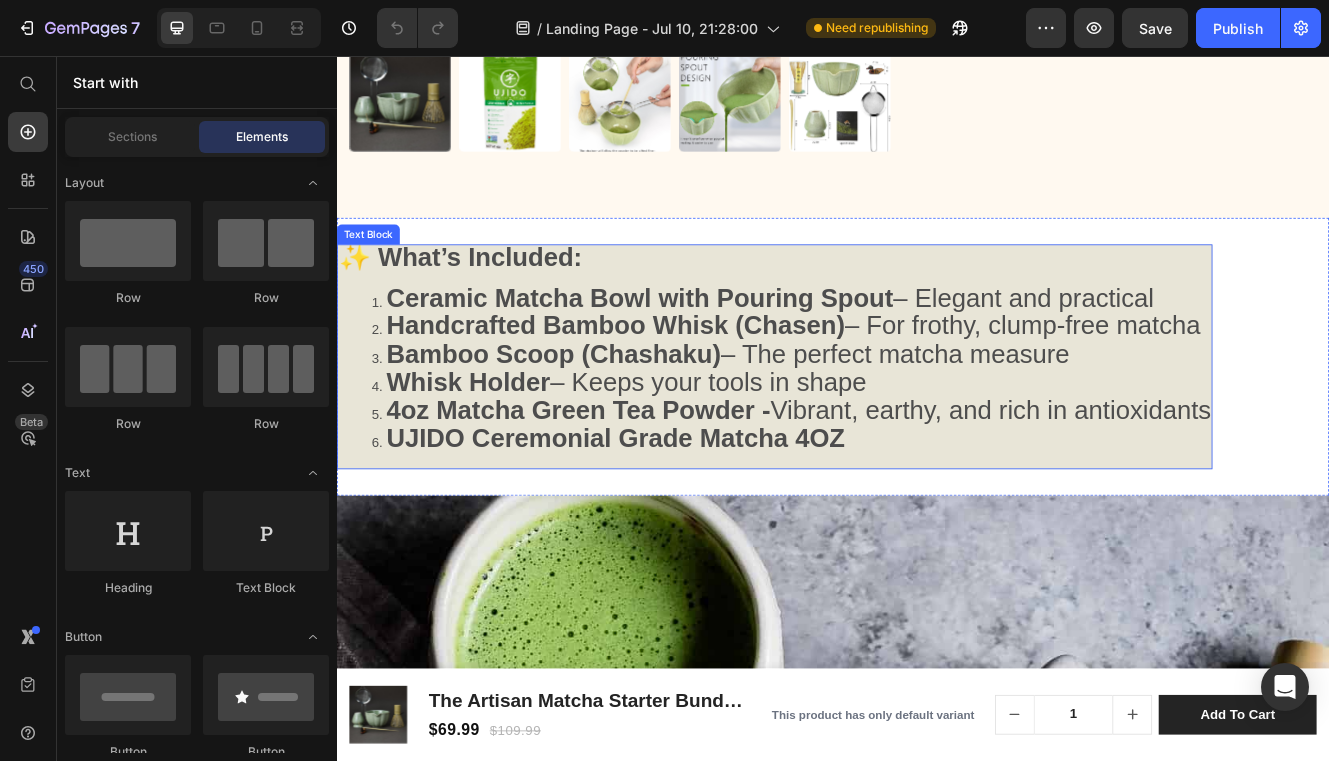 click on "Whisk Holder  – Keeps your tools in shape" at bounding box center (886, 454) 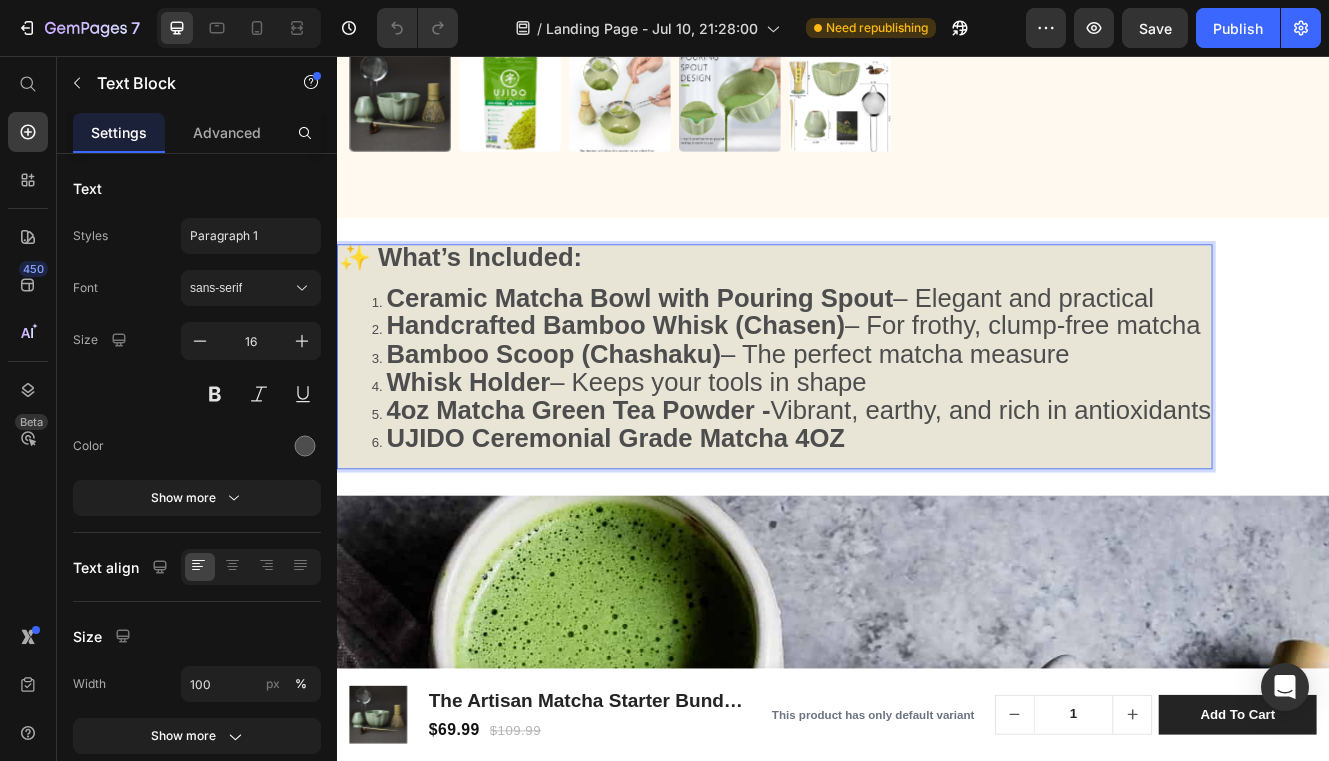 click on "4oz Matcha Green Tea Powder -  Vibrant, earthy, and rich in antioxidants" at bounding box center (896, 484) 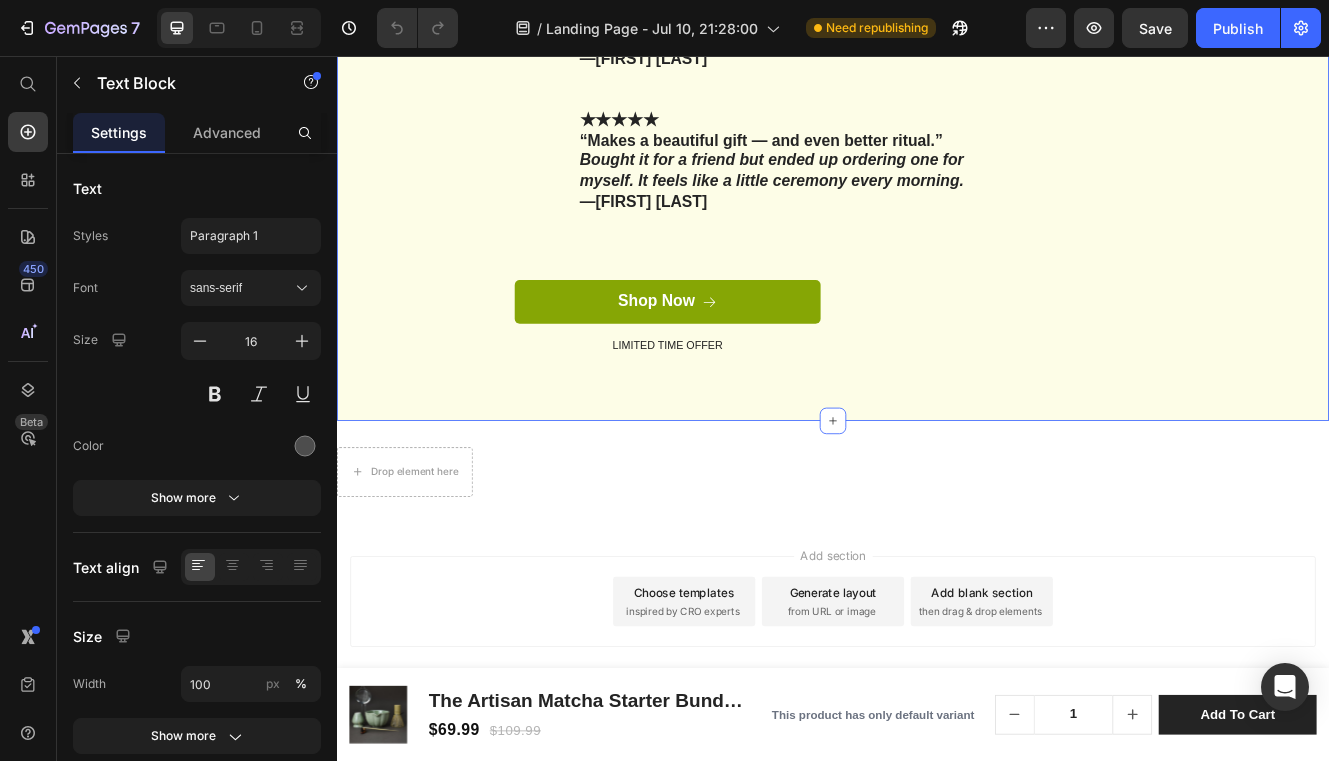 scroll, scrollTop: 5463, scrollLeft: 0, axis: vertical 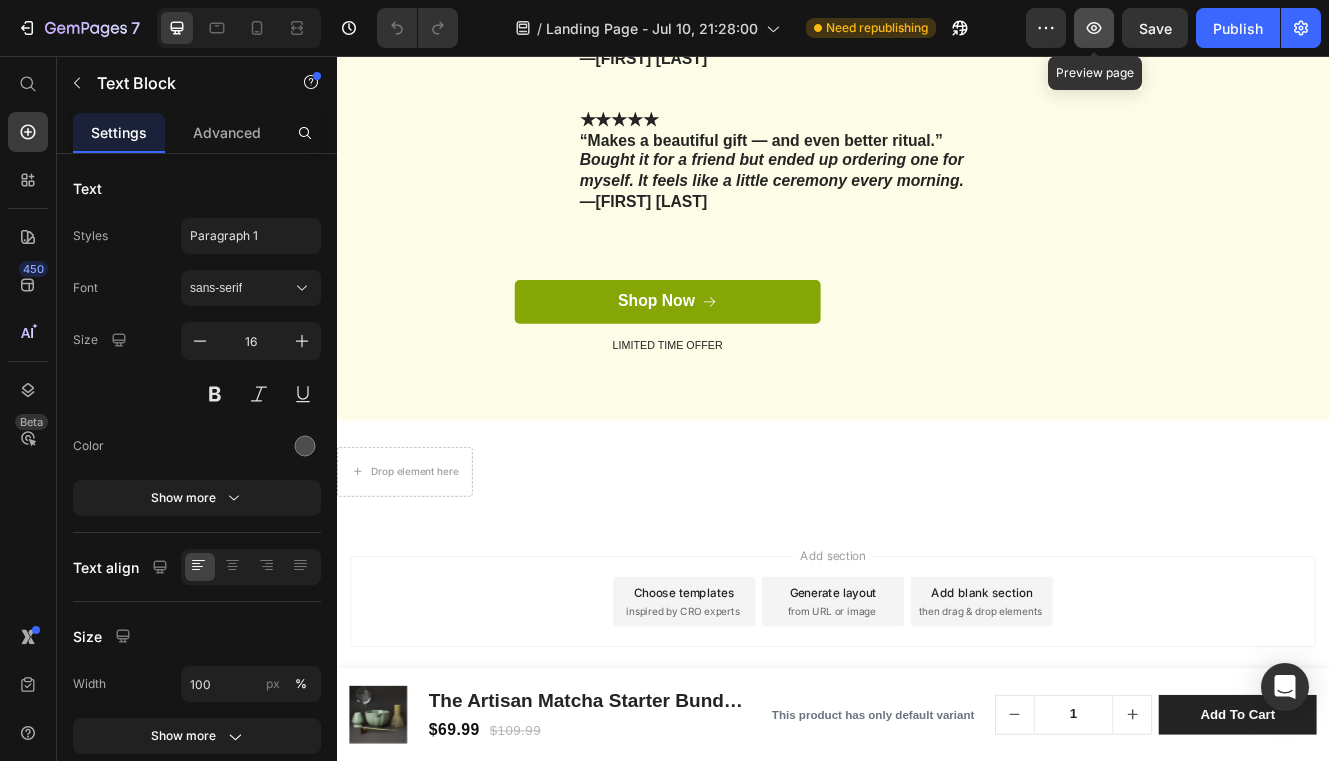 click 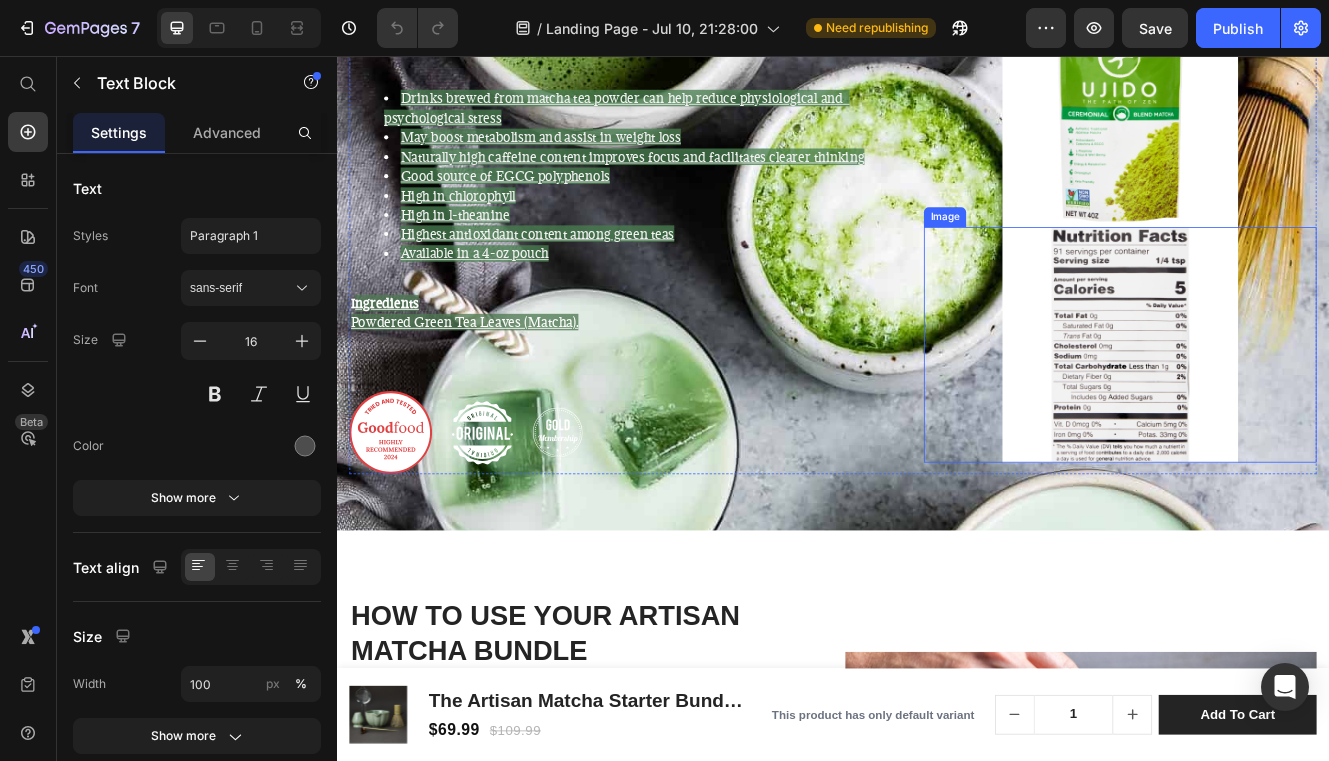 scroll, scrollTop: 2440, scrollLeft: 0, axis: vertical 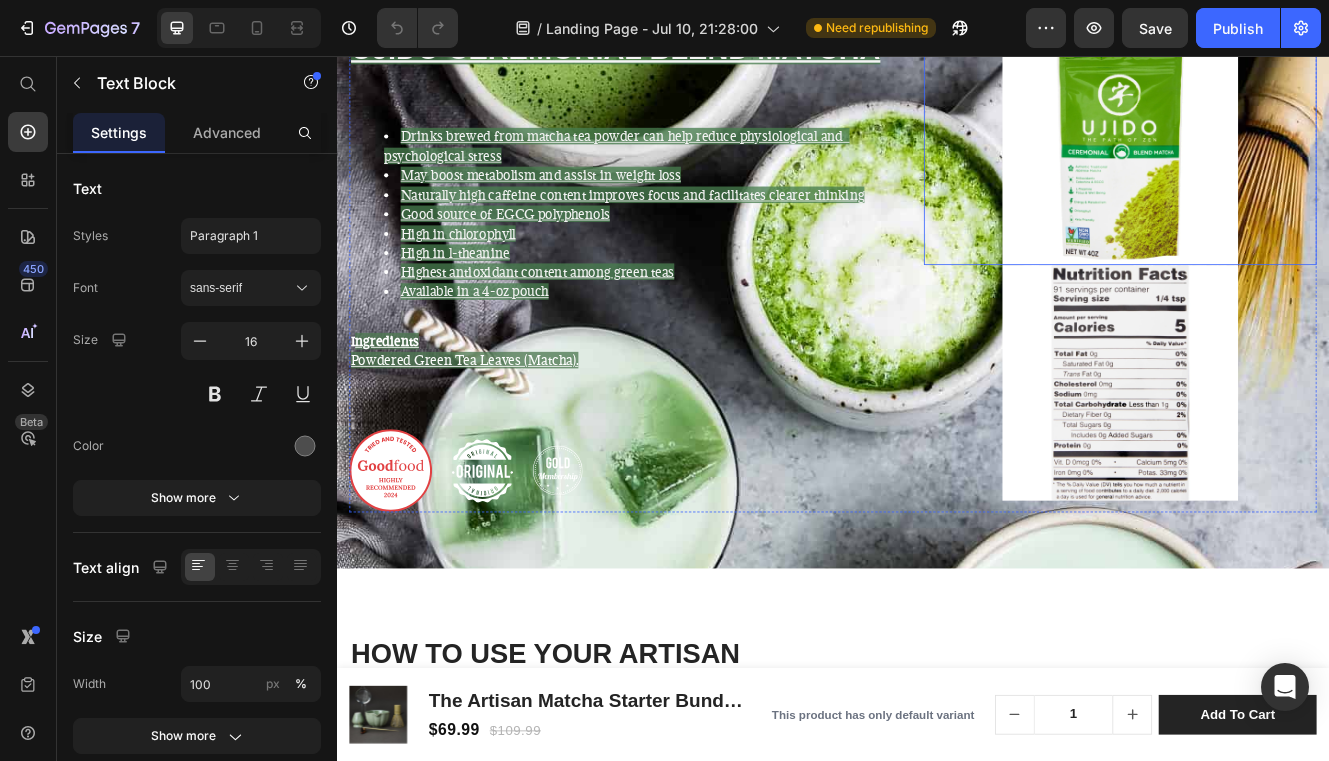 click at bounding box center (1284, 166) 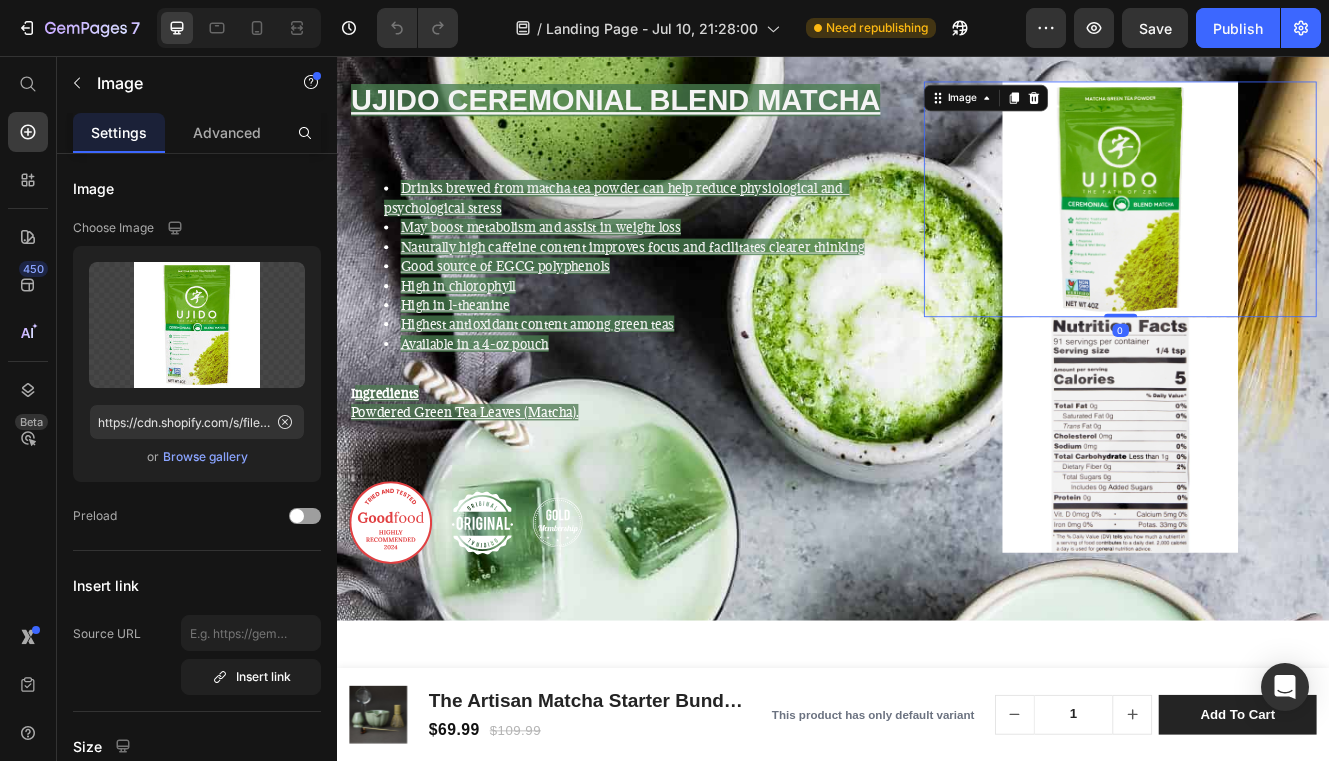 scroll, scrollTop: 2361, scrollLeft: 0, axis: vertical 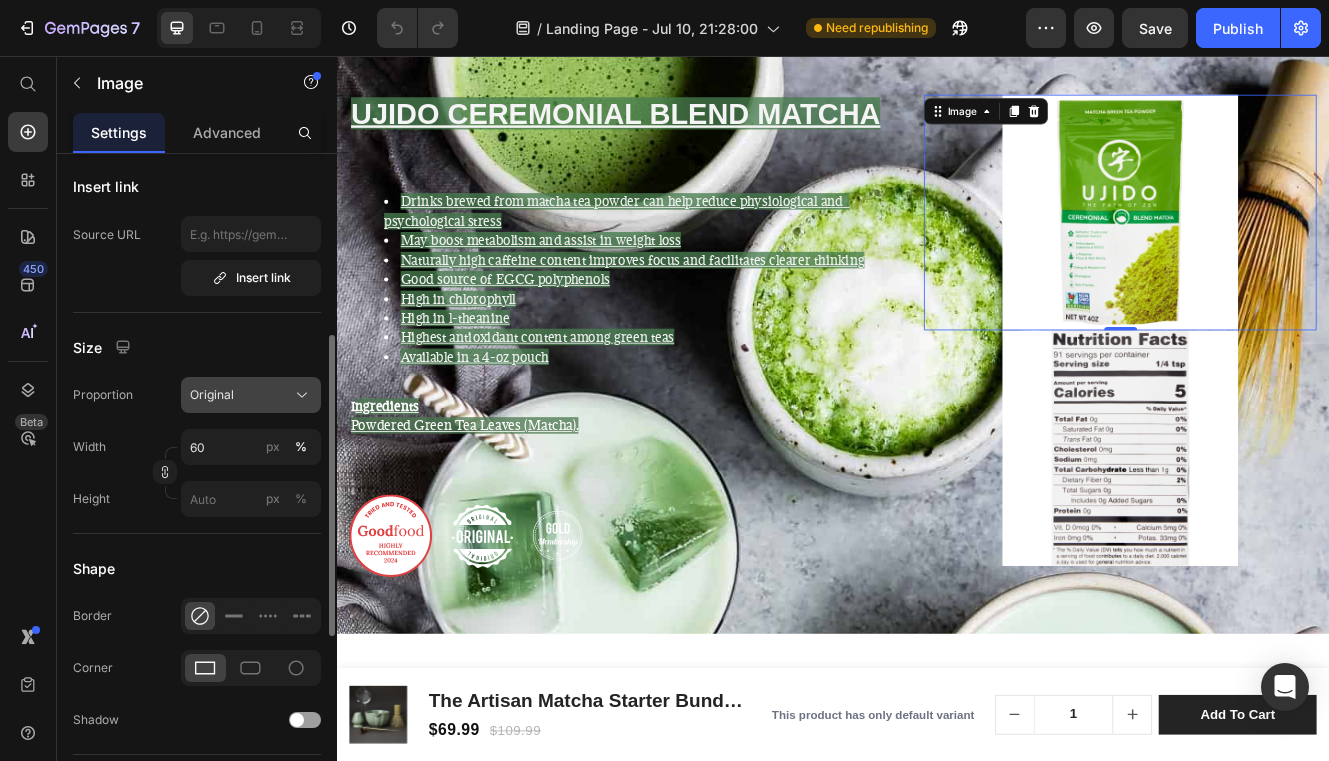 click on "Original" at bounding box center [251, 395] 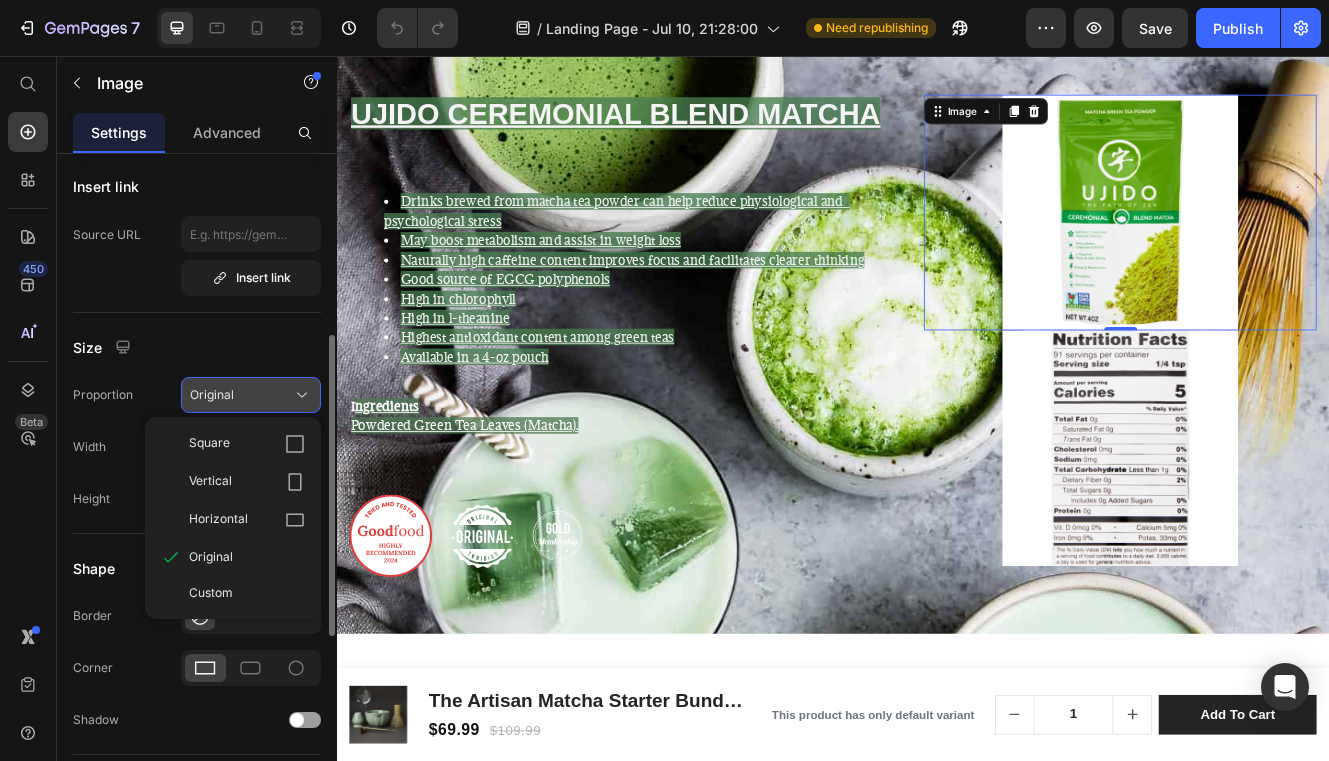 click on "Original" at bounding box center (251, 395) 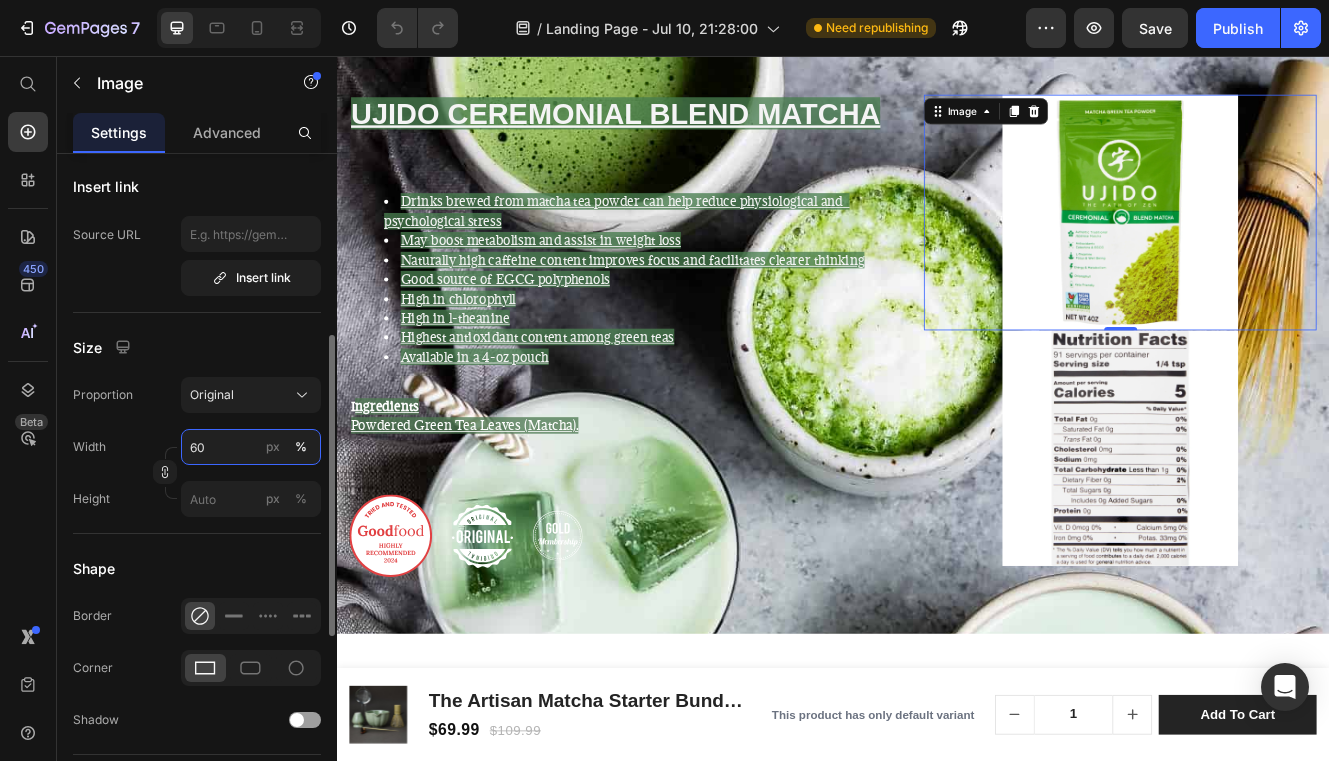 click on "60" at bounding box center [251, 447] 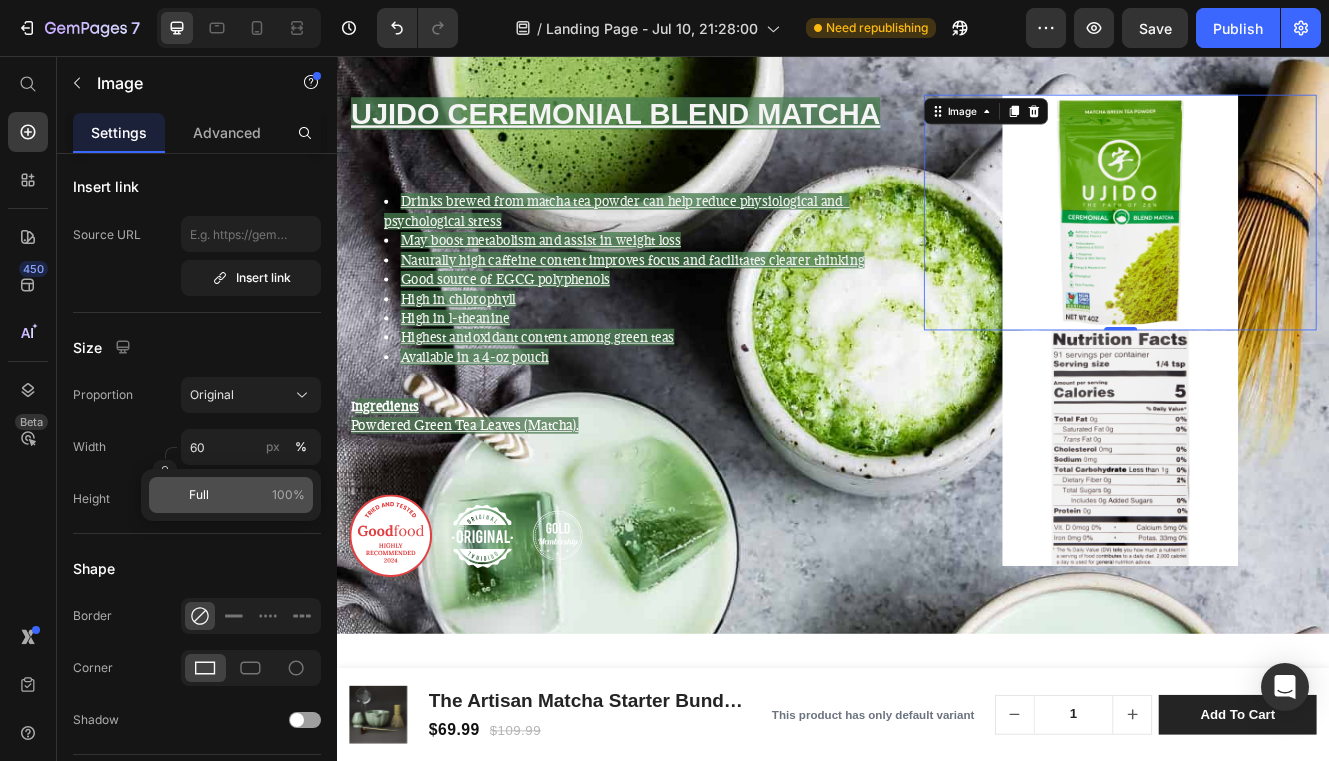 click on "Full 100%" 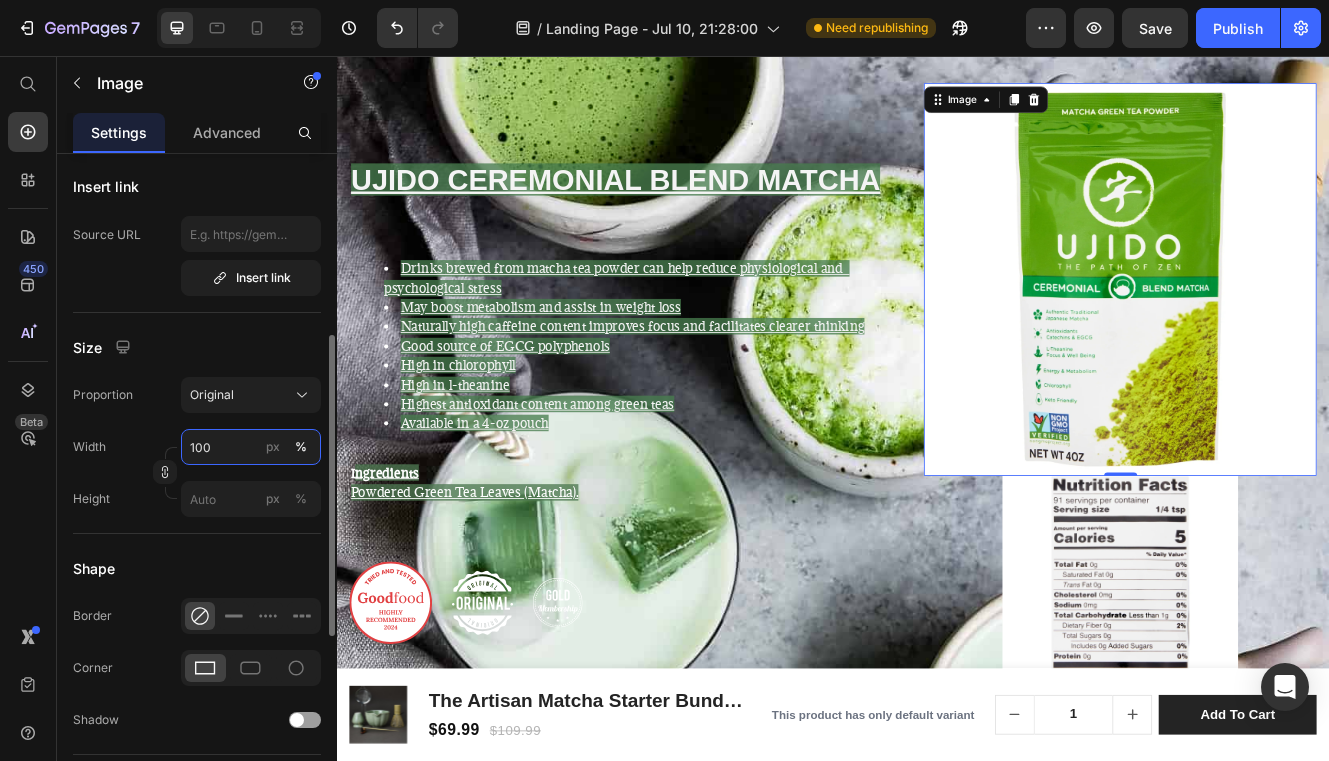 click on "100" at bounding box center (251, 447) 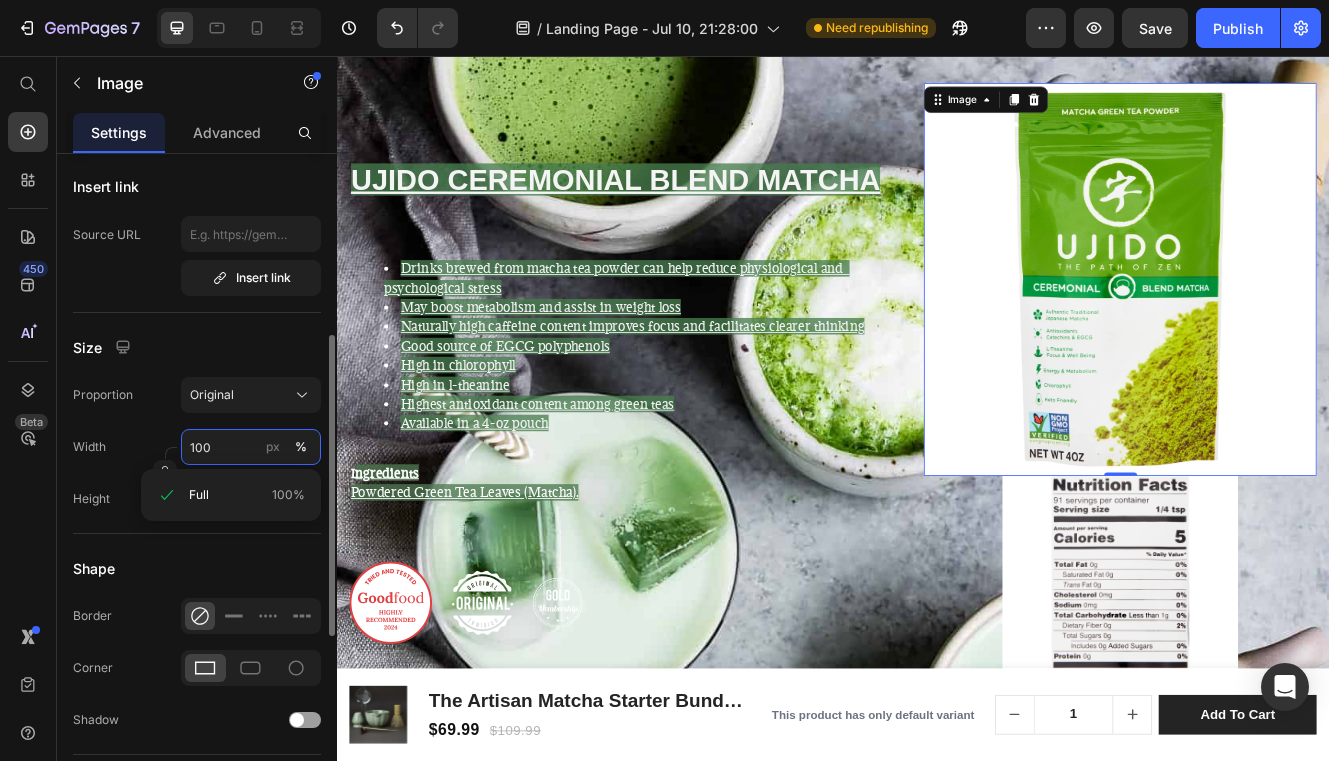 click on "100" at bounding box center [251, 447] 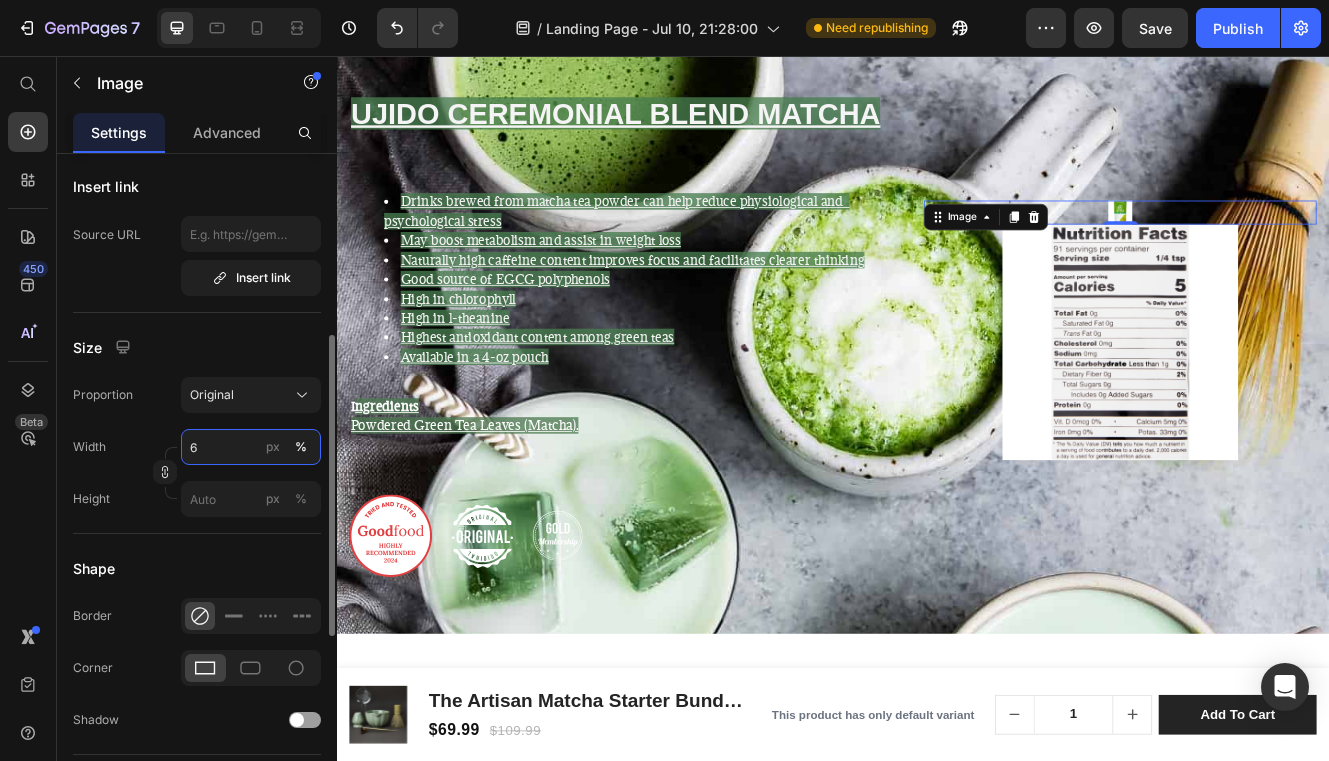 type on "60" 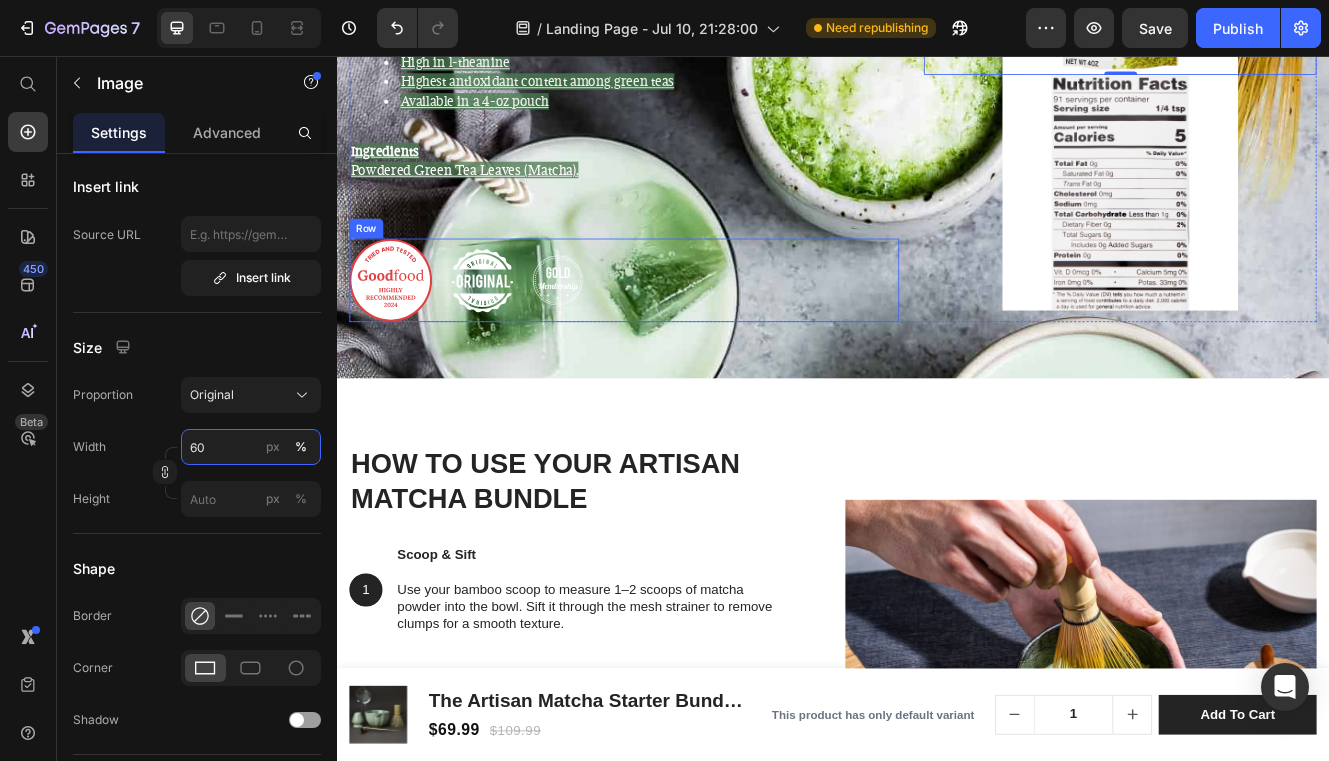 scroll, scrollTop: 2766, scrollLeft: 0, axis: vertical 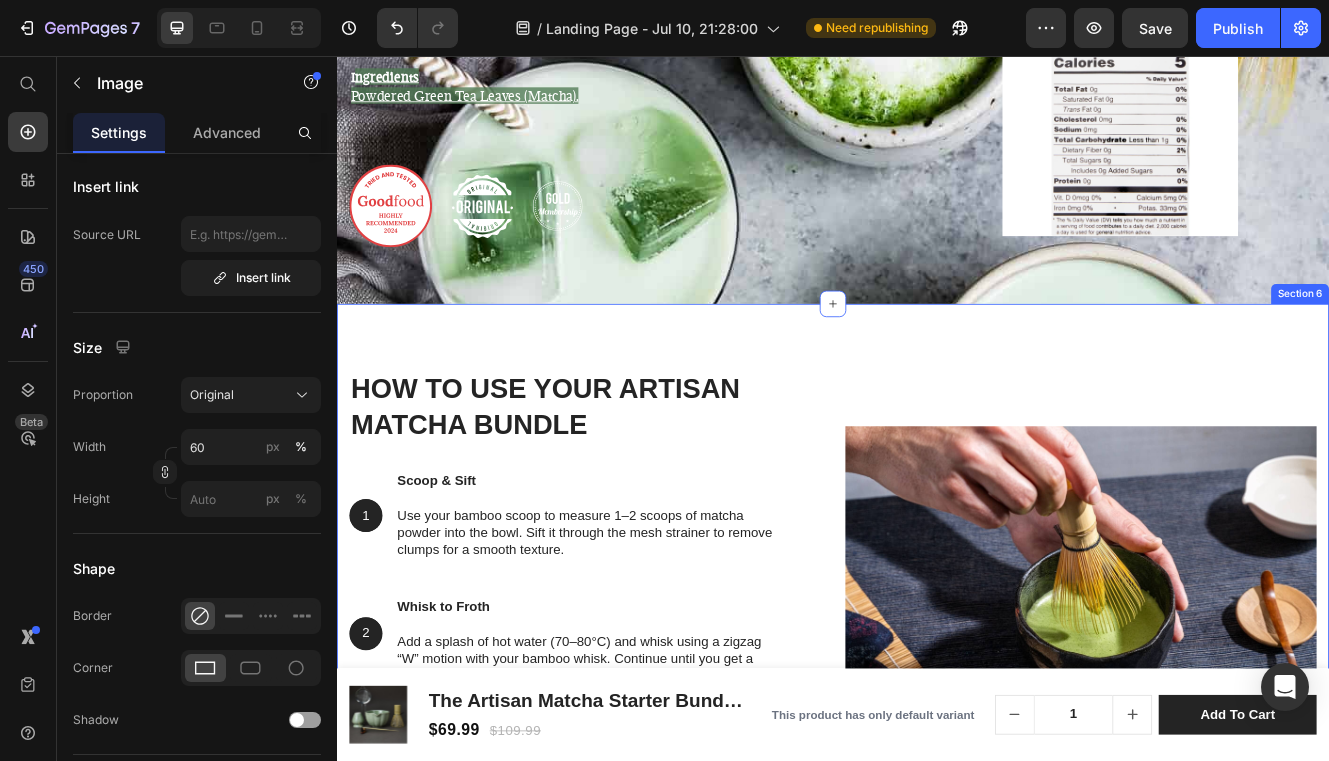 click on "How to Use Your Artisan Matcha Bundle Heading 1 Text Block Hero Banner Scoop & Sift   Use your bamboo scoop to measure 1–2 scoops of matcha powder into the bowl. Sift it through the mesh strainer to remove clumps for a smooth texture. Text Block Row 2 Text Block Hero Banner   Whisk to Froth   Add a splash of hot water (70–80°C) and whisk using a zigzag “W” motion with your bamboo whisk. Continue until you get a creamy, frothy layer on top. Text Block Row 3 Text Block Hero Banner   Sip or Pour   Enjoy your matcha straight from the bowl or pour it into your favorite cup. For a latte, simply add your choice of warm milk. Text Block Row Row Image Row Section 6" at bounding box center (937, 685) 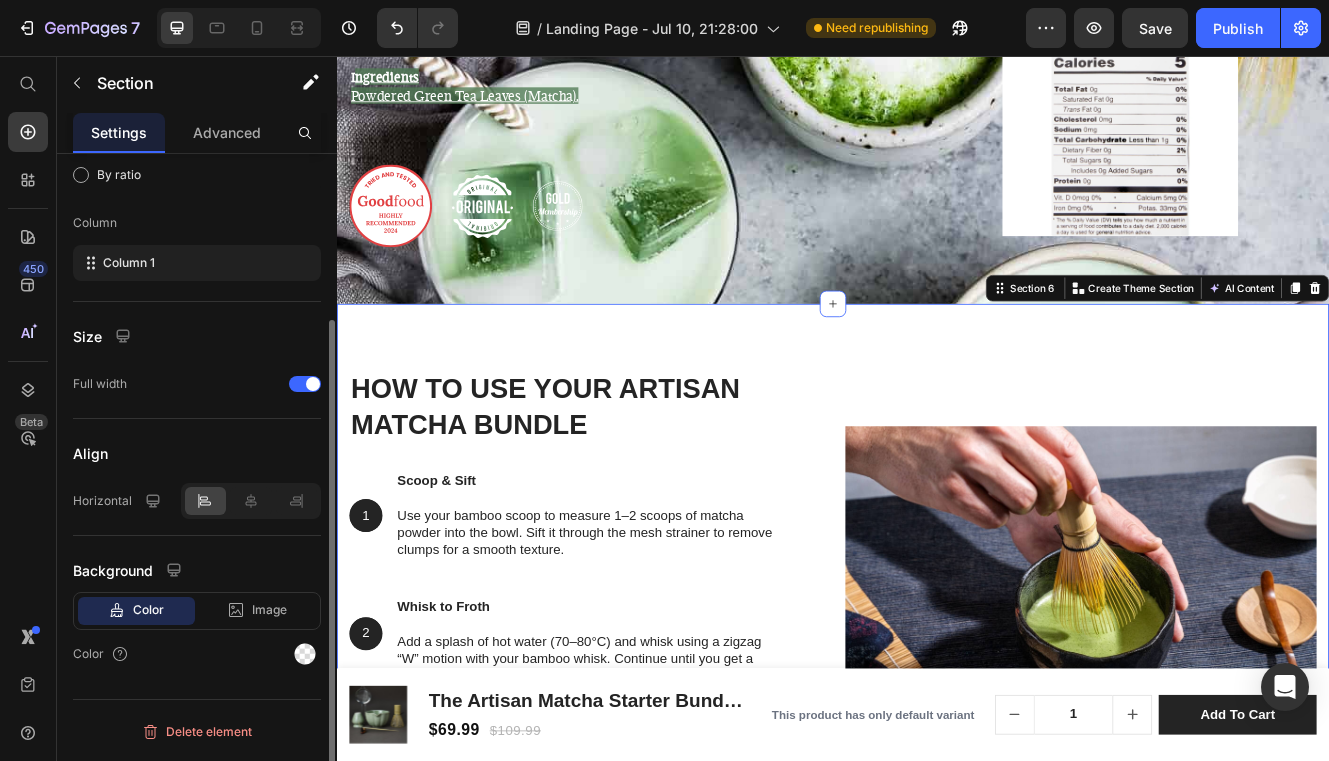scroll, scrollTop: 0, scrollLeft: 0, axis: both 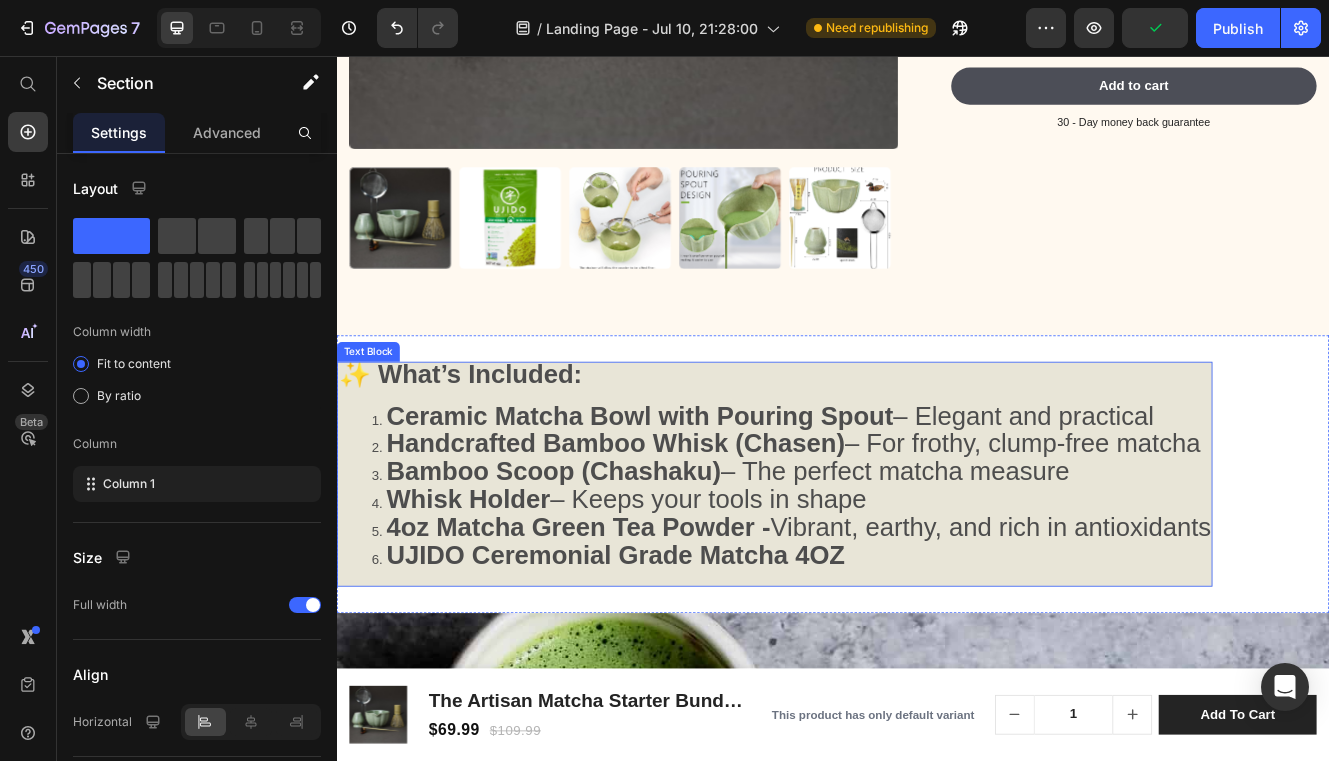 click on "Ceramic Matcha Bowl with Pouring Spout  – Elegant and practical" at bounding box center [861, 491] 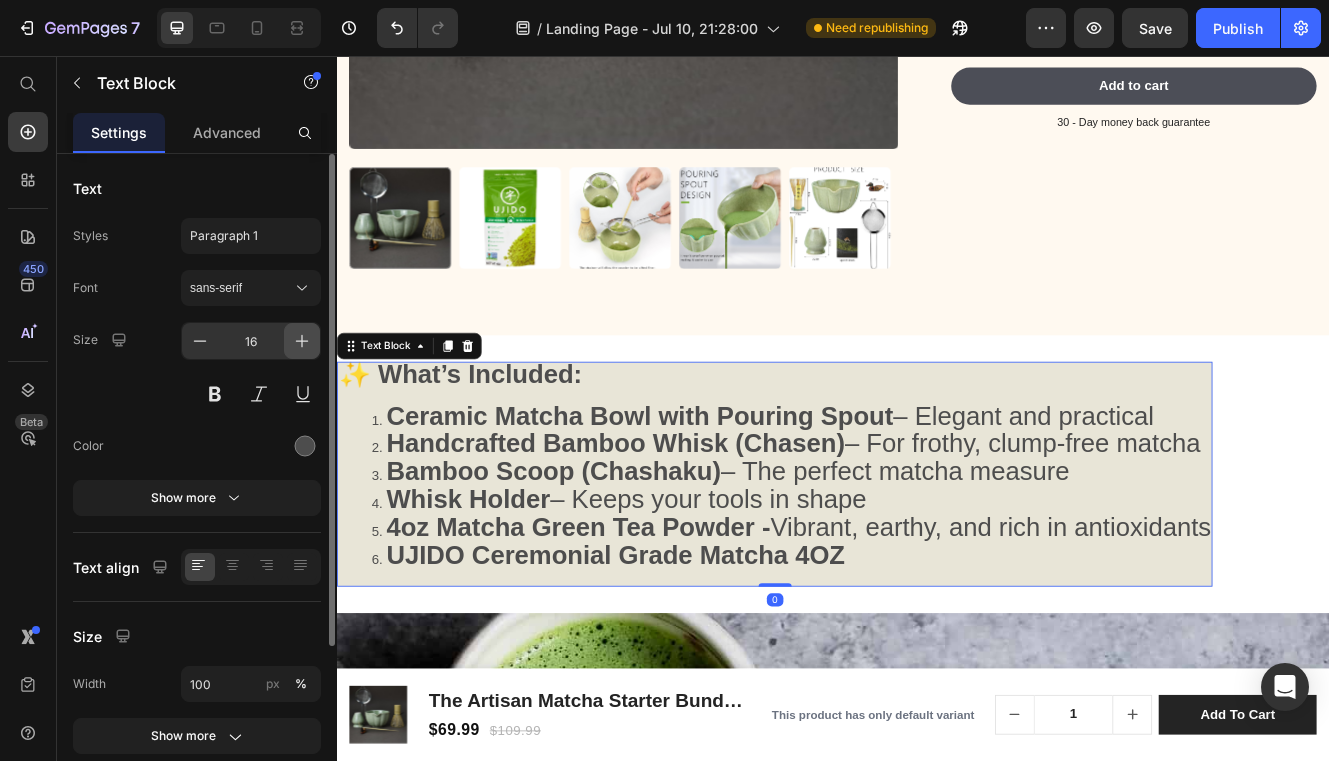 click 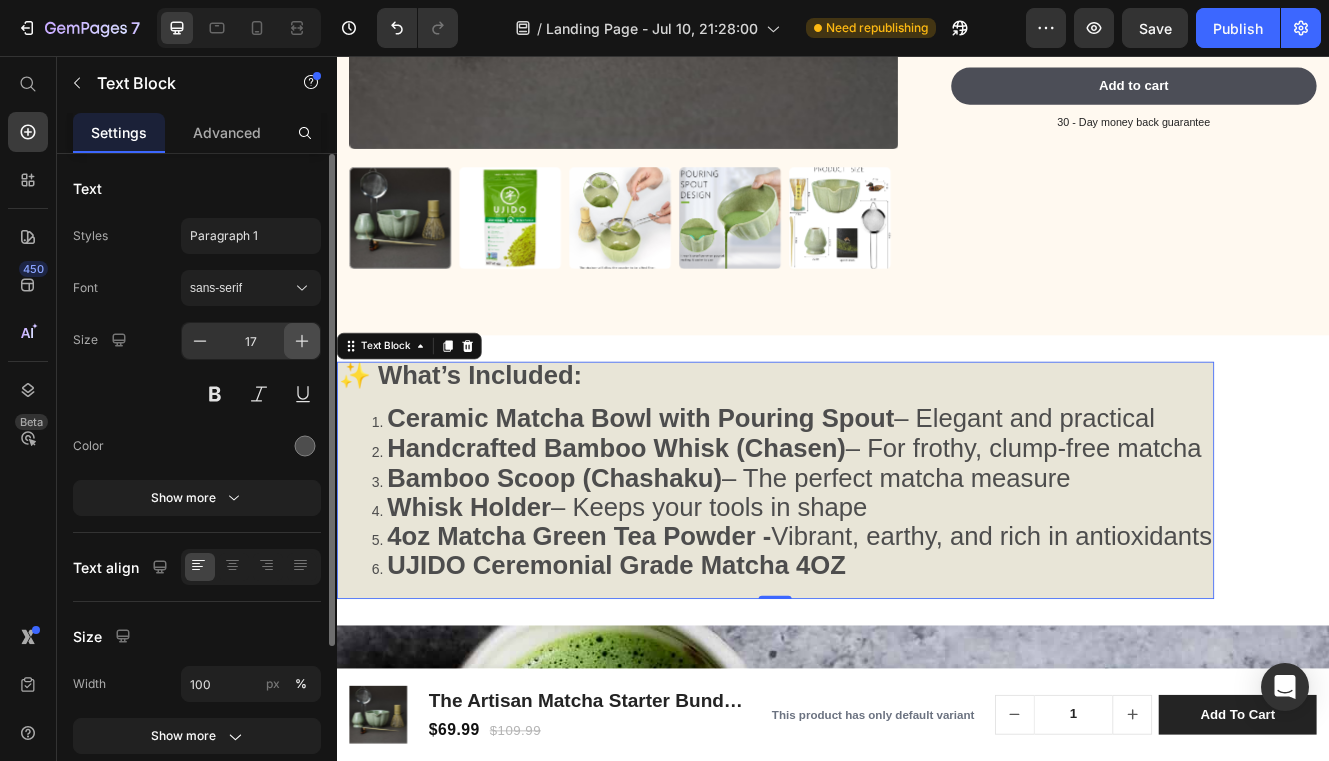 click 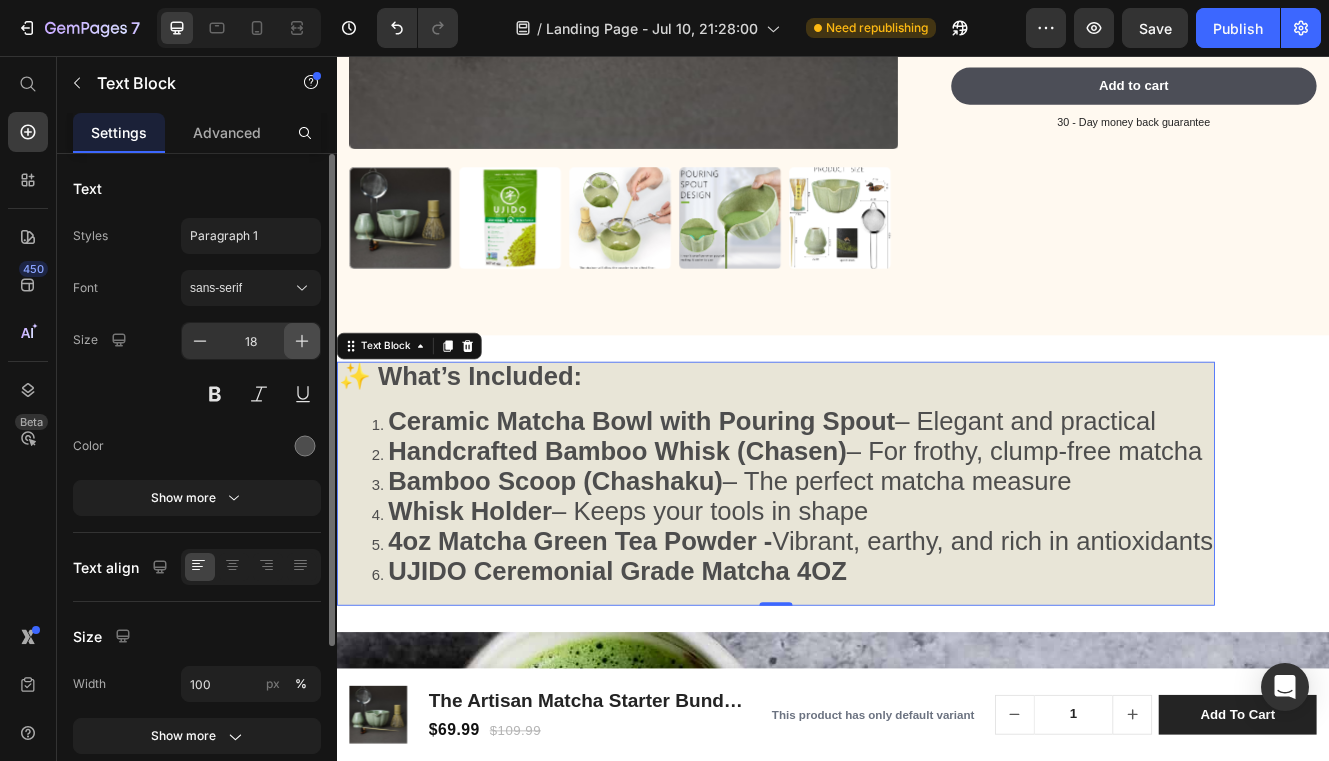 click 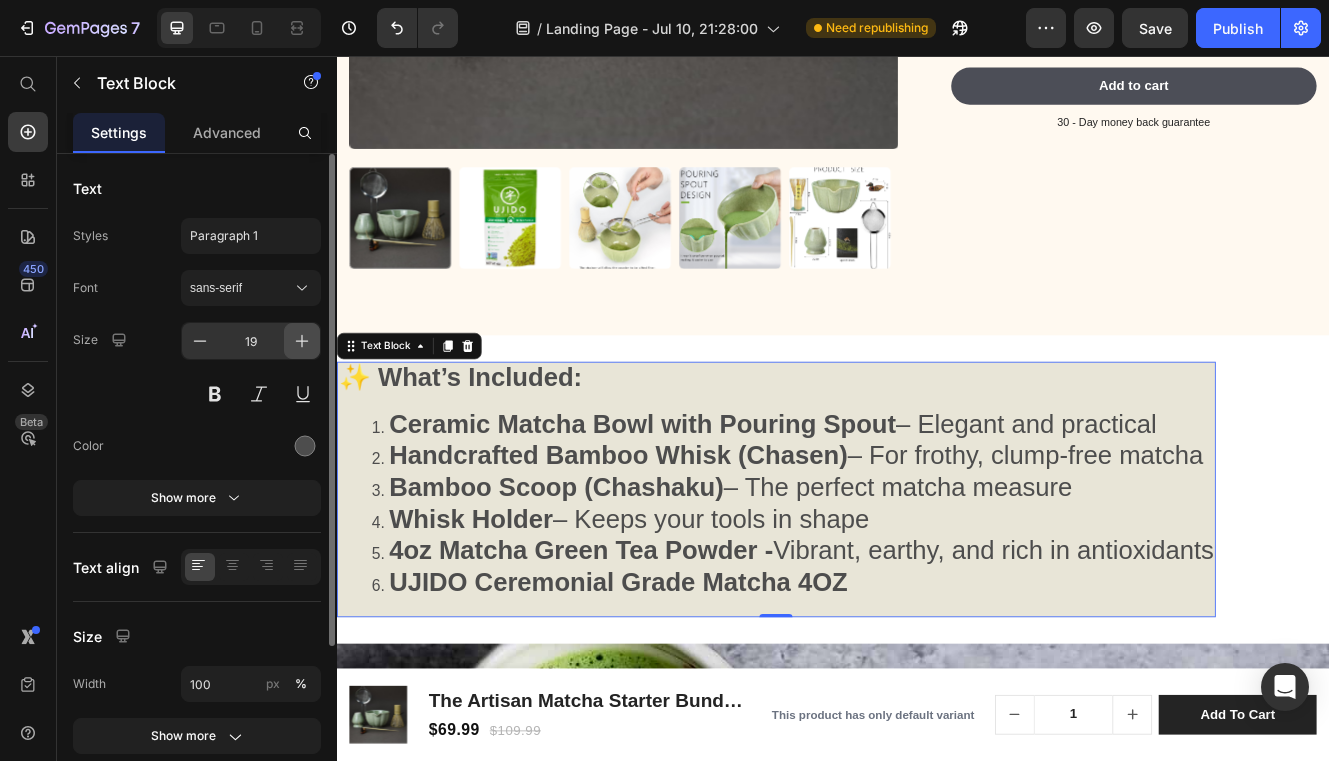 click 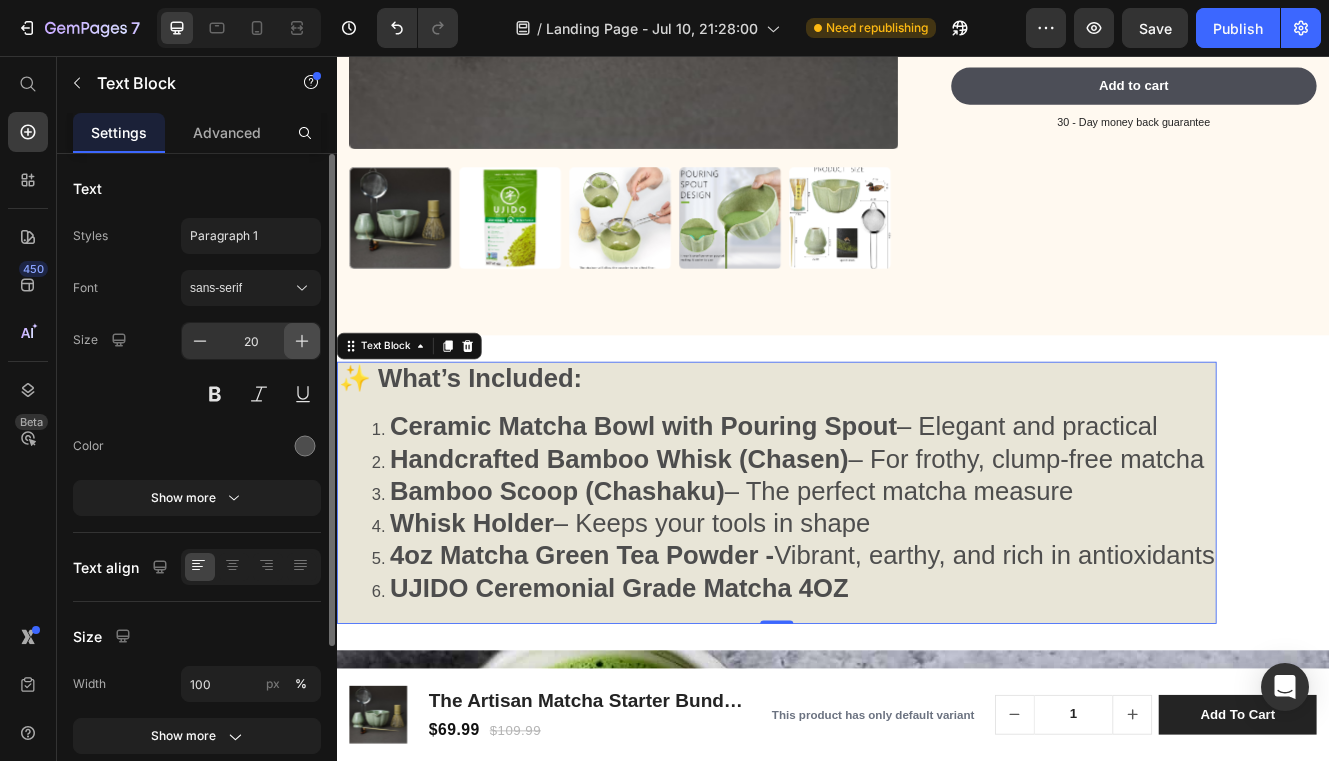 click 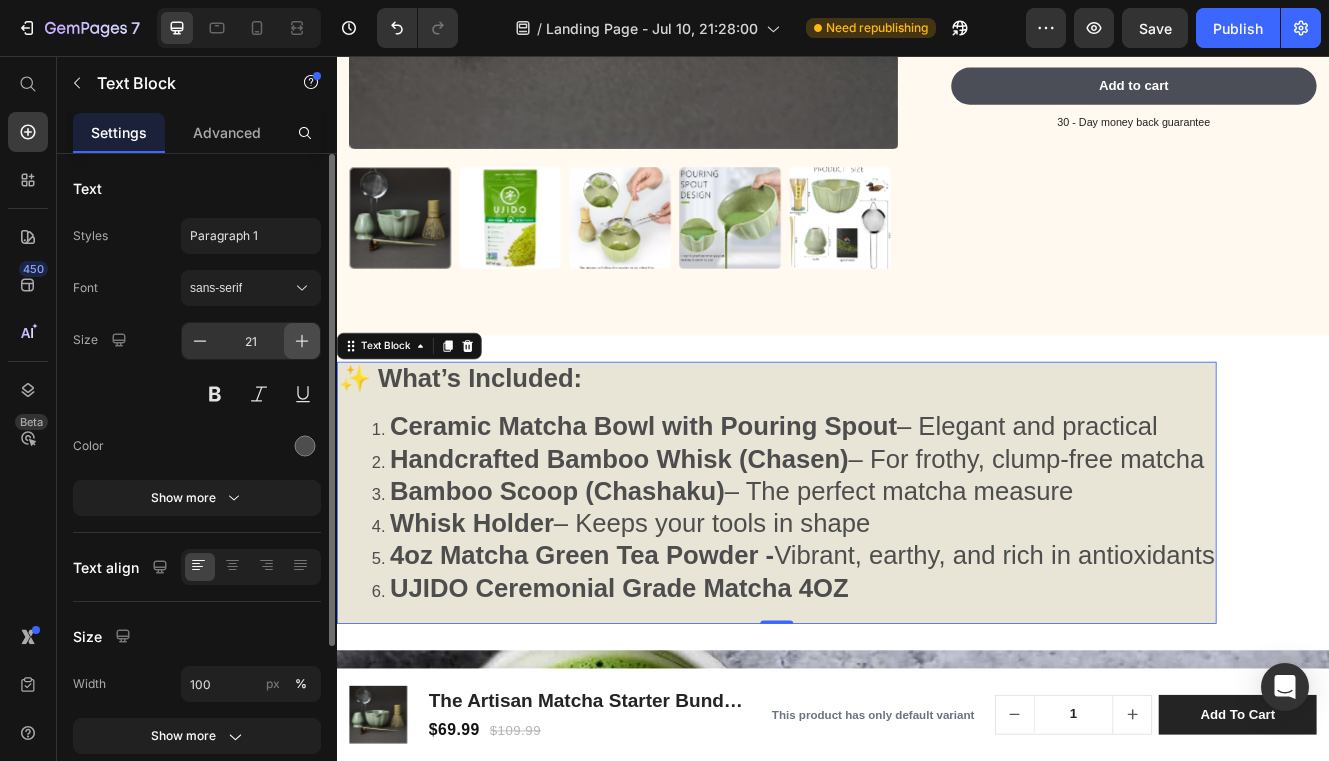 click 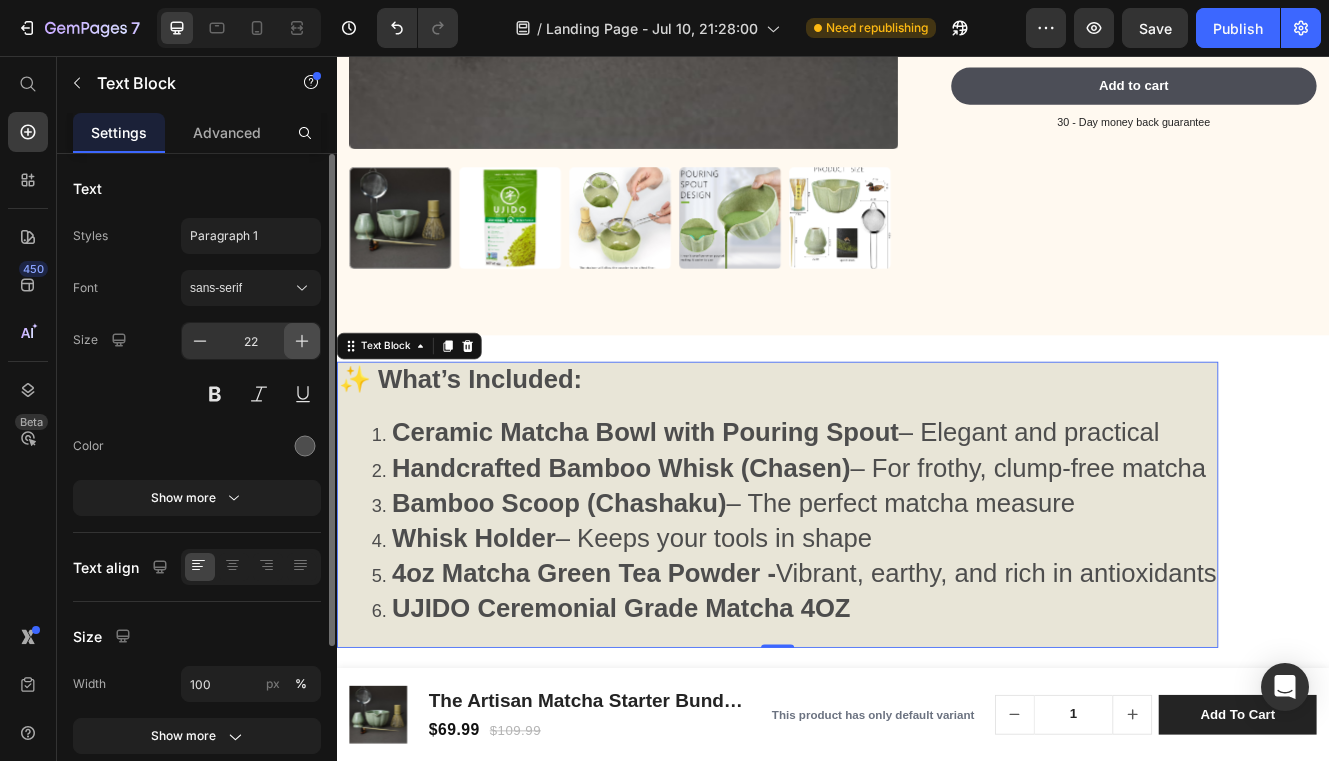 click 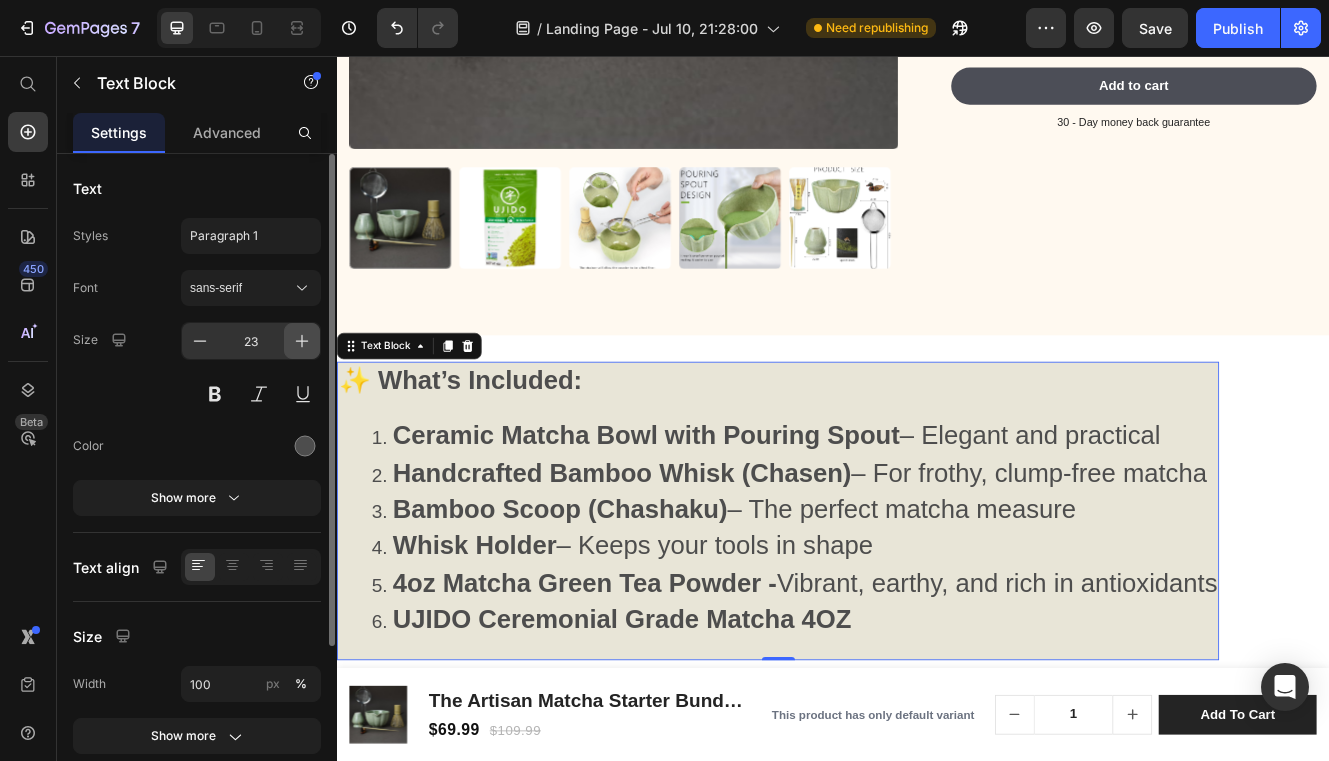 click 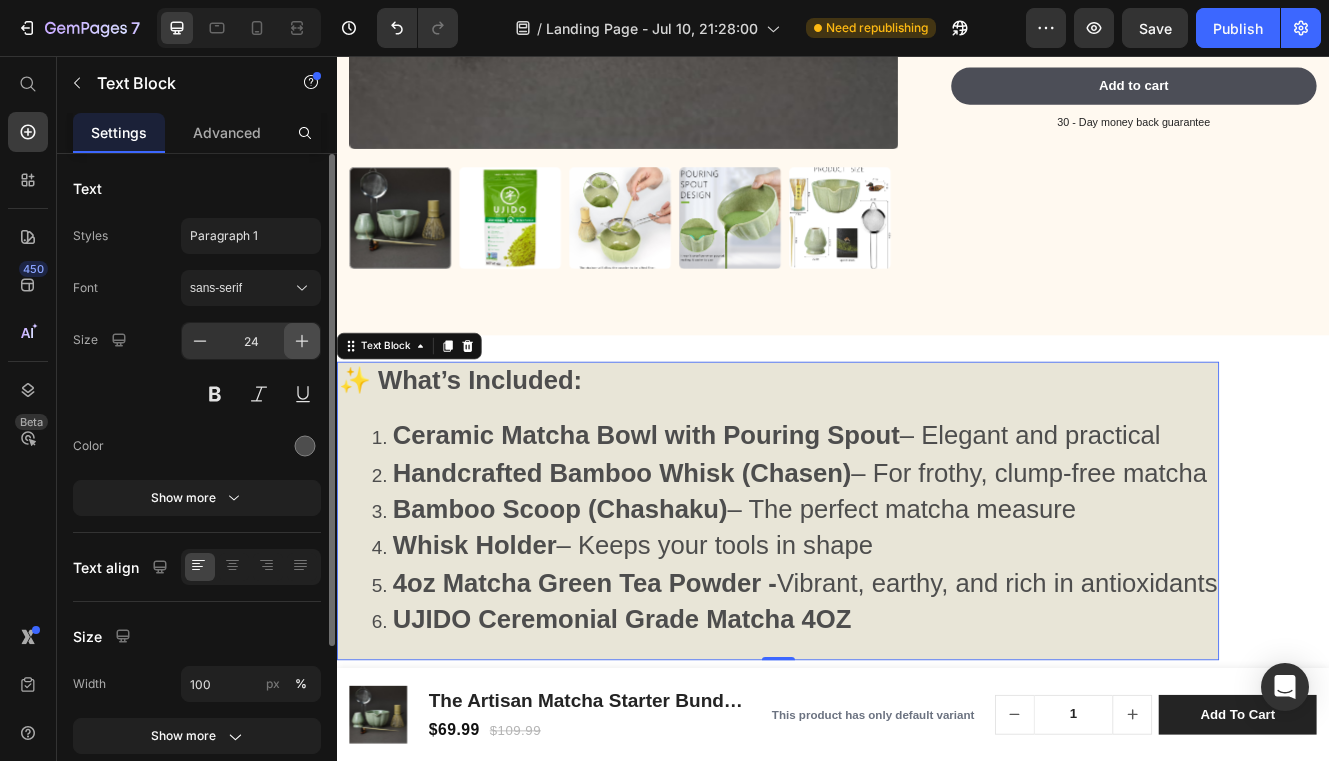 click 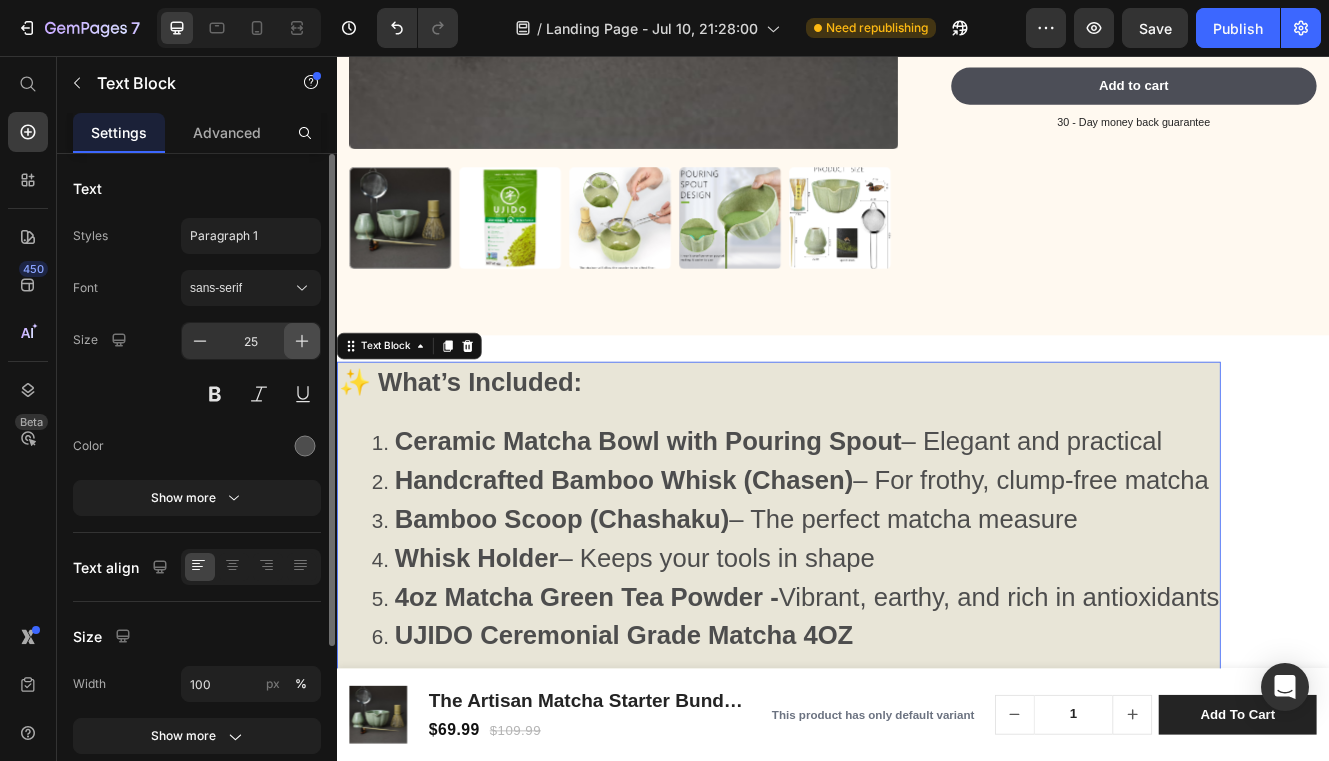 click 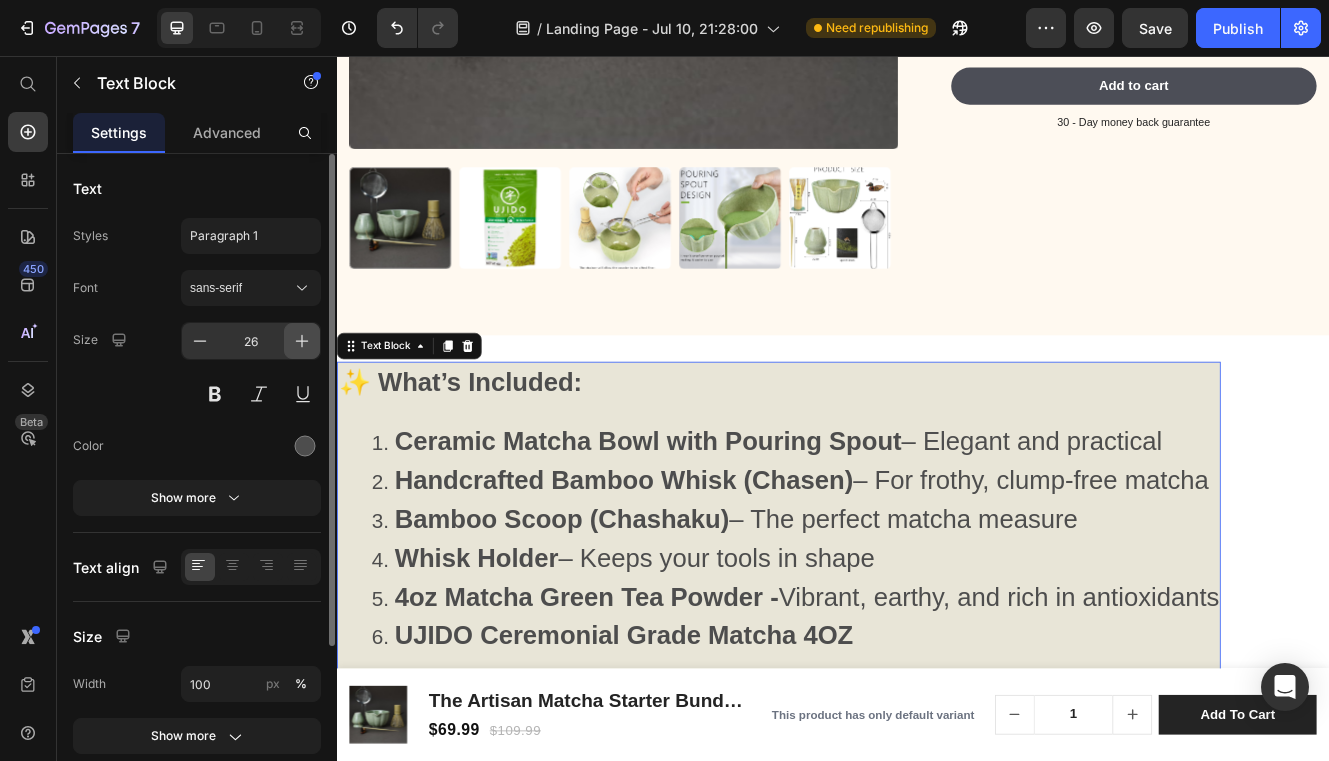 click 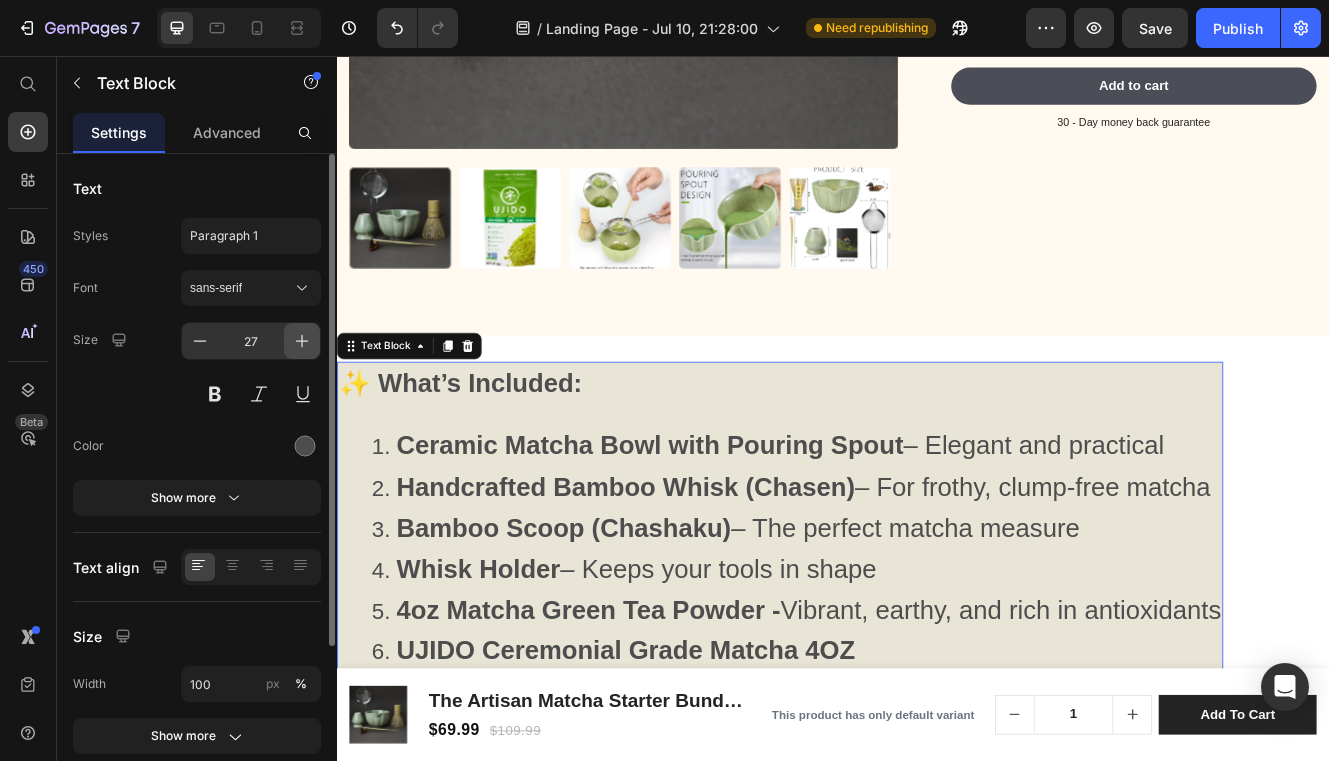click 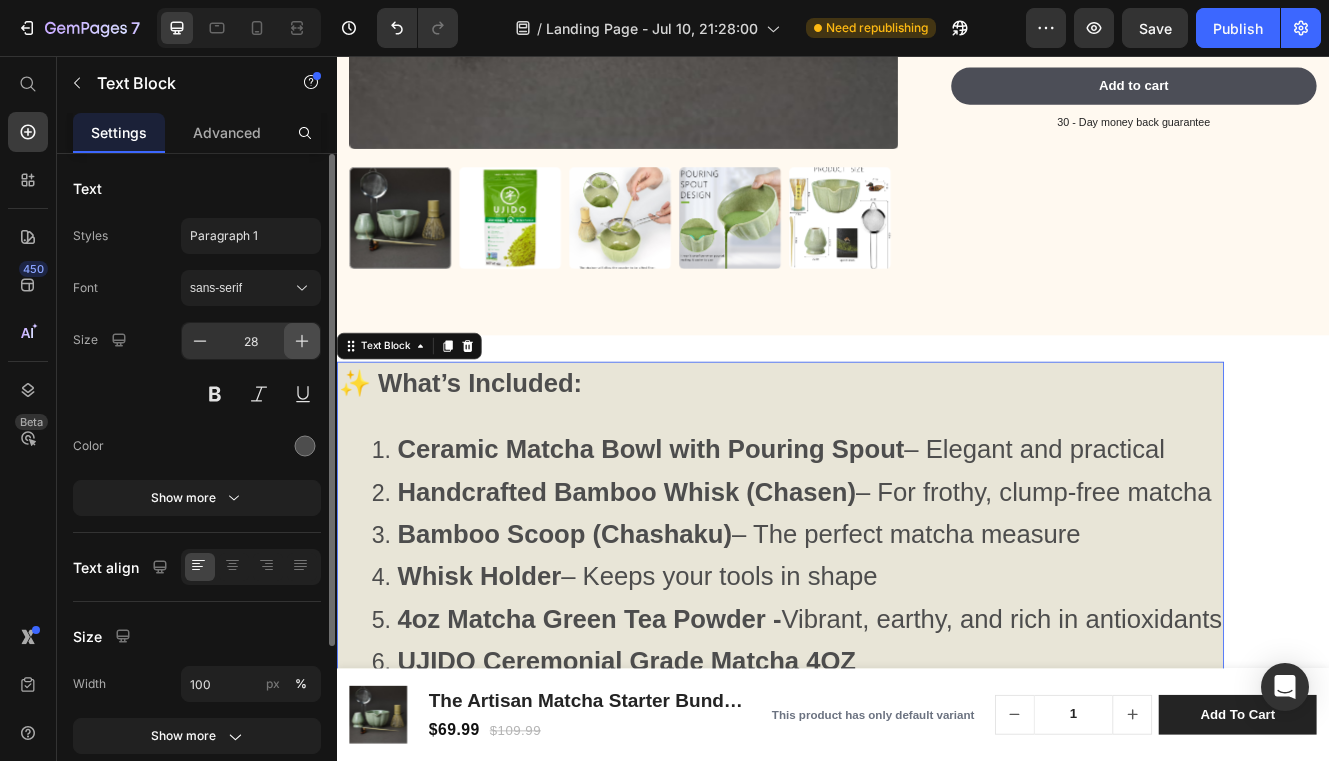 click 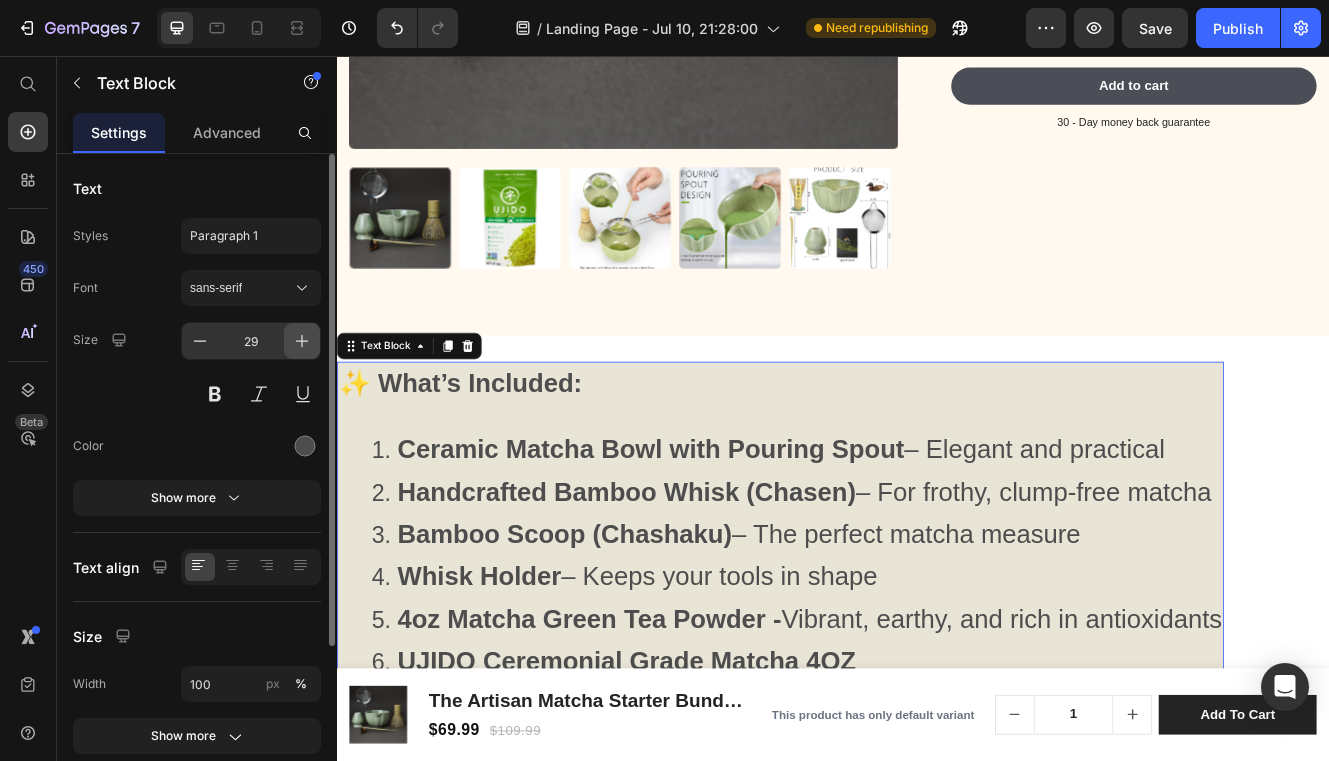click 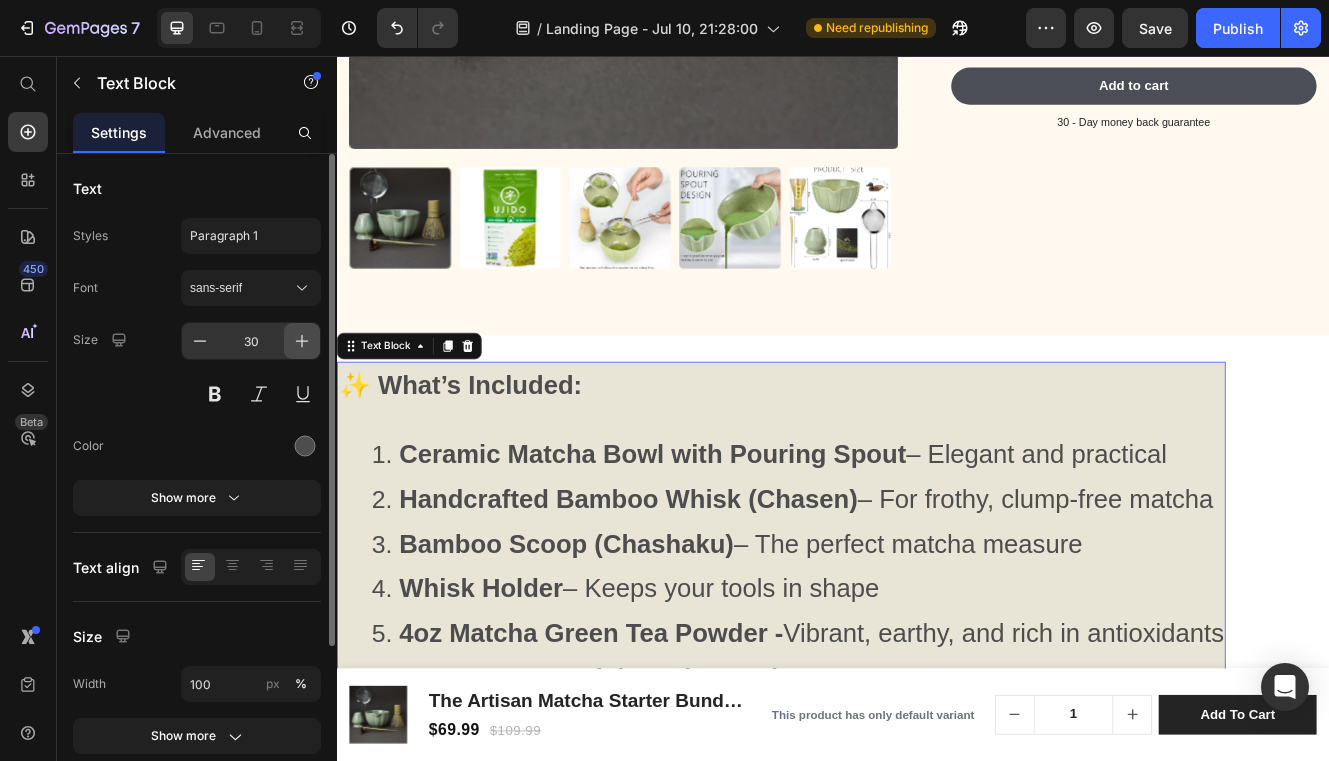 click 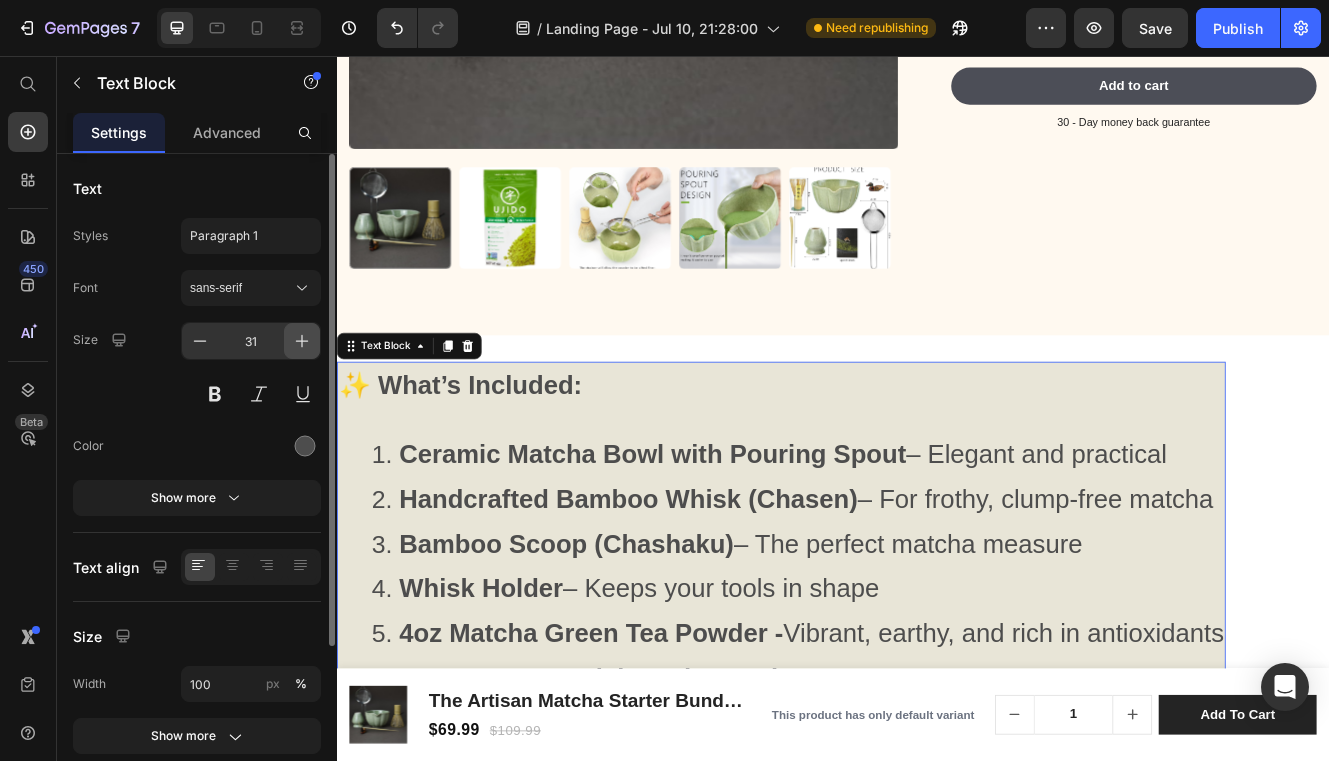 click 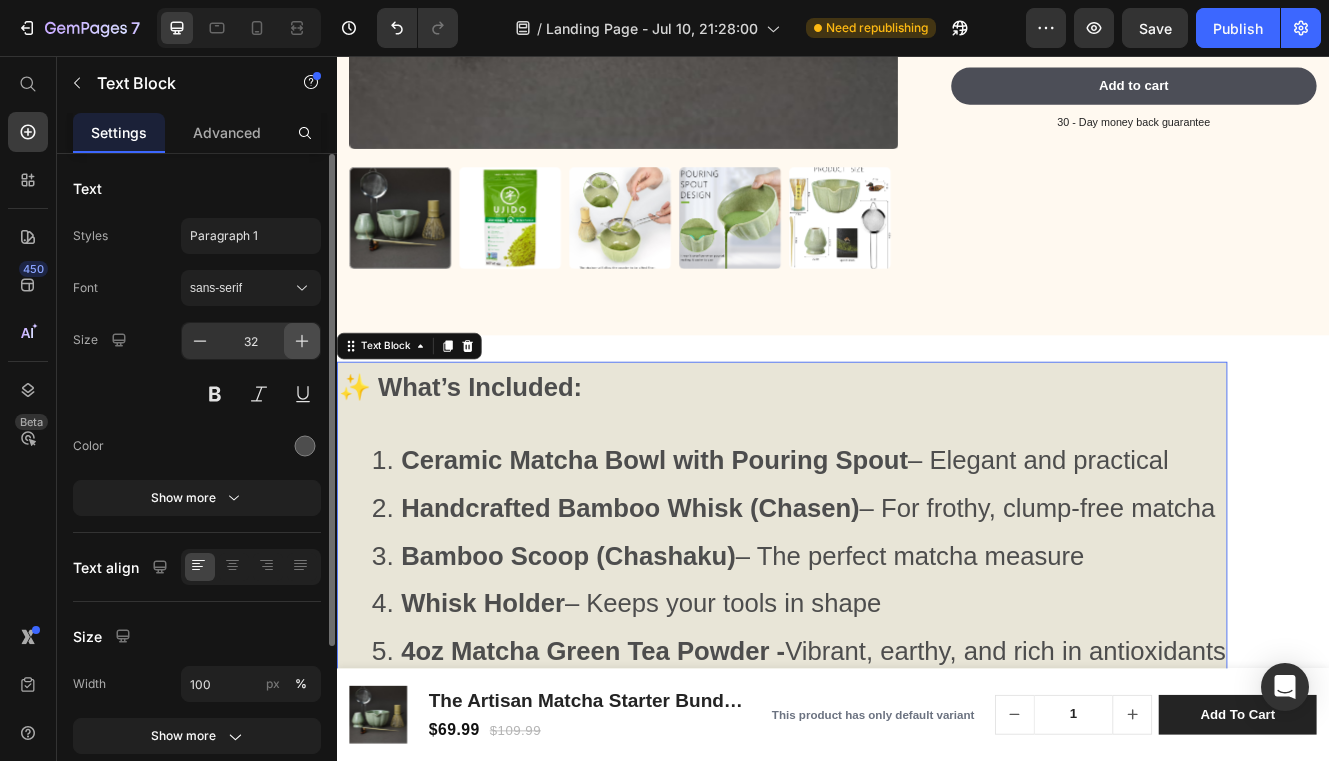 click 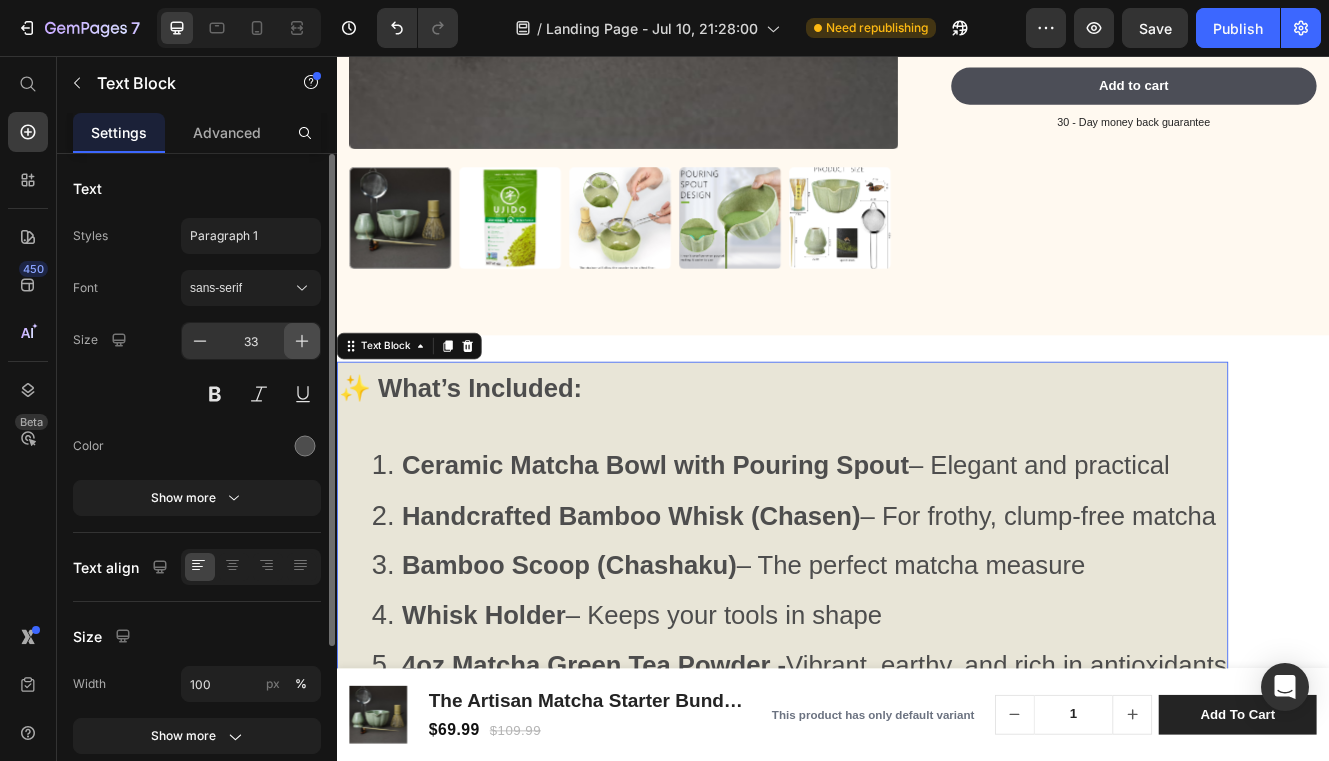 click 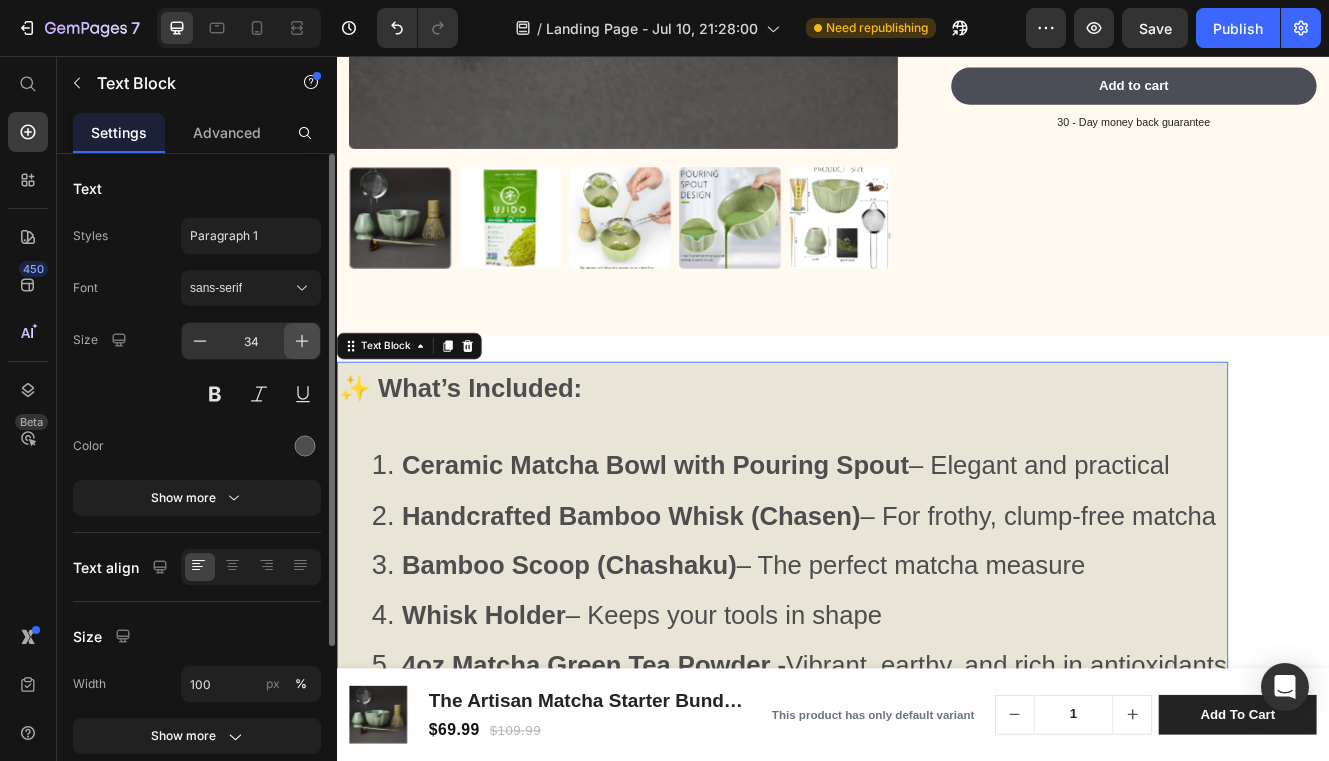 click 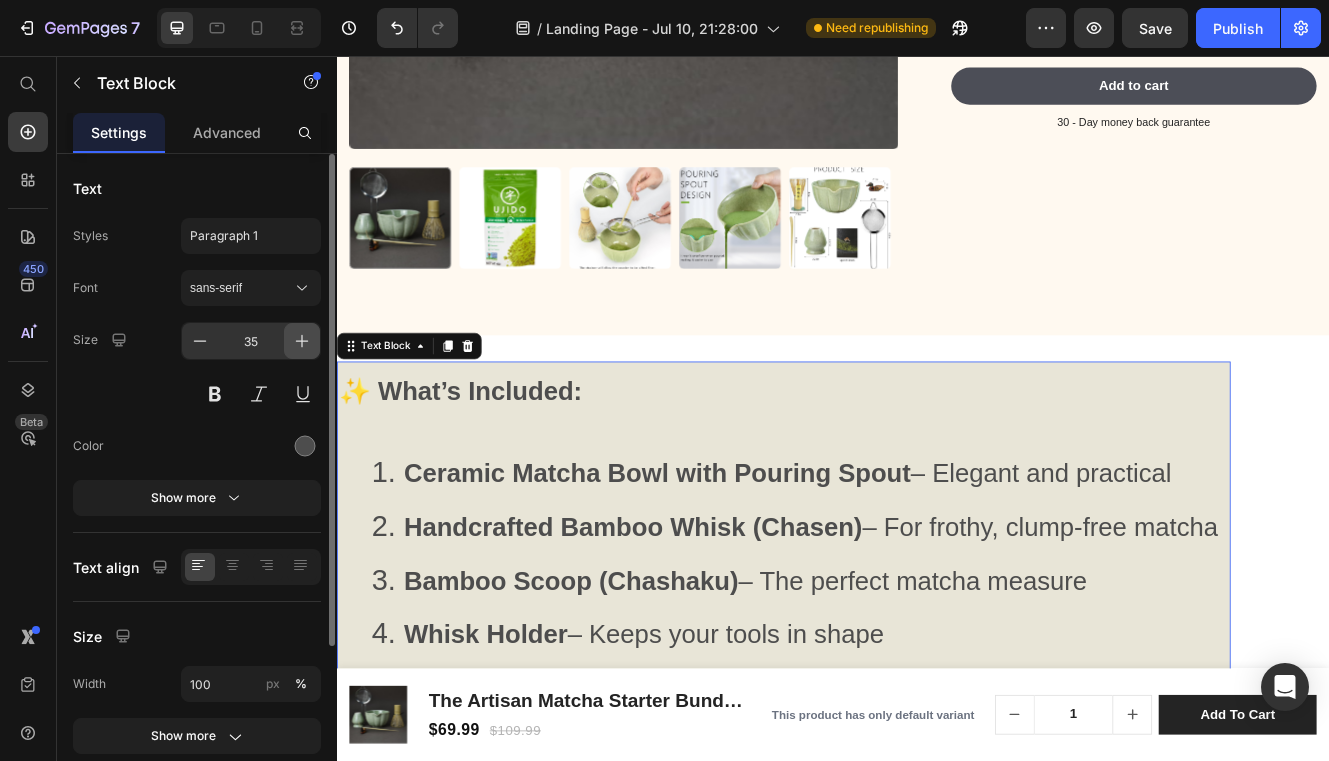 click 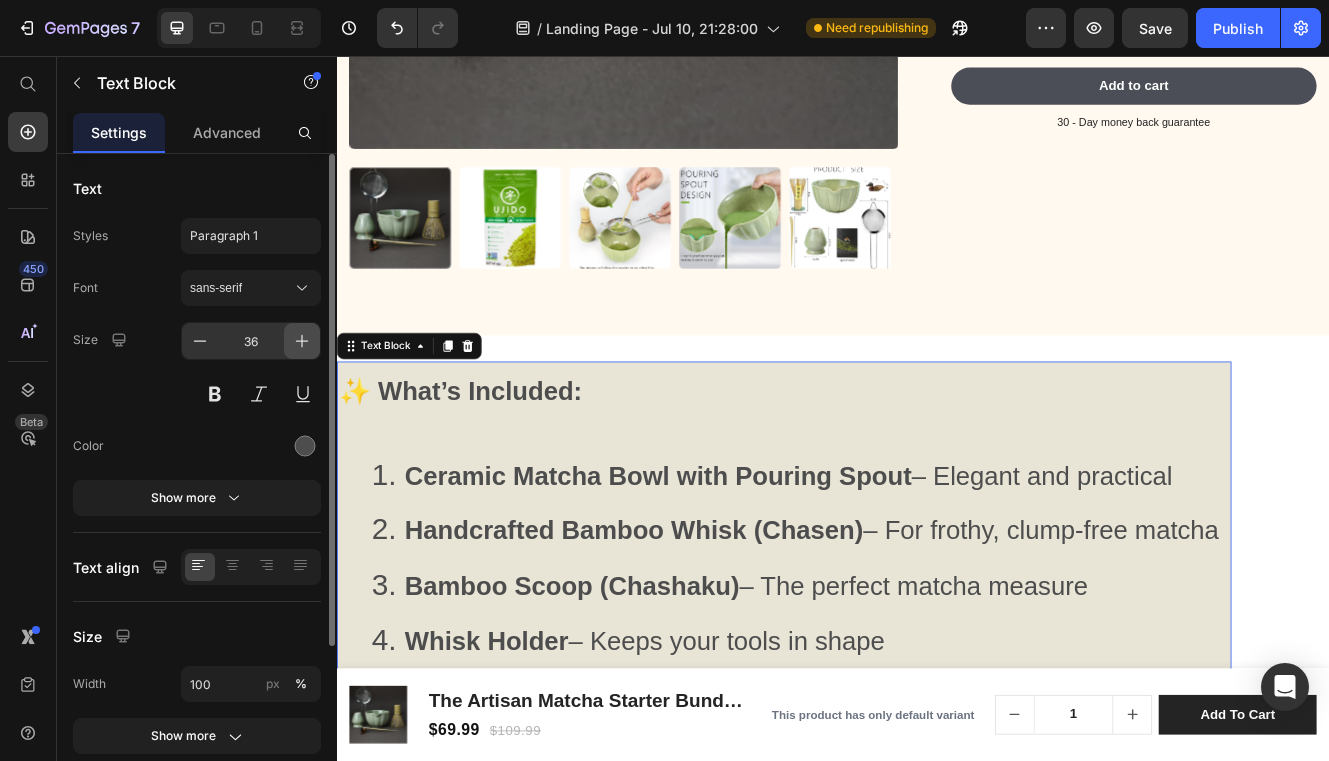 click 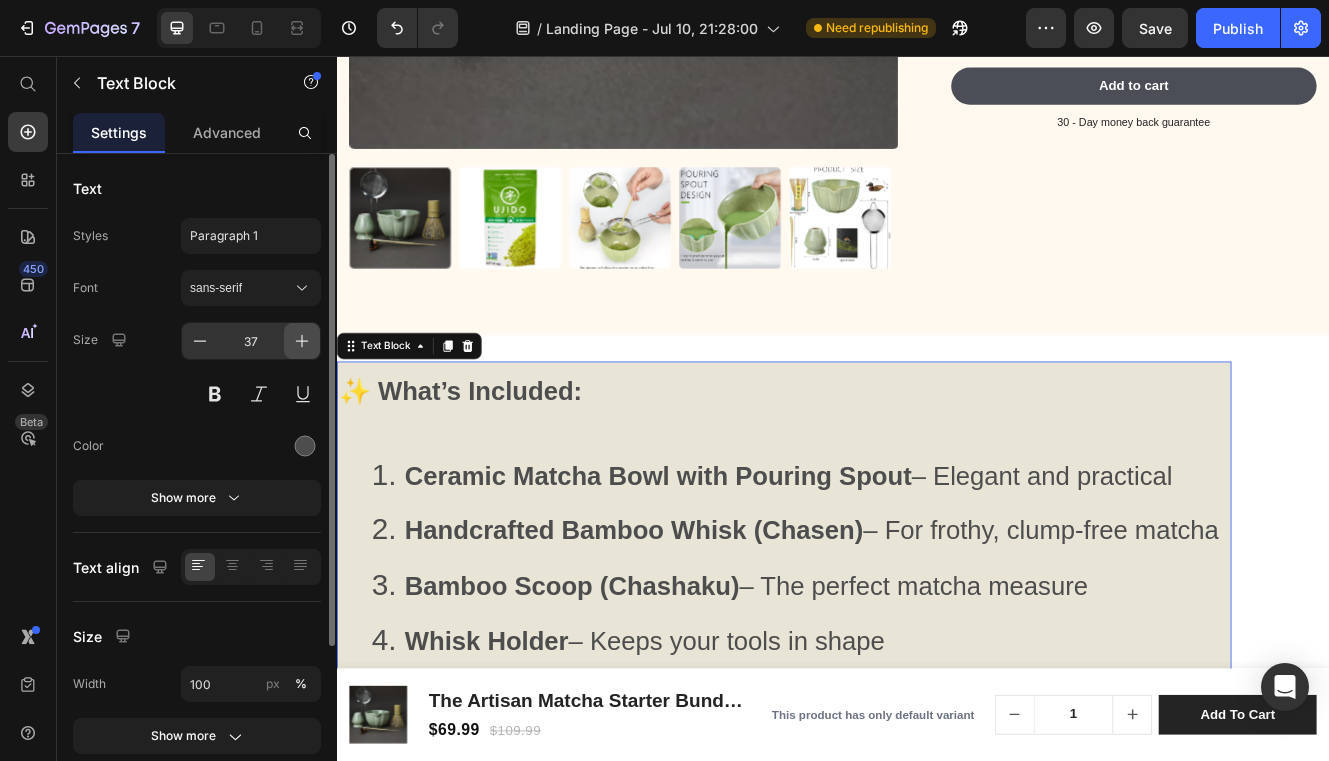 click 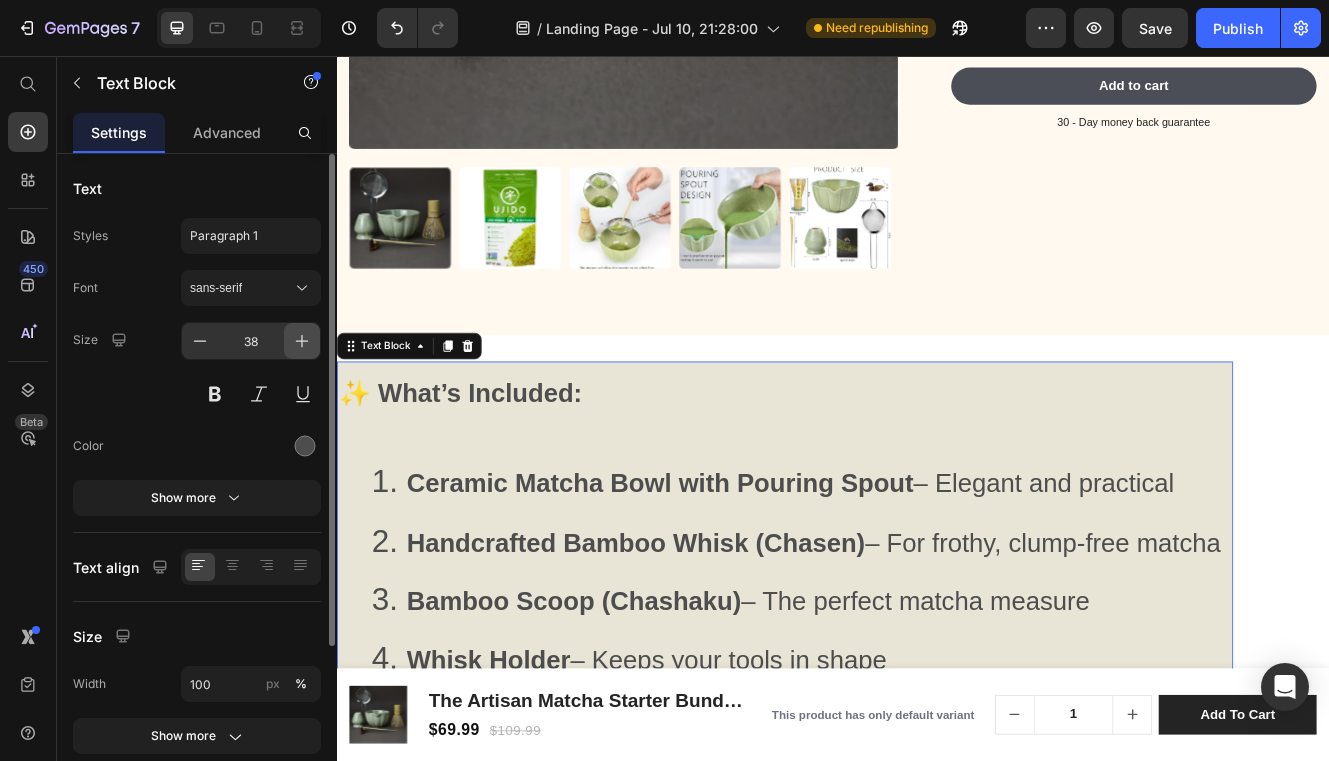 click 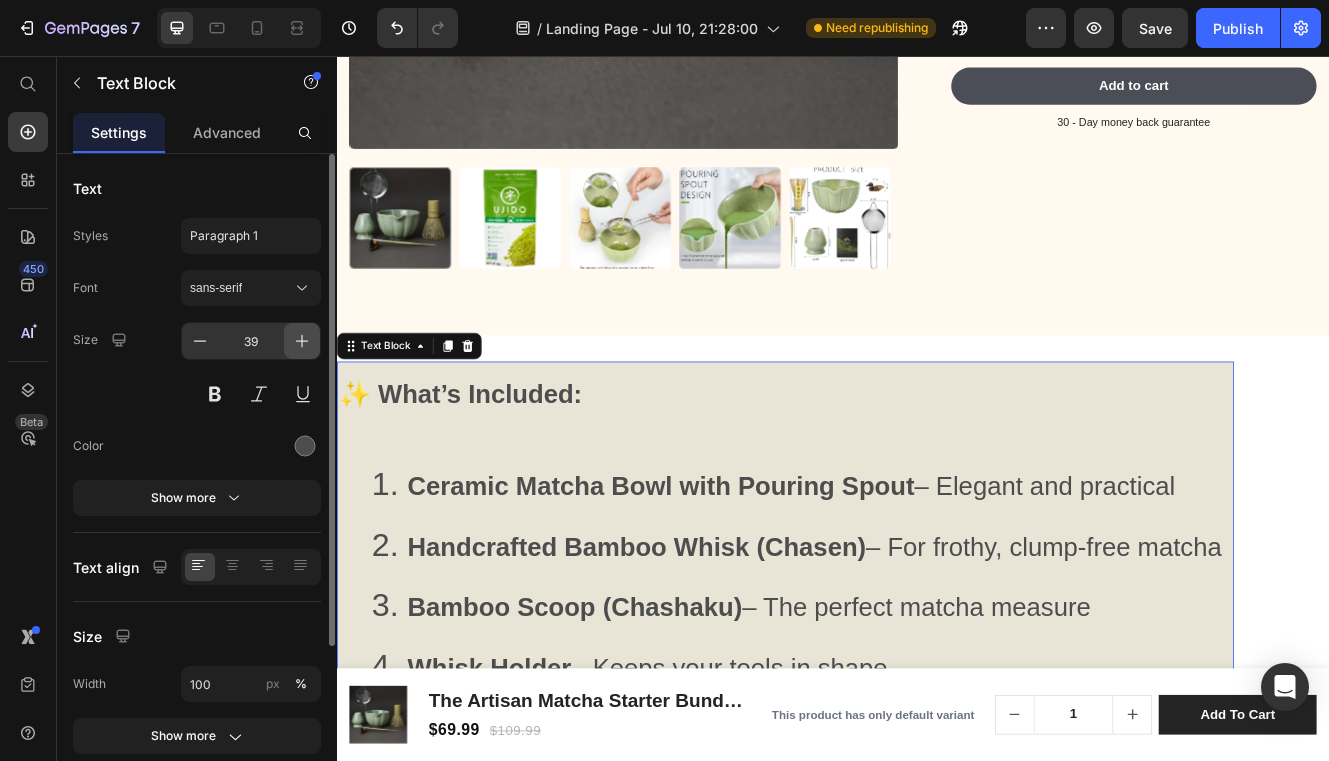 click 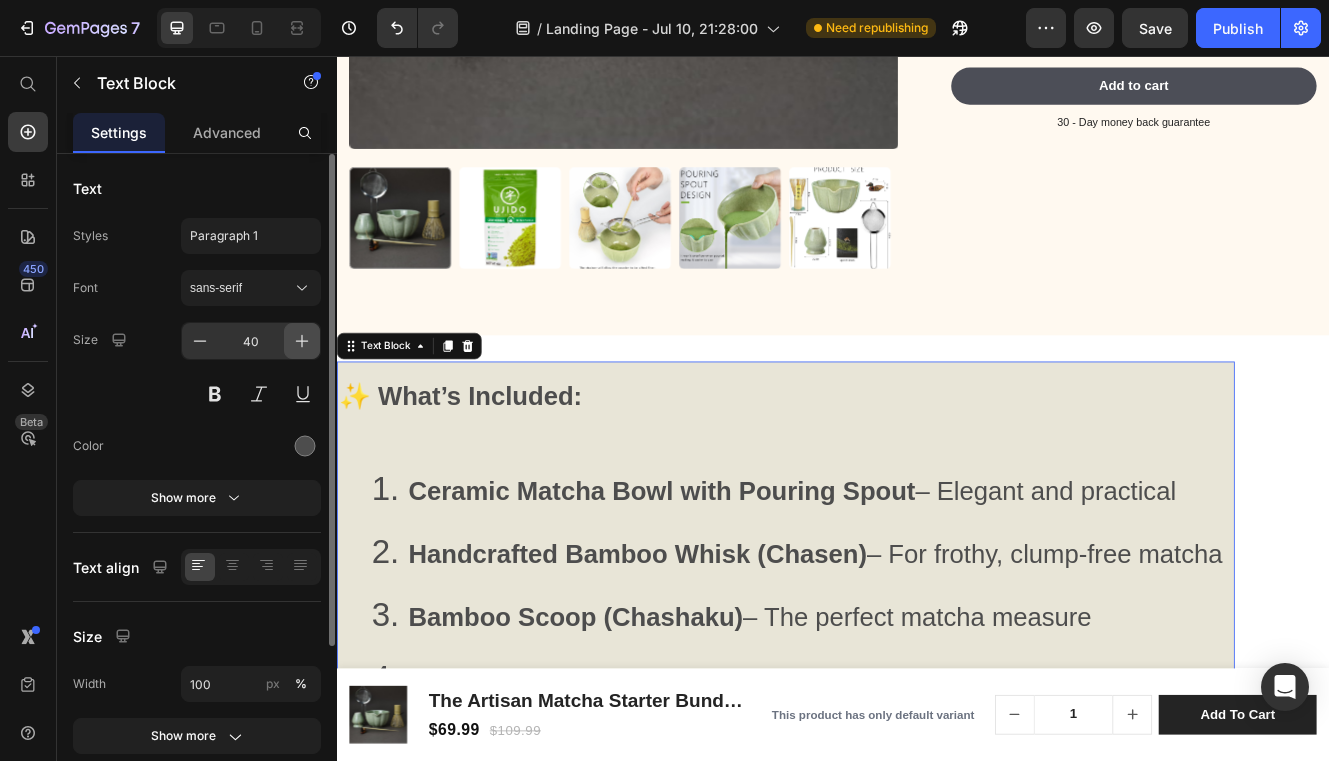 click 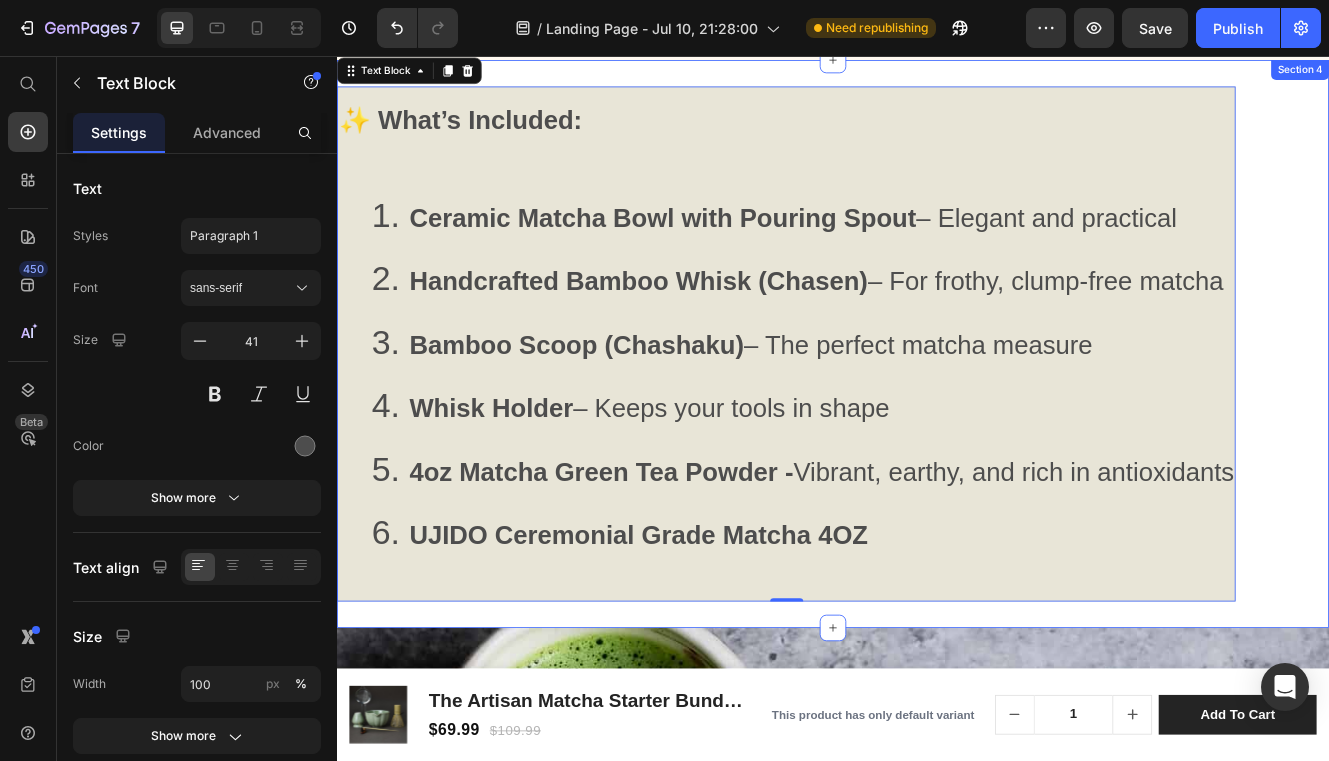 scroll, scrollTop: 1690, scrollLeft: 0, axis: vertical 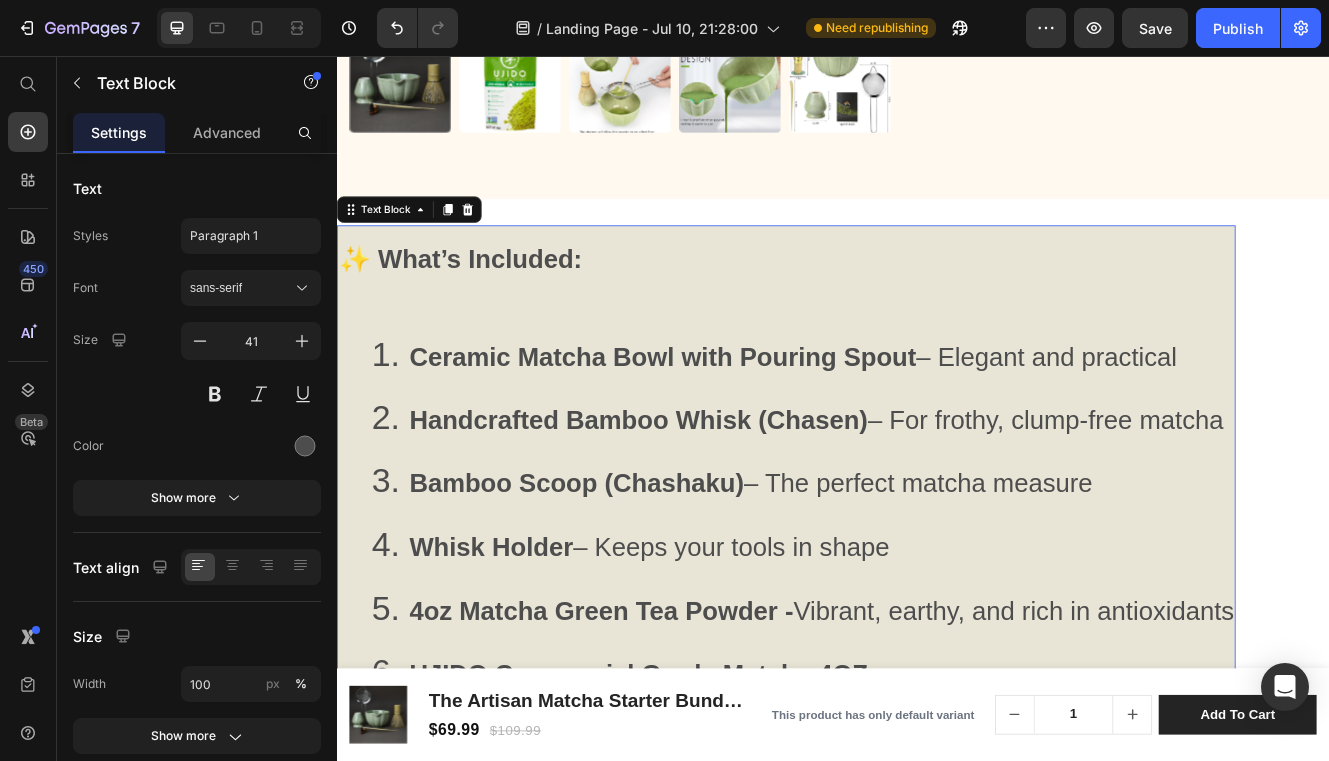 click on "Handcrafted Bamboo Whisk (Chasen)  – For frothy, clump-free matcha" at bounding box center [900, 495] 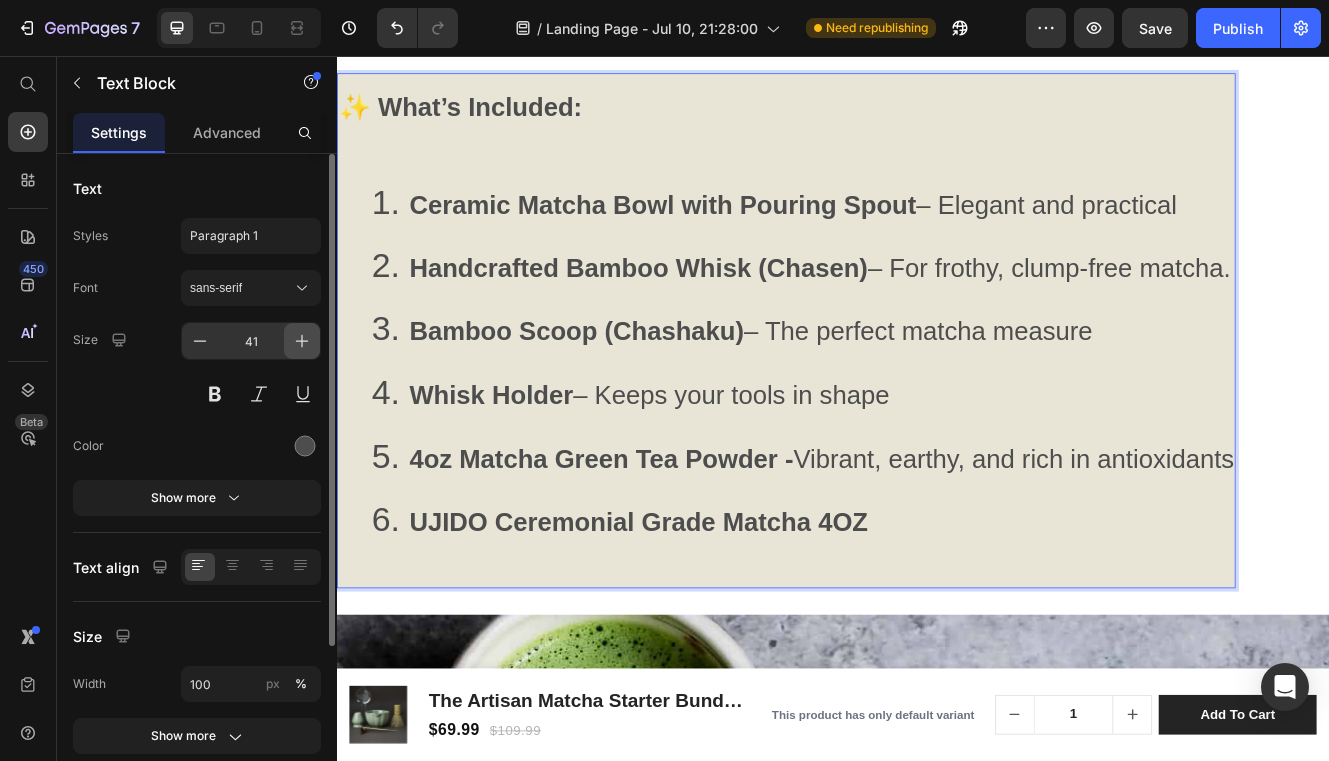 scroll, scrollTop: 1931, scrollLeft: 0, axis: vertical 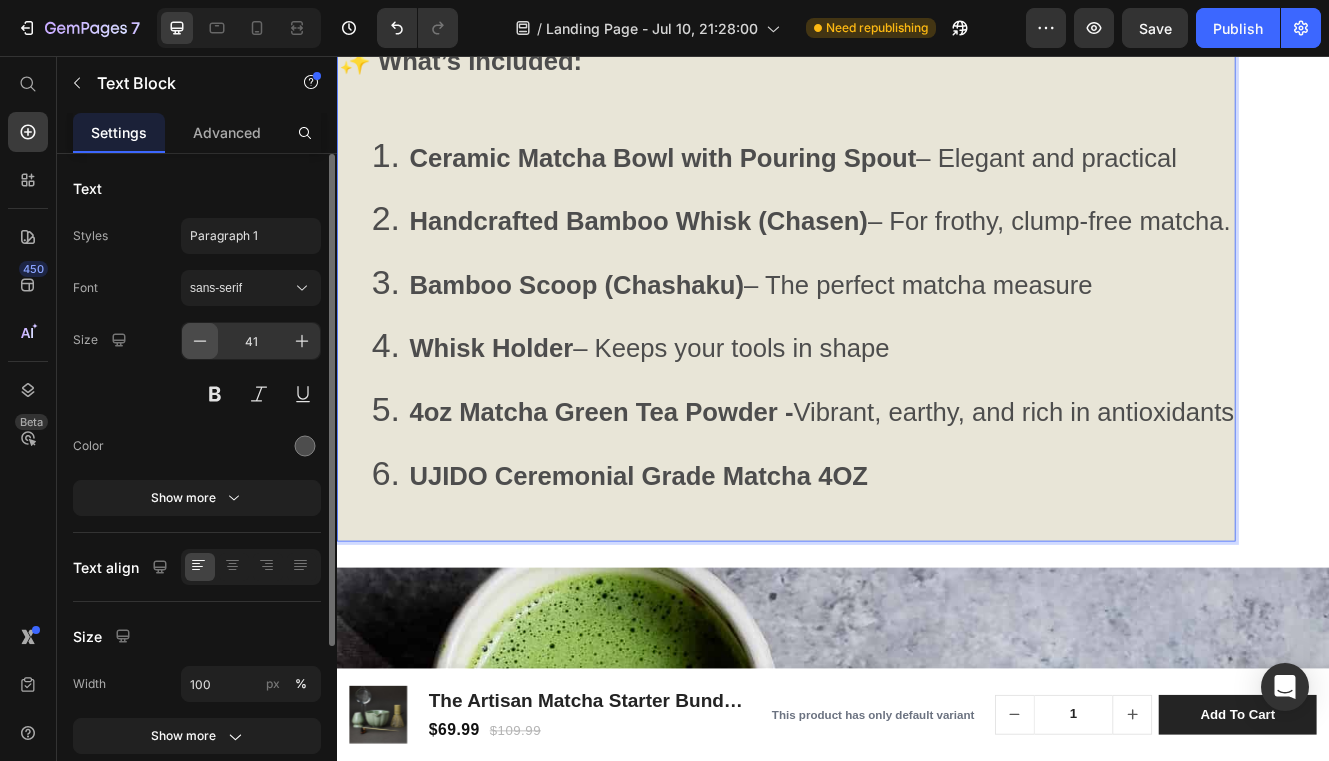 click 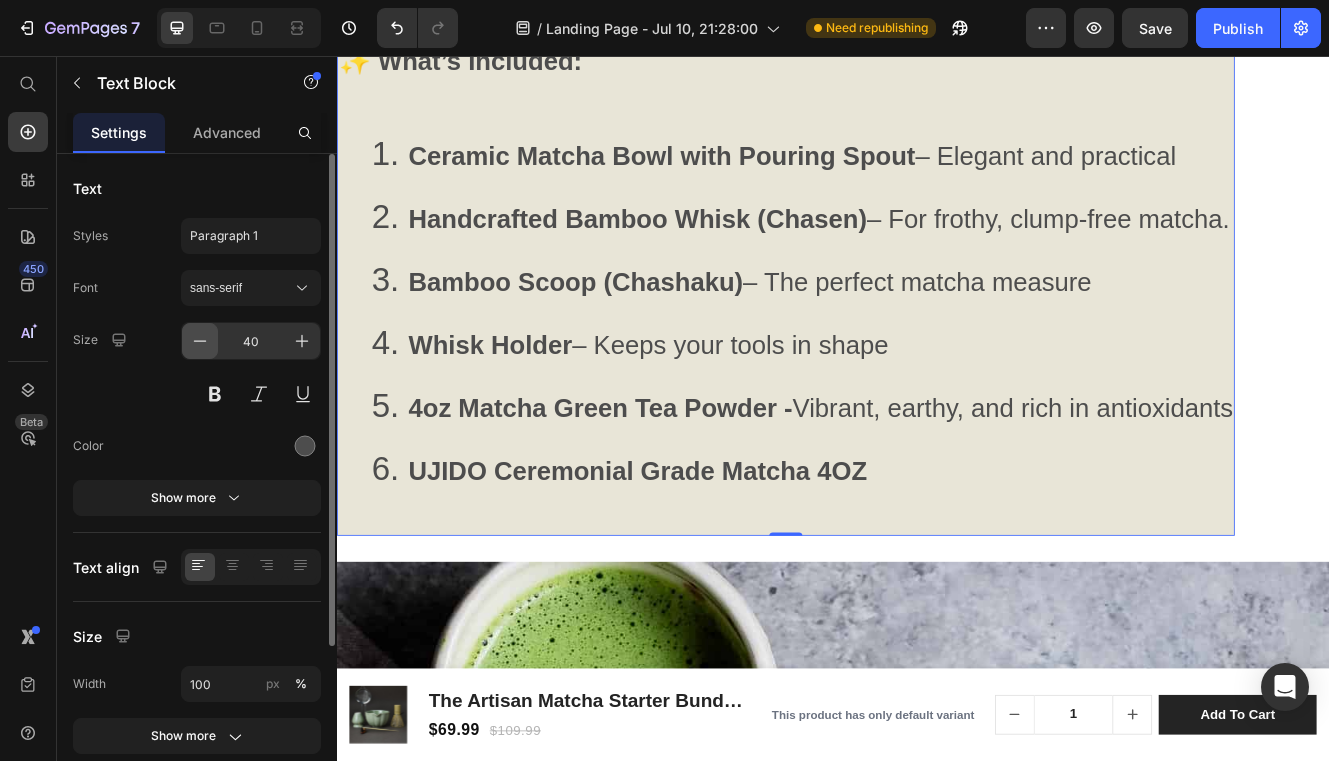 click 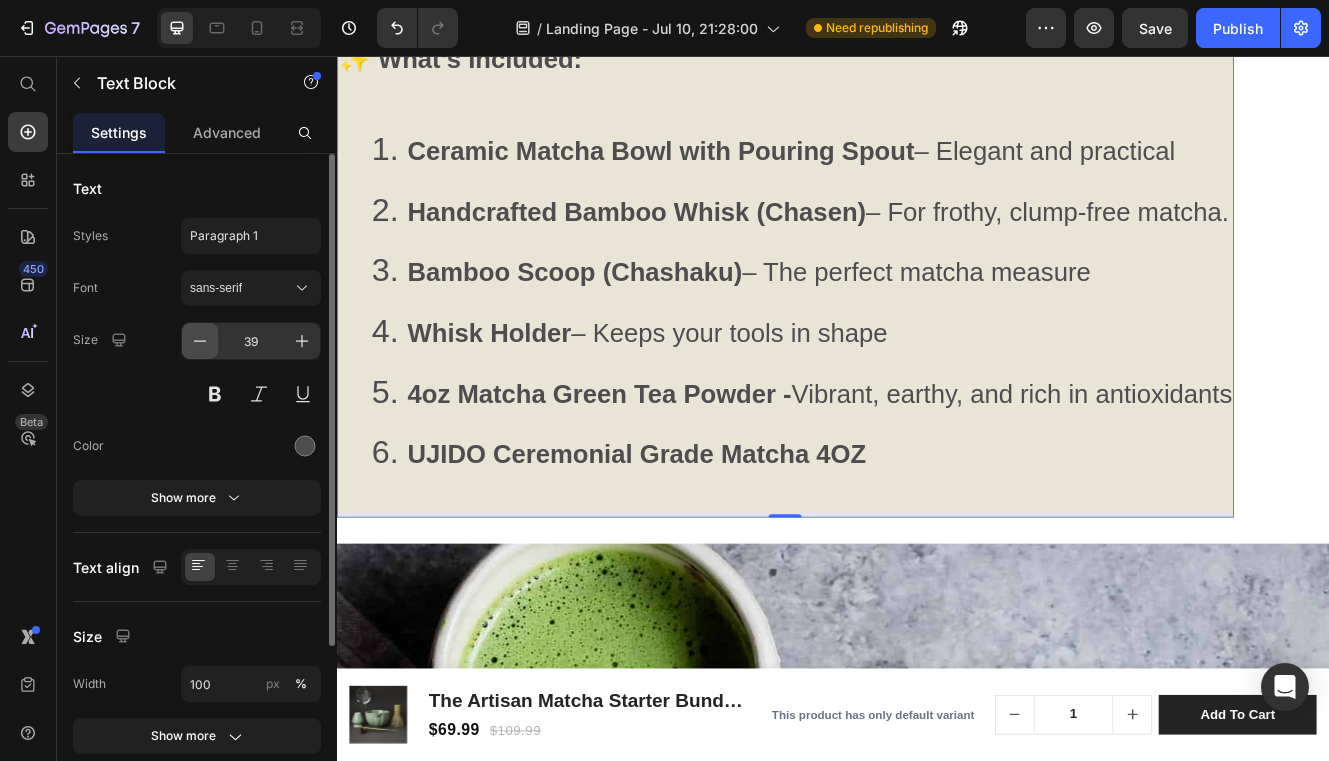 click 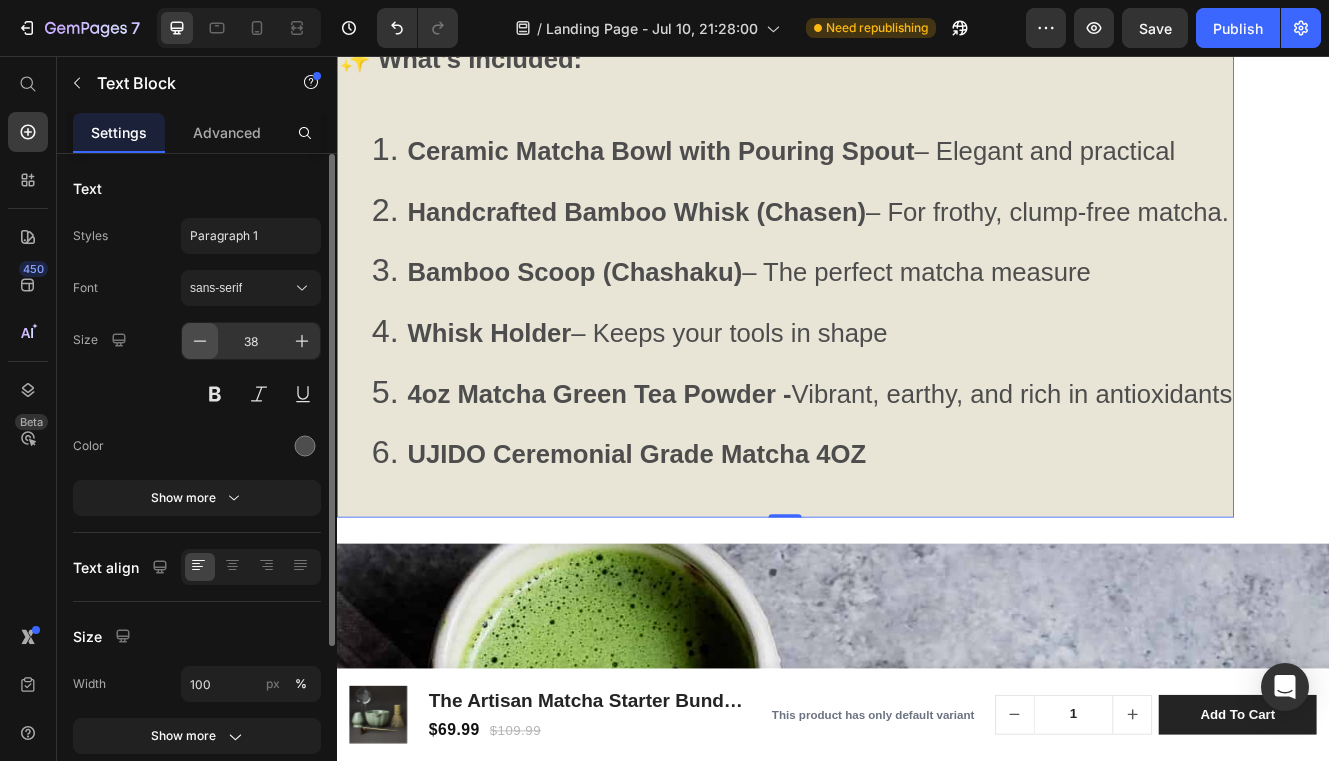 click 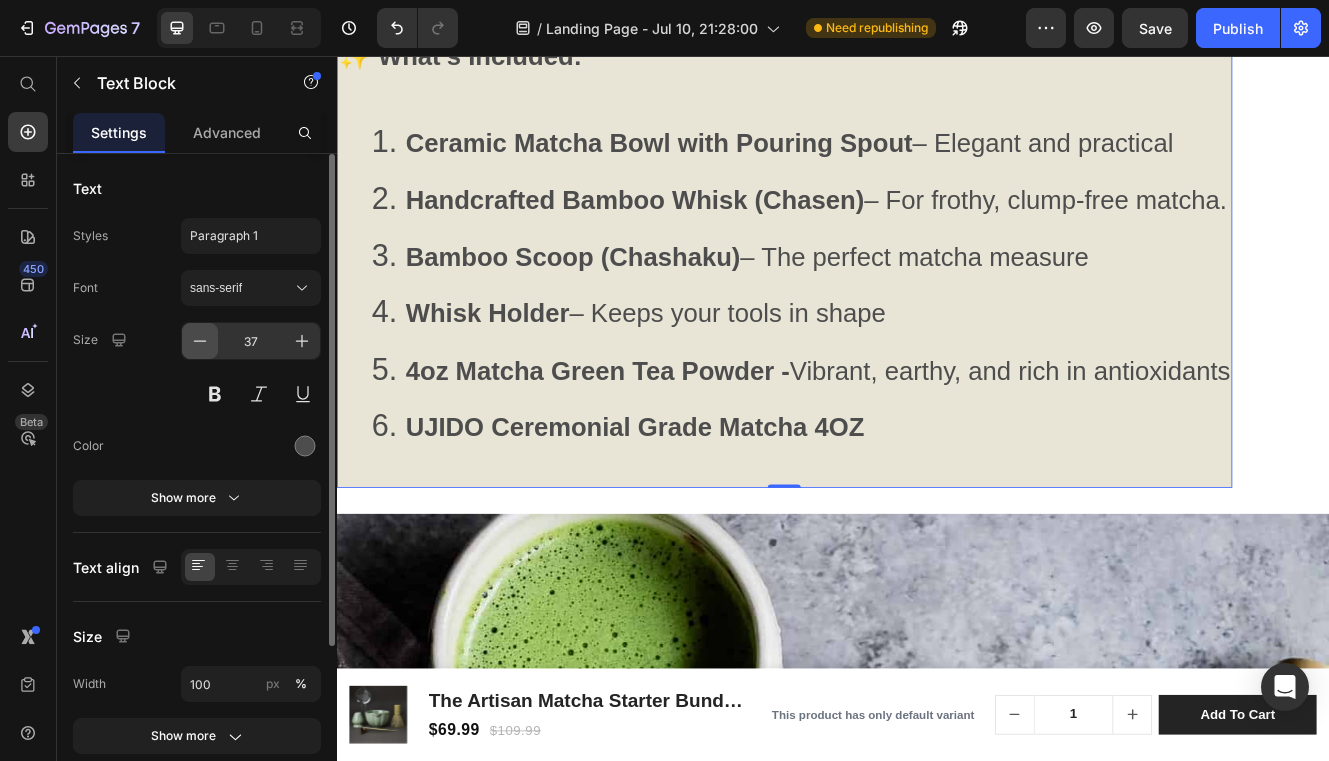 click 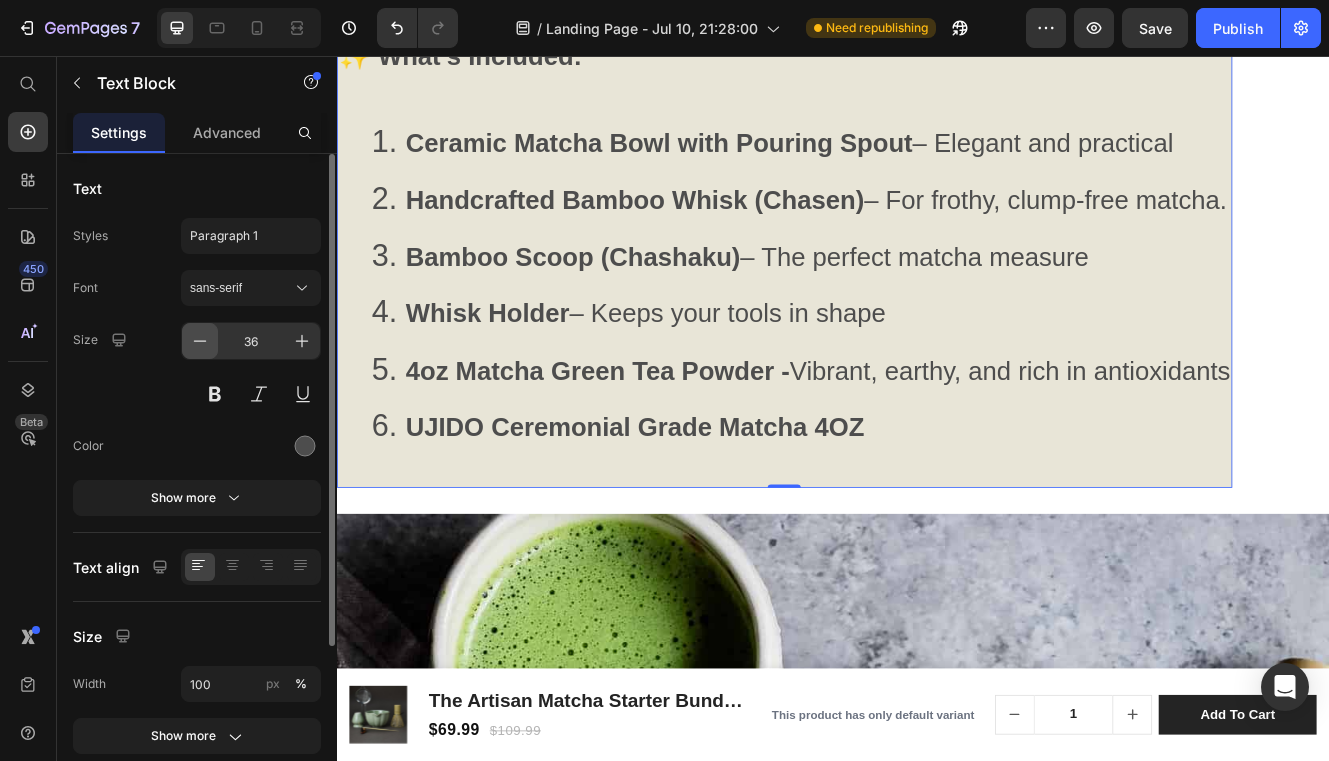 click 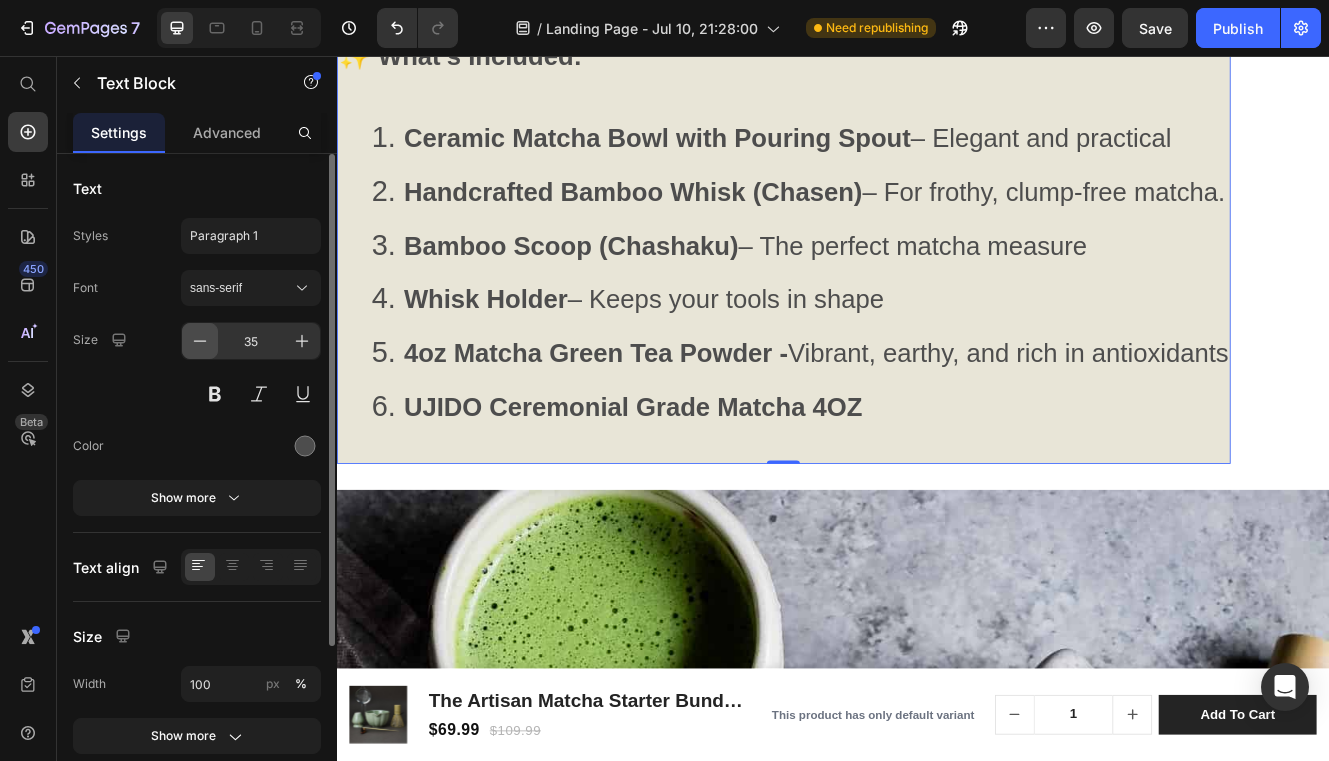 click 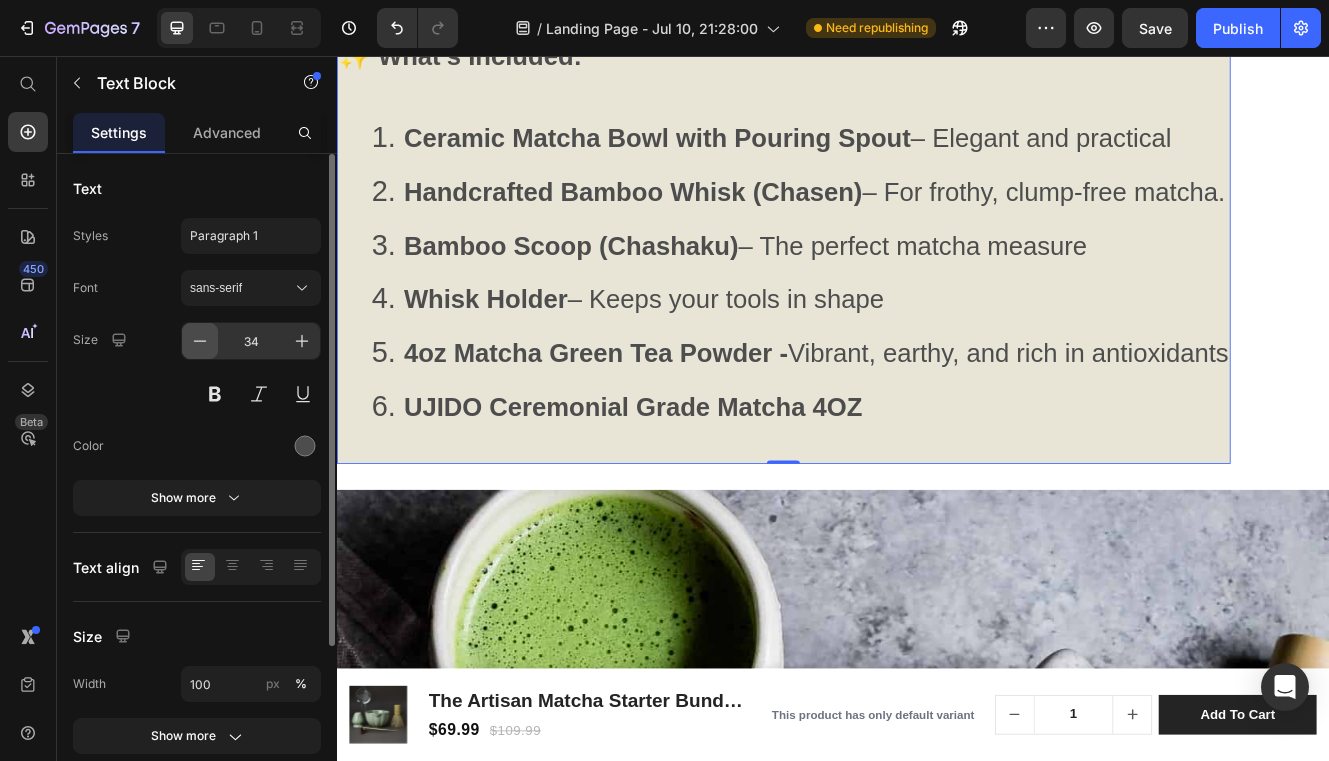 click 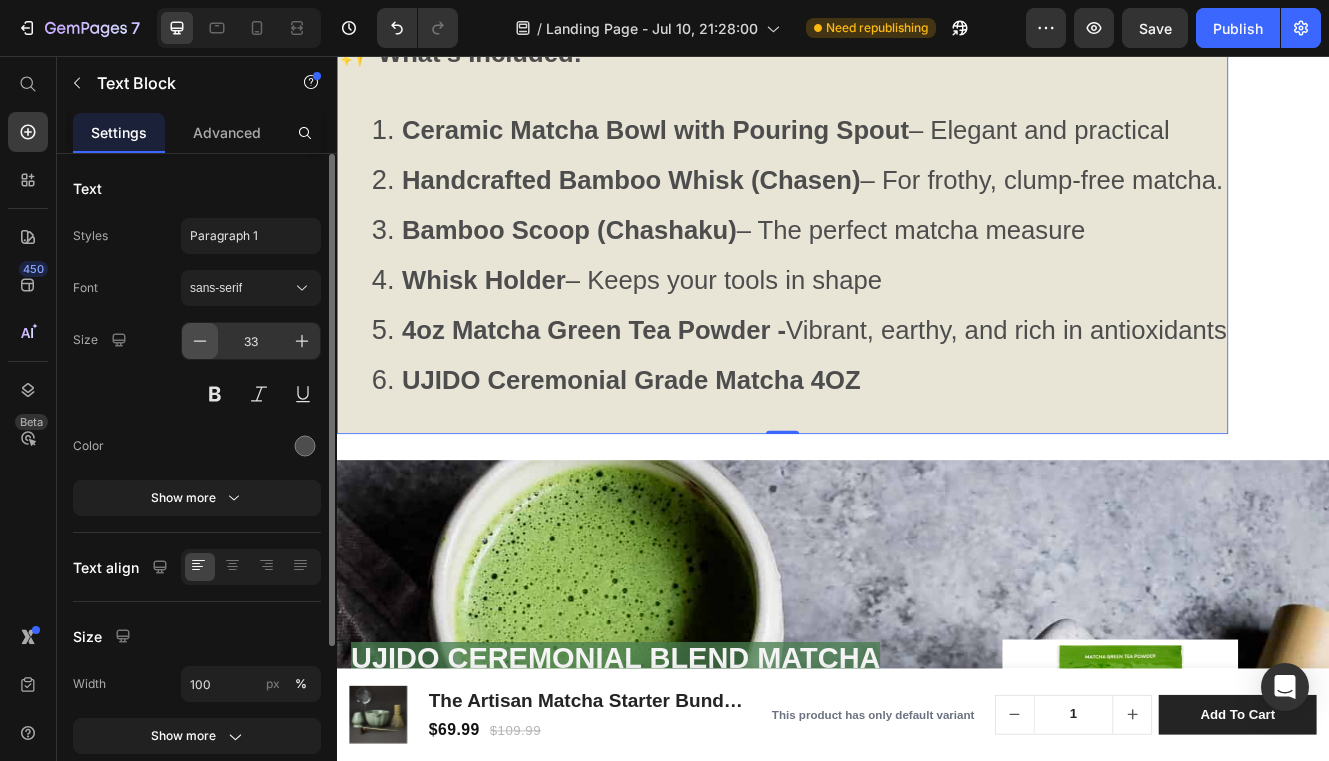 click 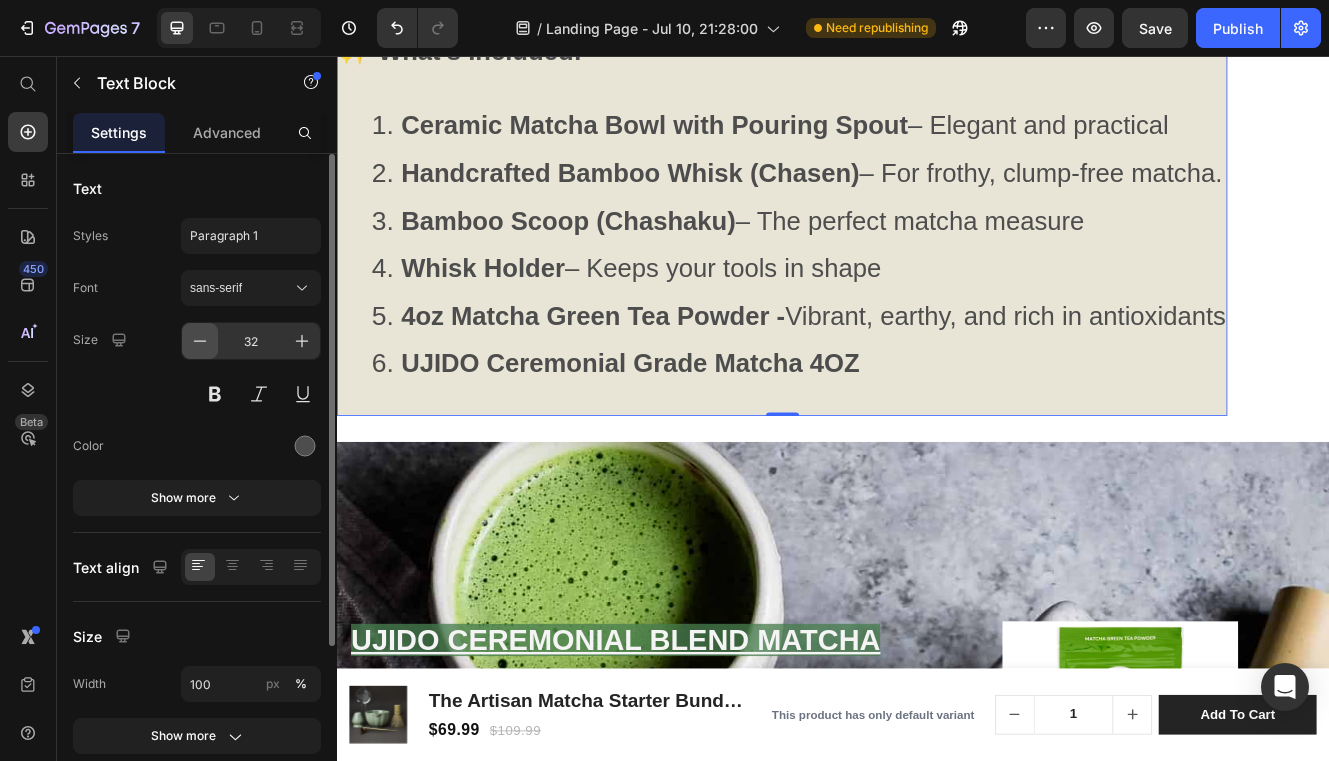 click 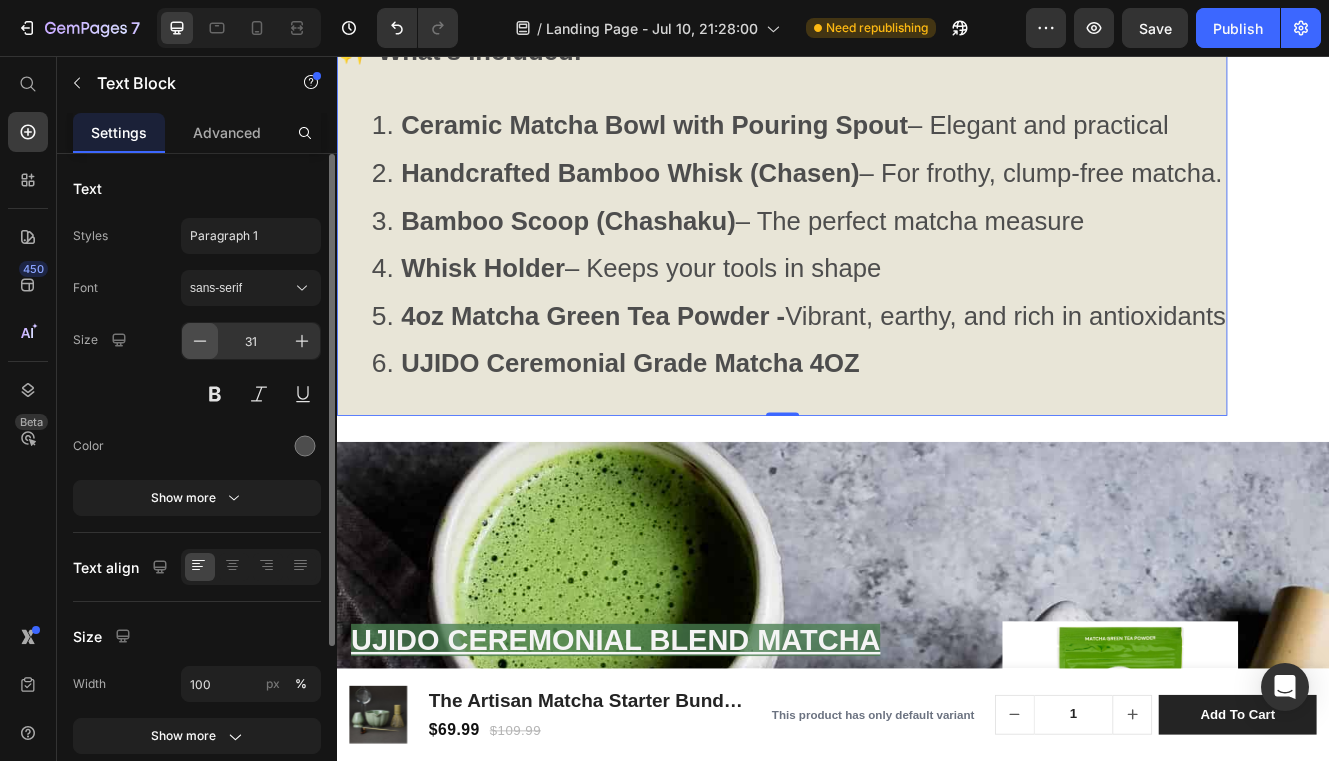 click 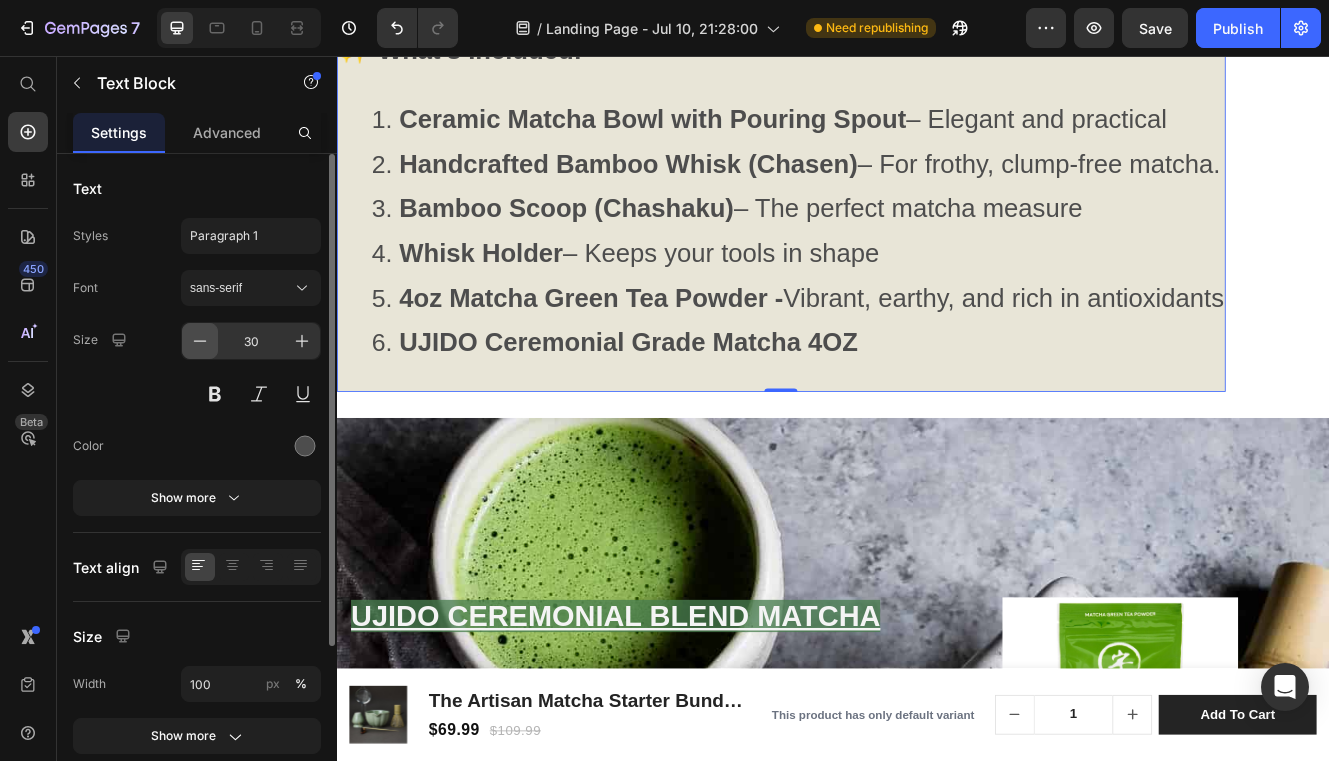 click 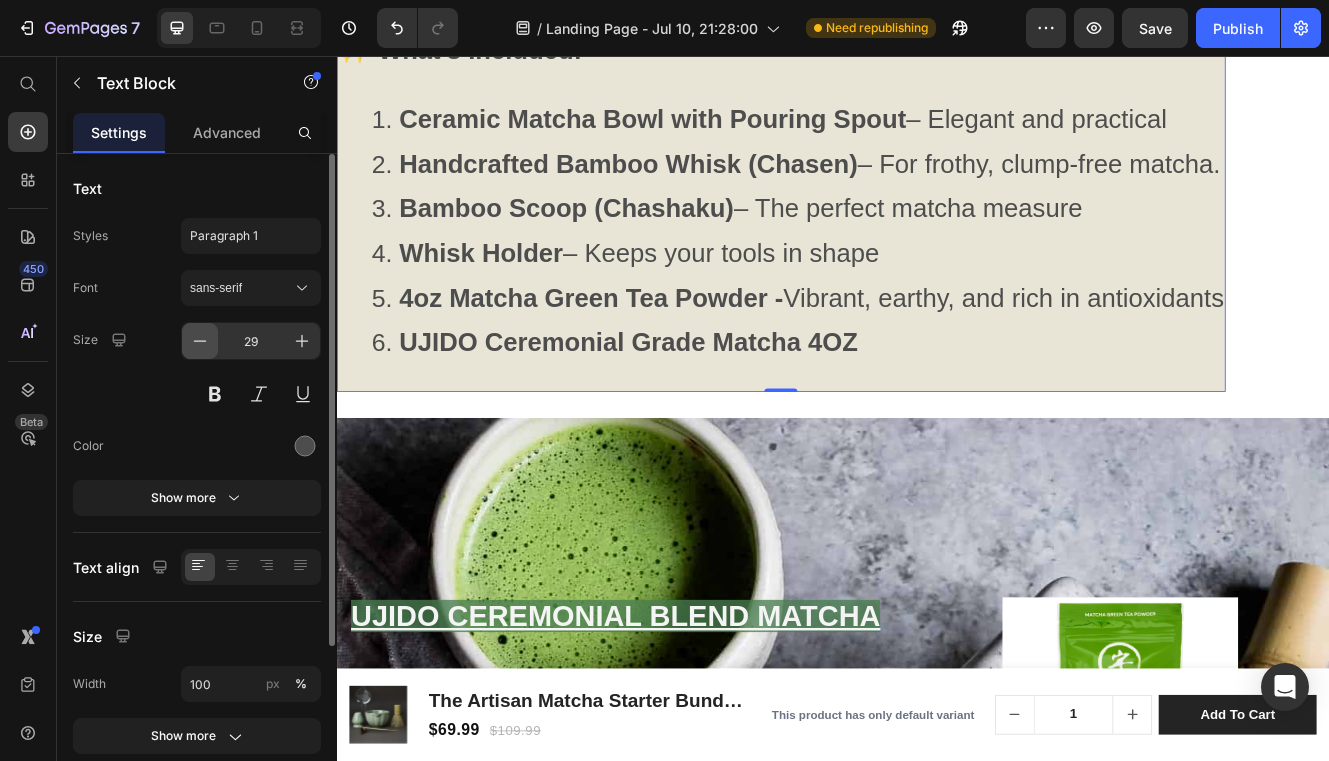 scroll, scrollTop: 231, scrollLeft: 0, axis: vertical 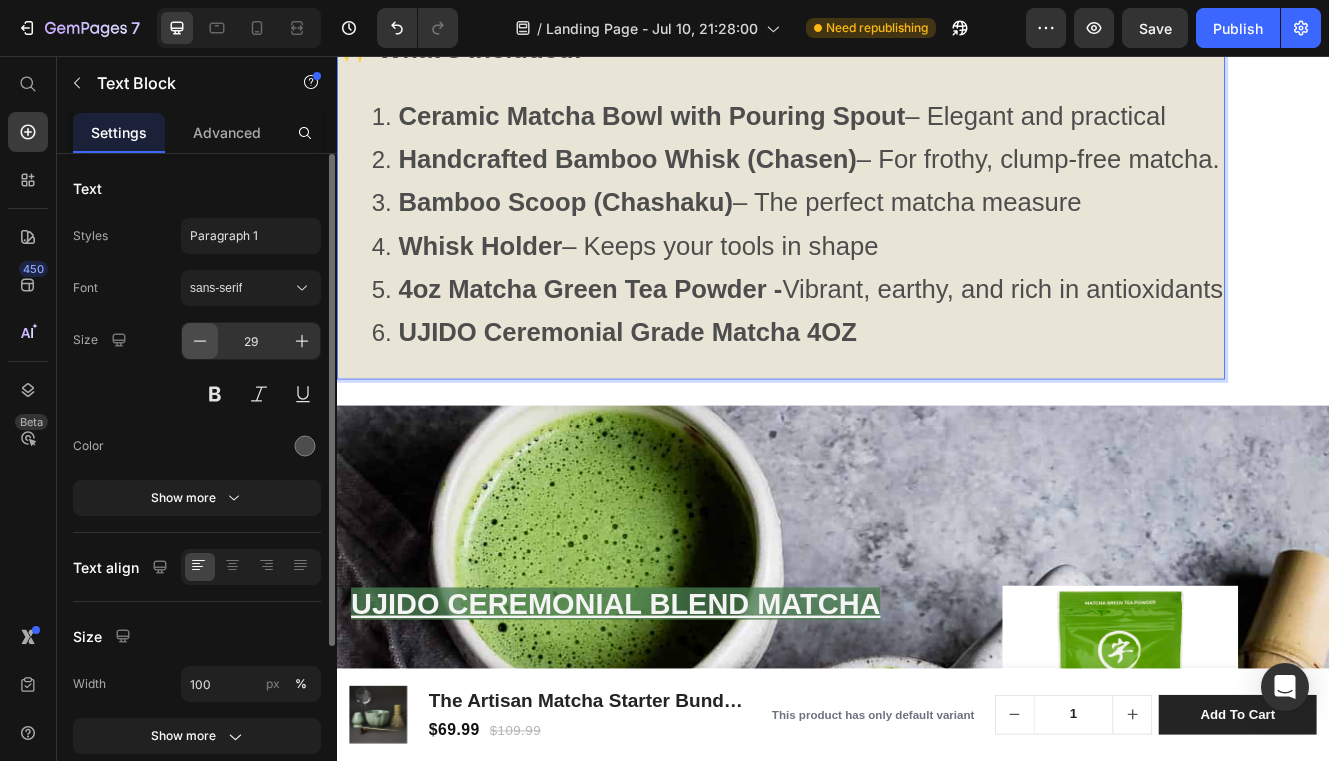 click 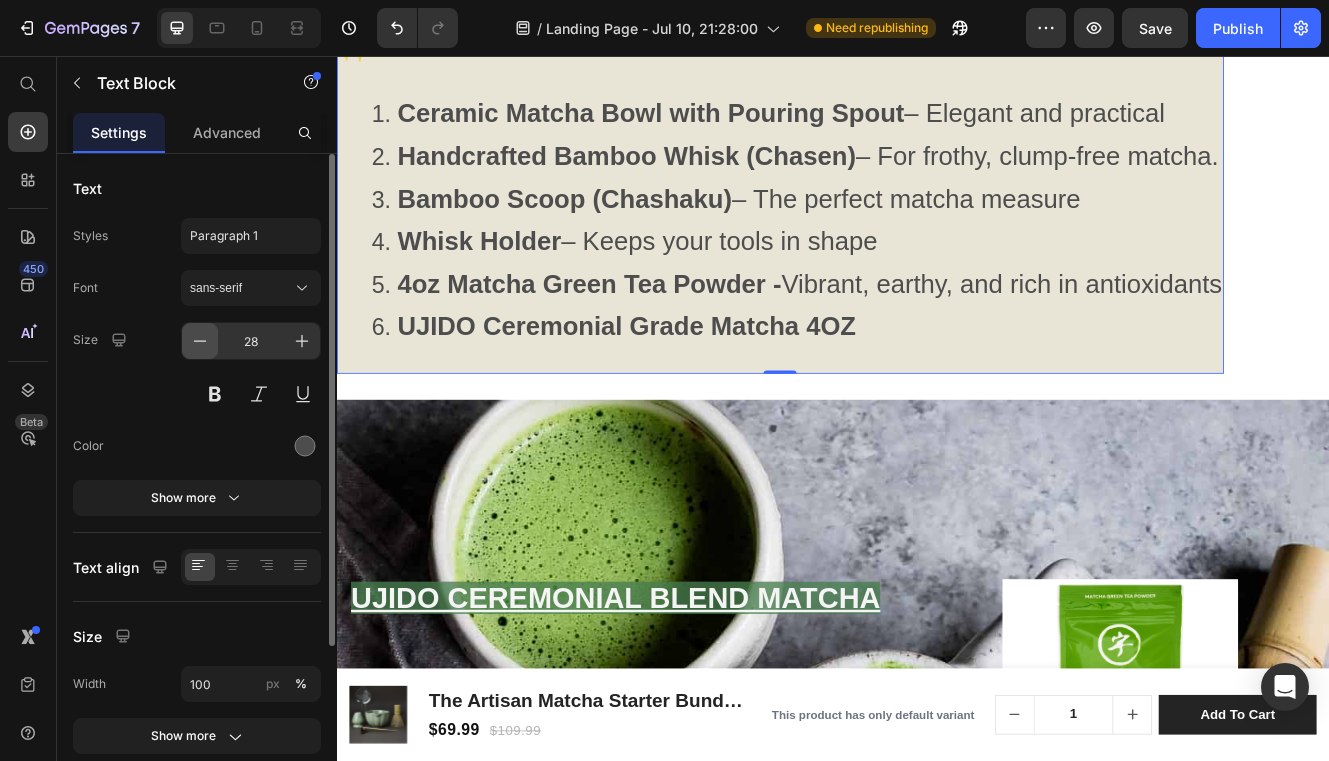click 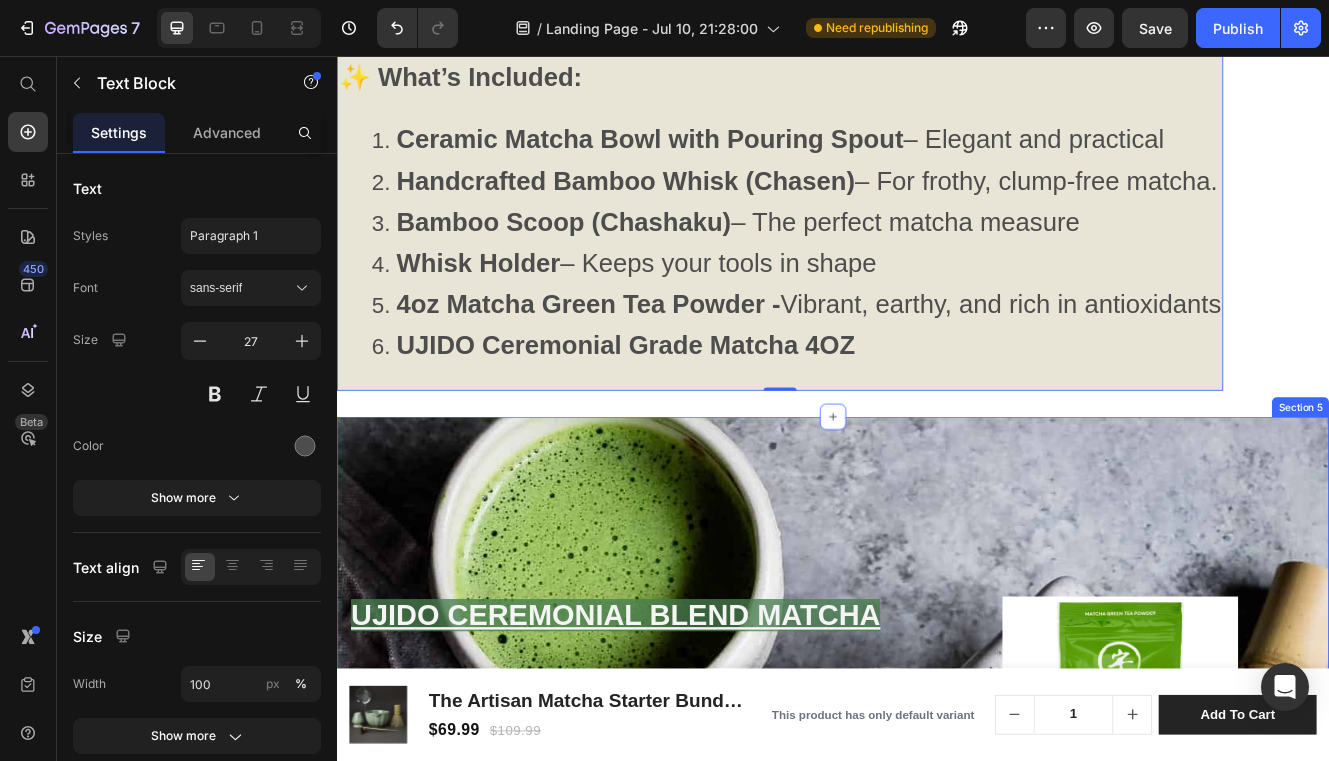 scroll, scrollTop: 1654, scrollLeft: 0, axis: vertical 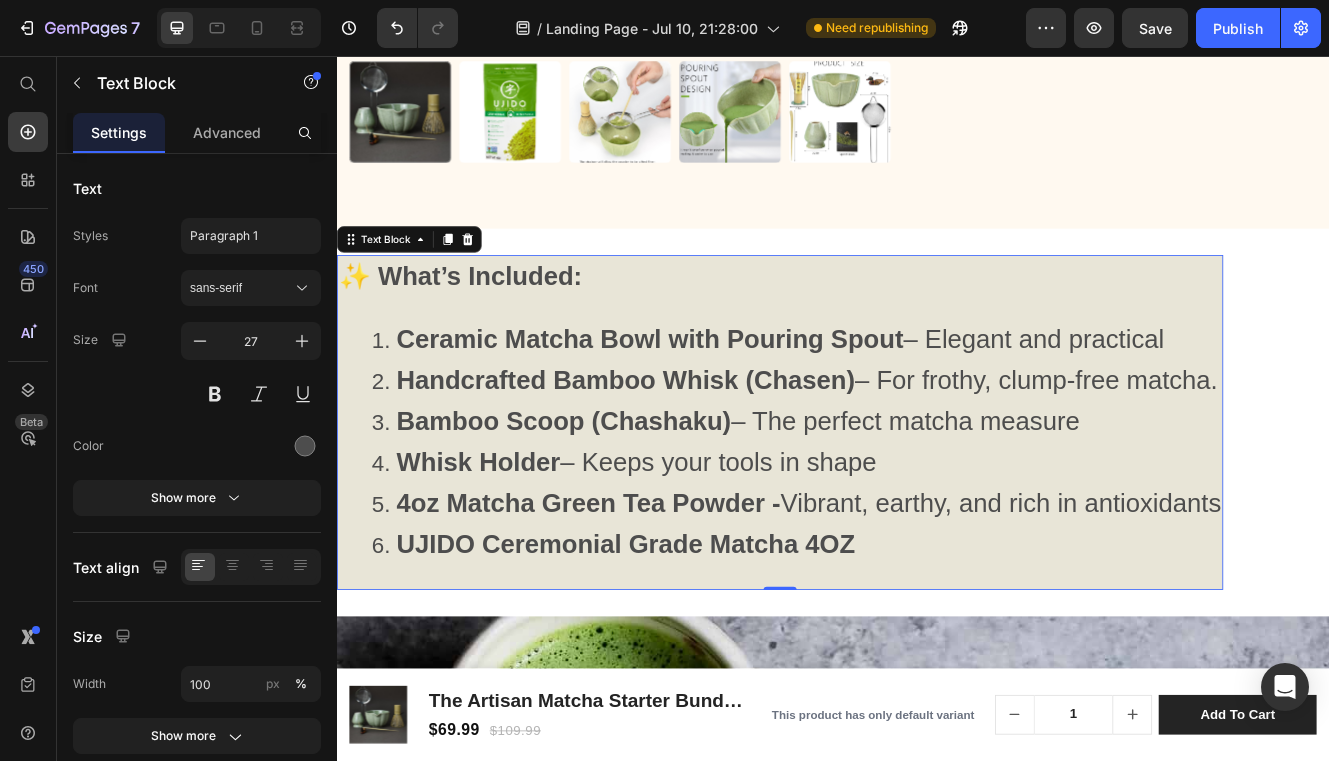 click on "4oz Matcha Green Tea Powder -  Vibrant, earthy, and rich in antioxidants" at bounding box center (893, 599) 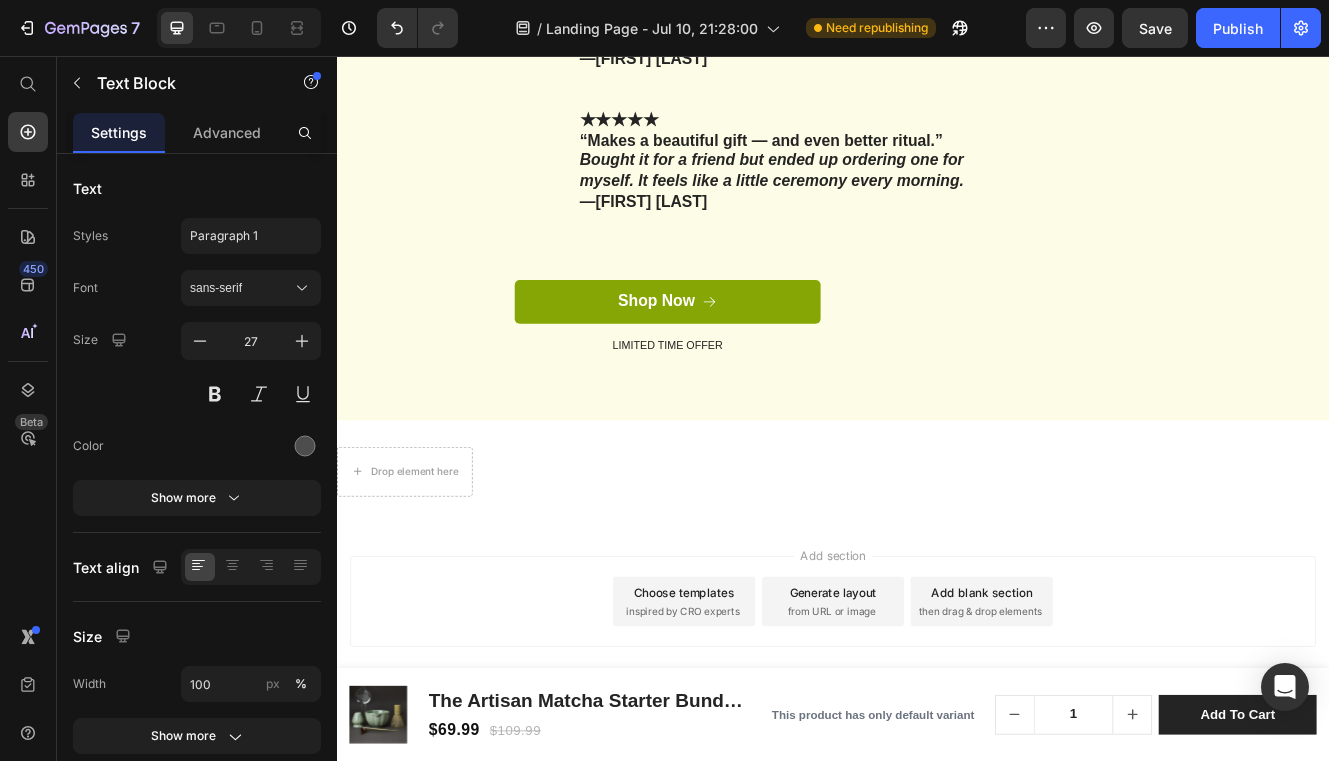 scroll, scrollTop: 5128, scrollLeft: 0, axis: vertical 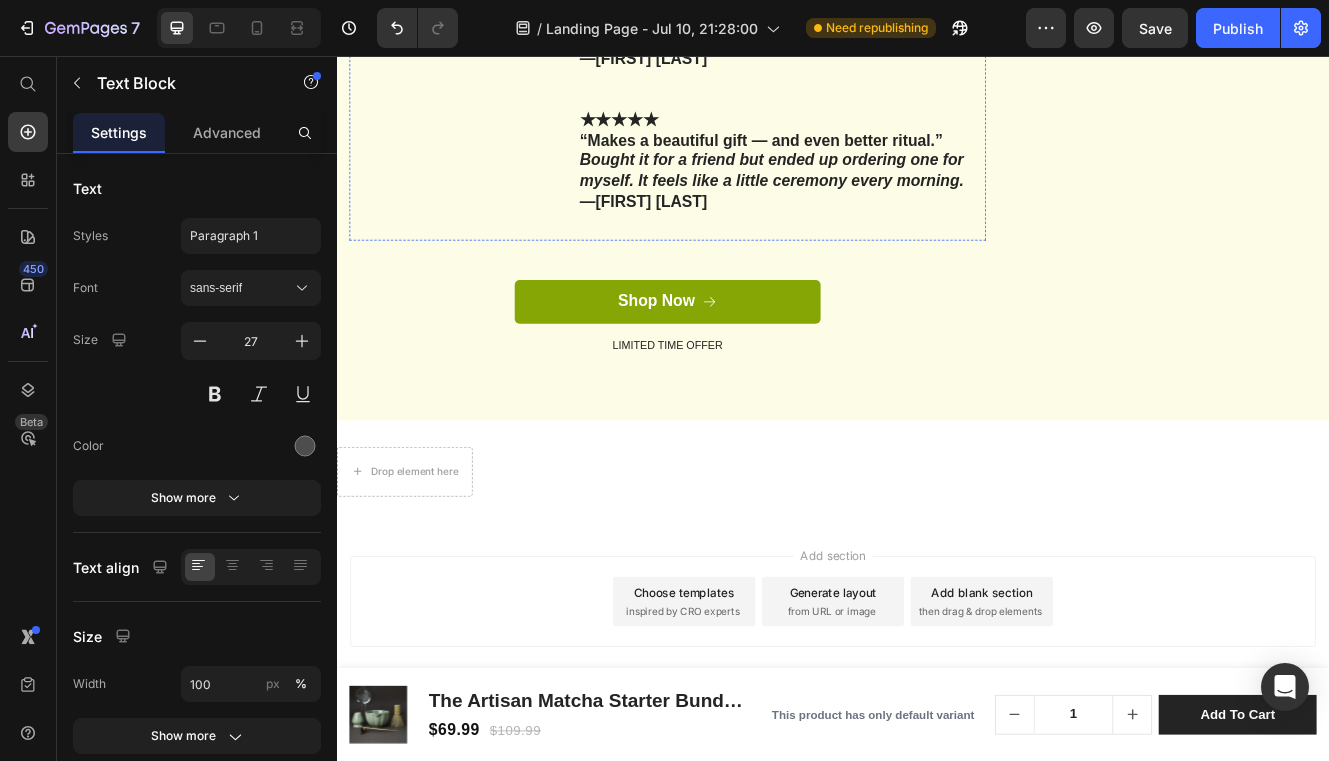 click at bounding box center [475, -15] 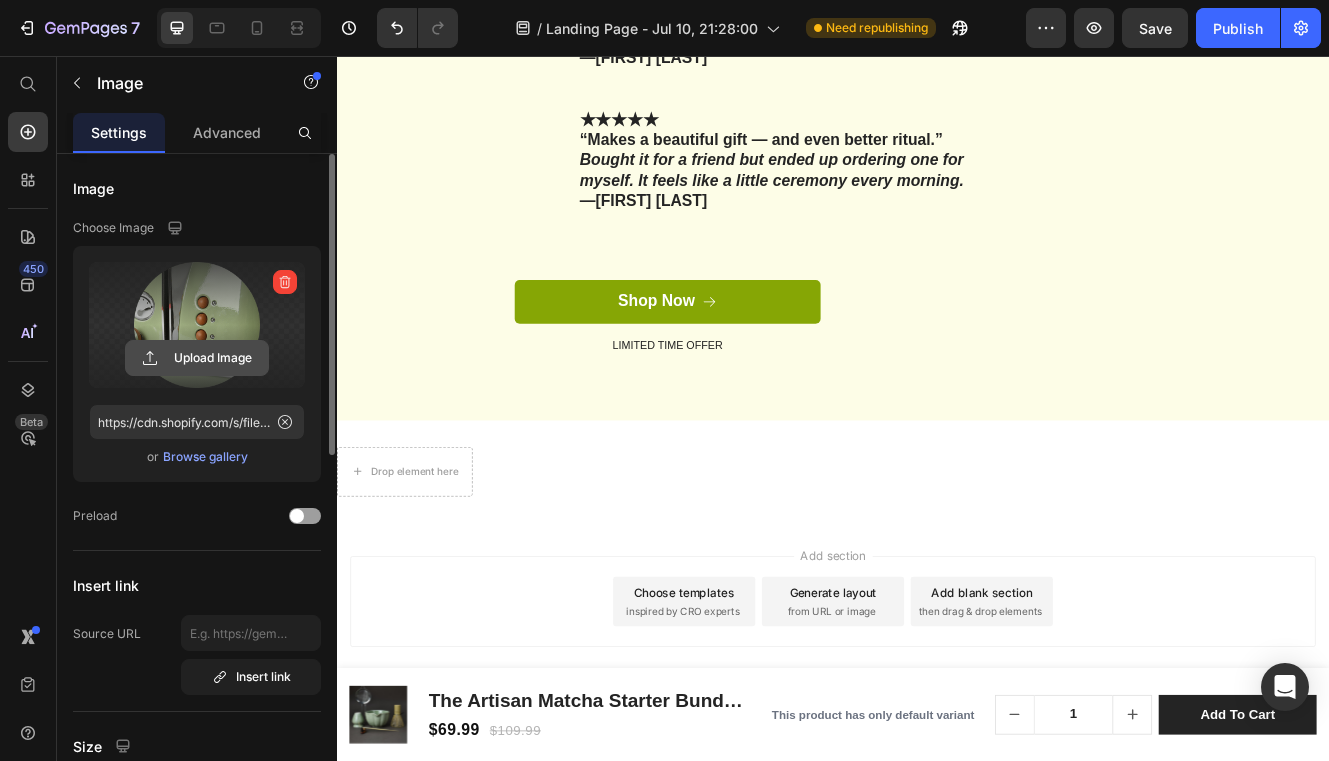 click 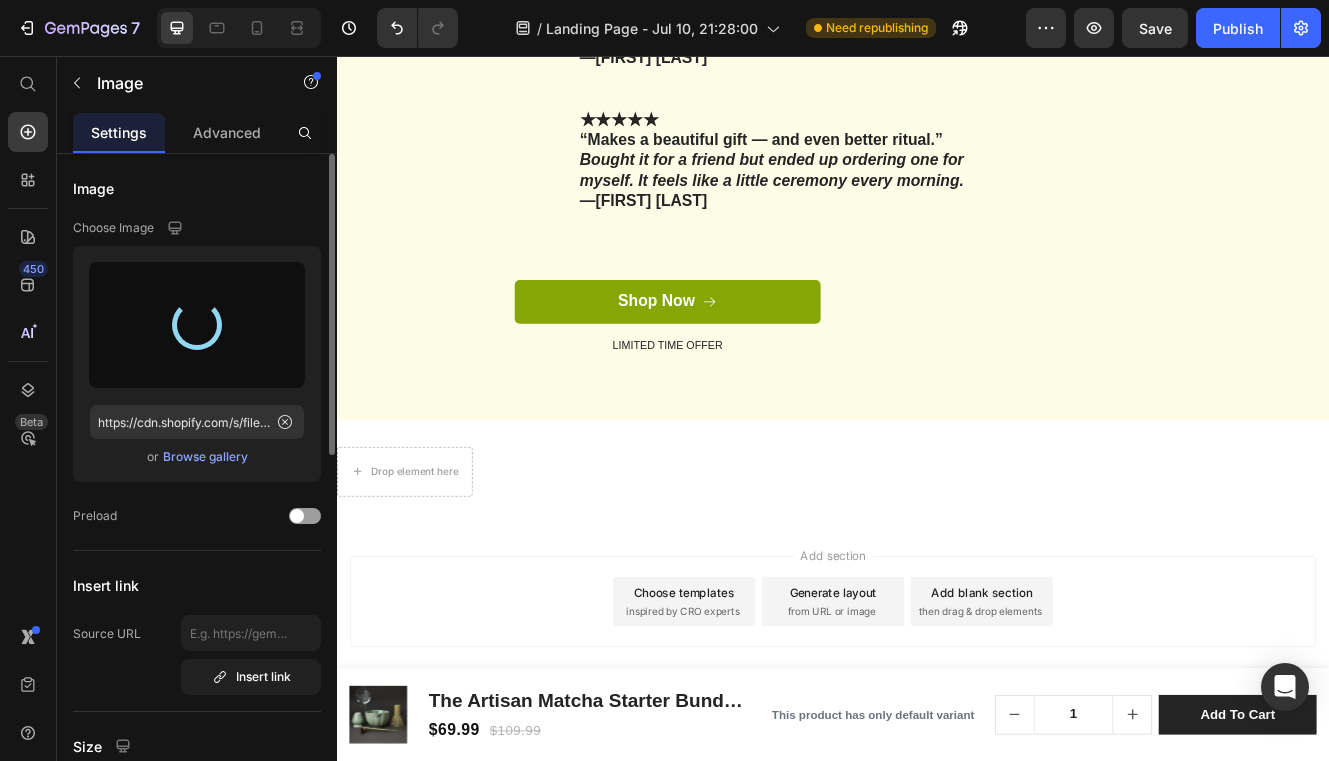 type on "https://cdn.shopify.com/s/files/1/0764/3575/1156/files/gempages_574225770239492971-558829d4-2f5c-4a1a-a603-8133679a0ae3.jpg" 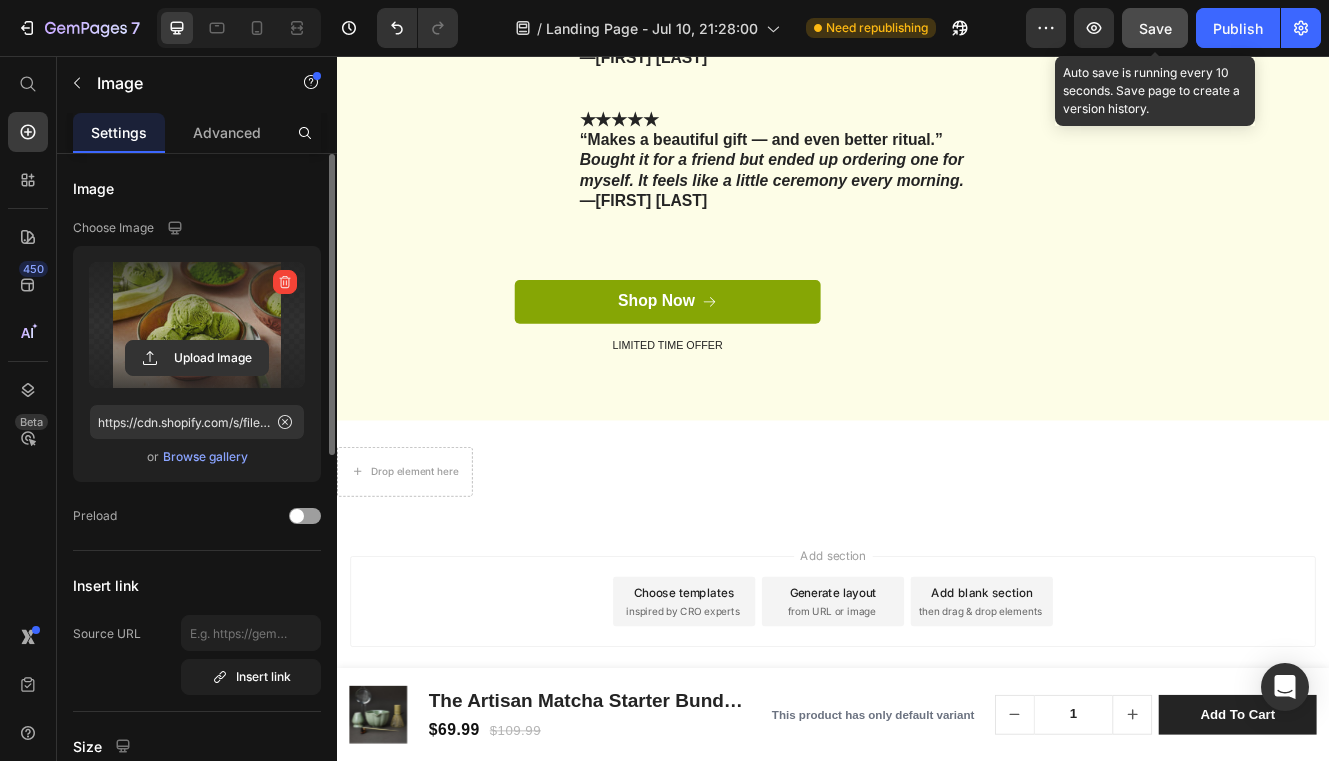 click on "Save" 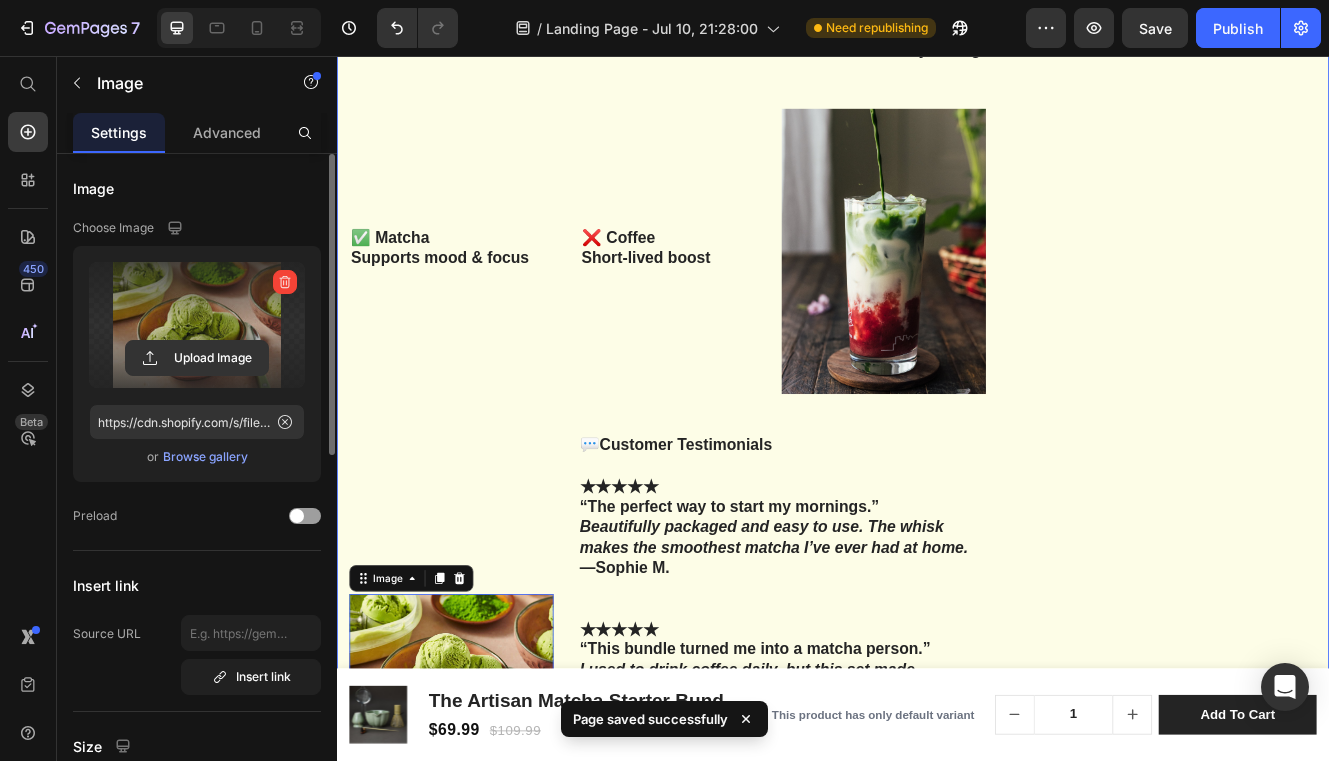 scroll, scrollTop: 3522, scrollLeft: 0, axis: vertical 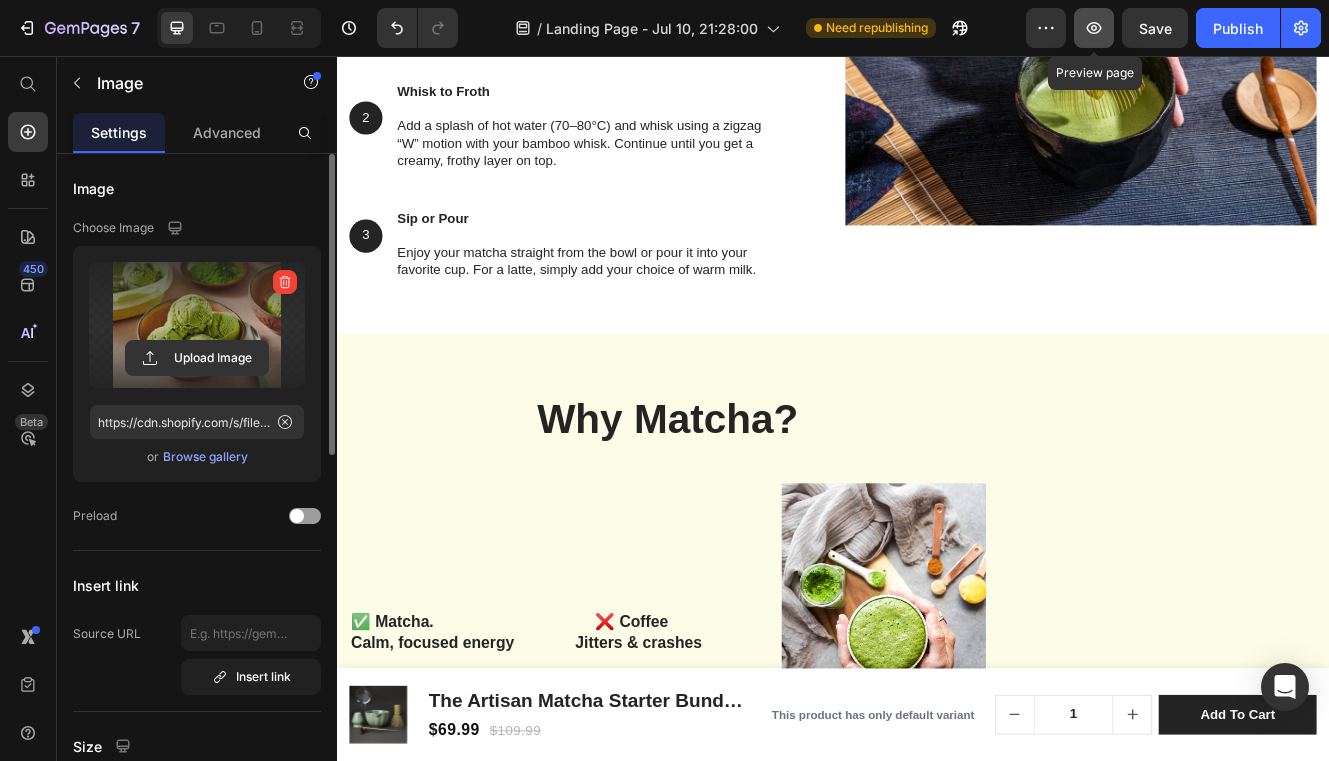 click 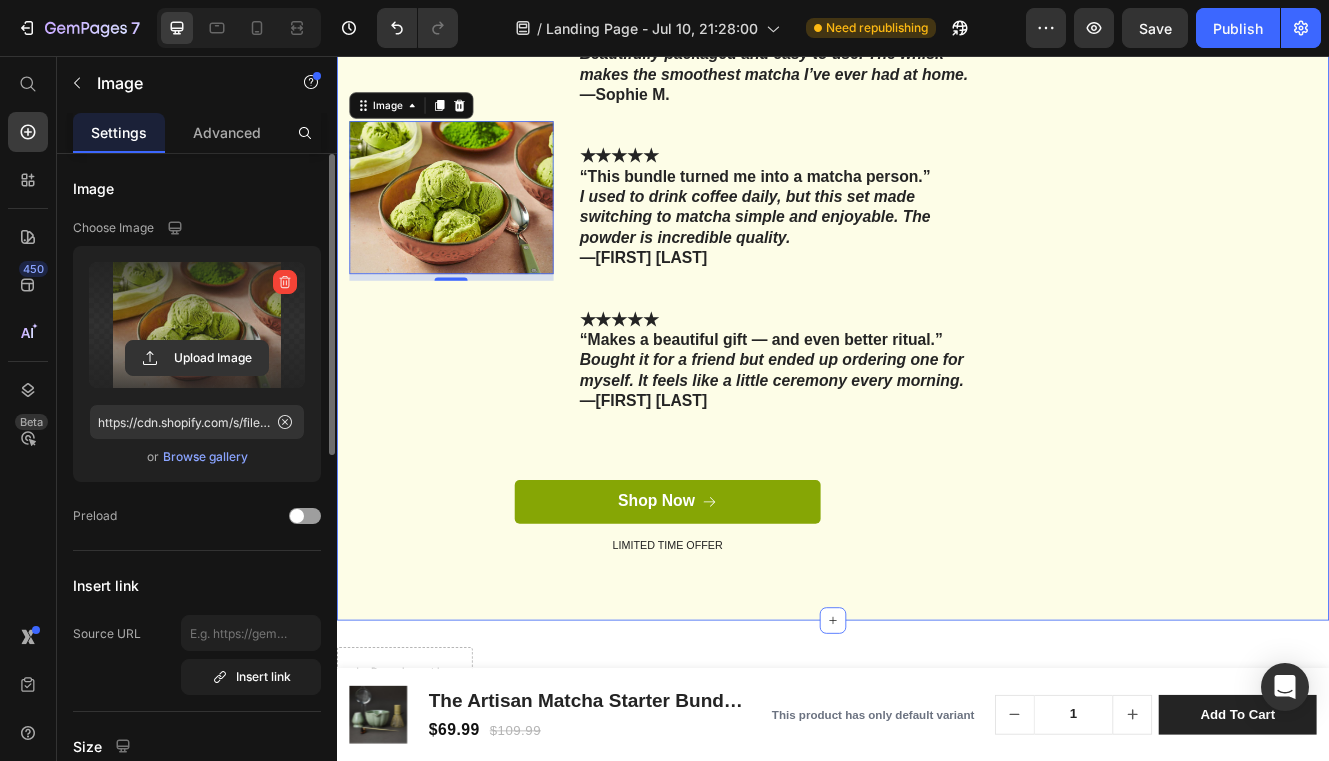 scroll, scrollTop: 5369, scrollLeft: 0, axis: vertical 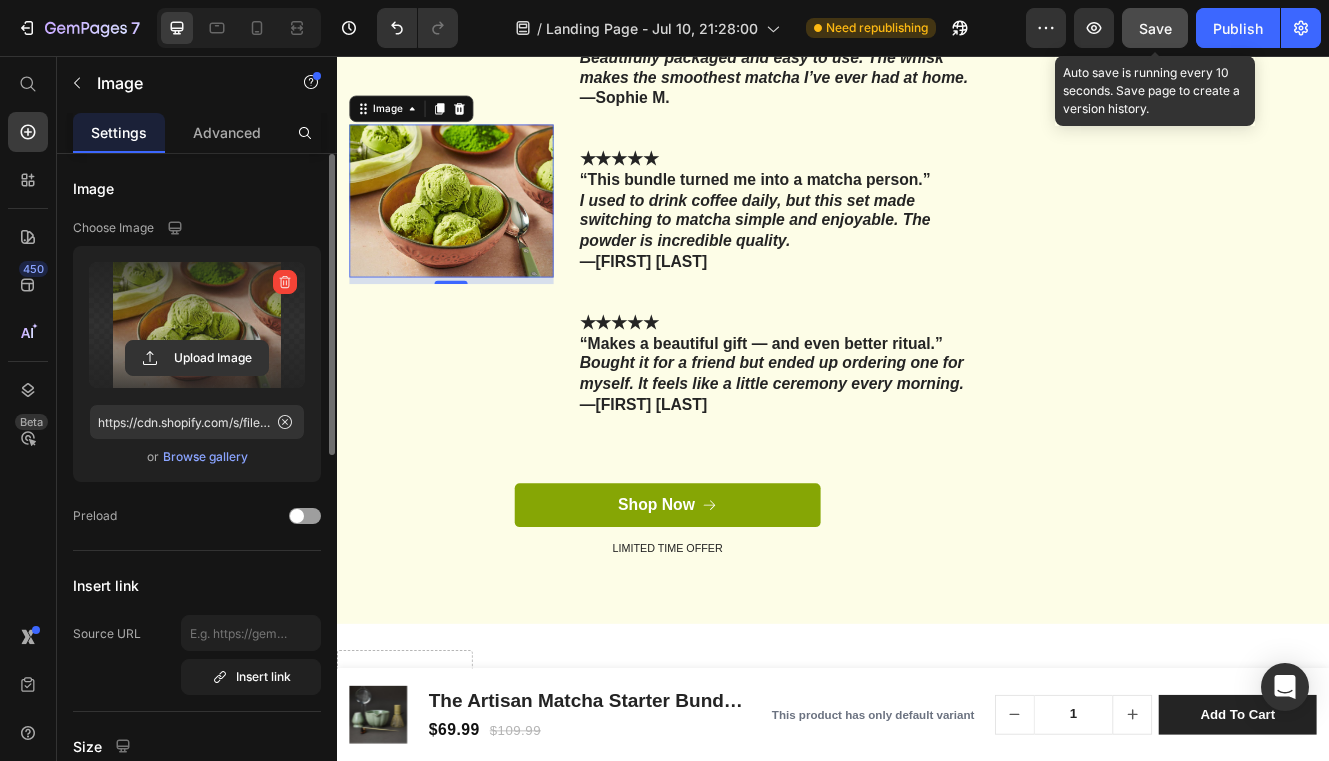 click on "Save" at bounding box center [1155, 28] 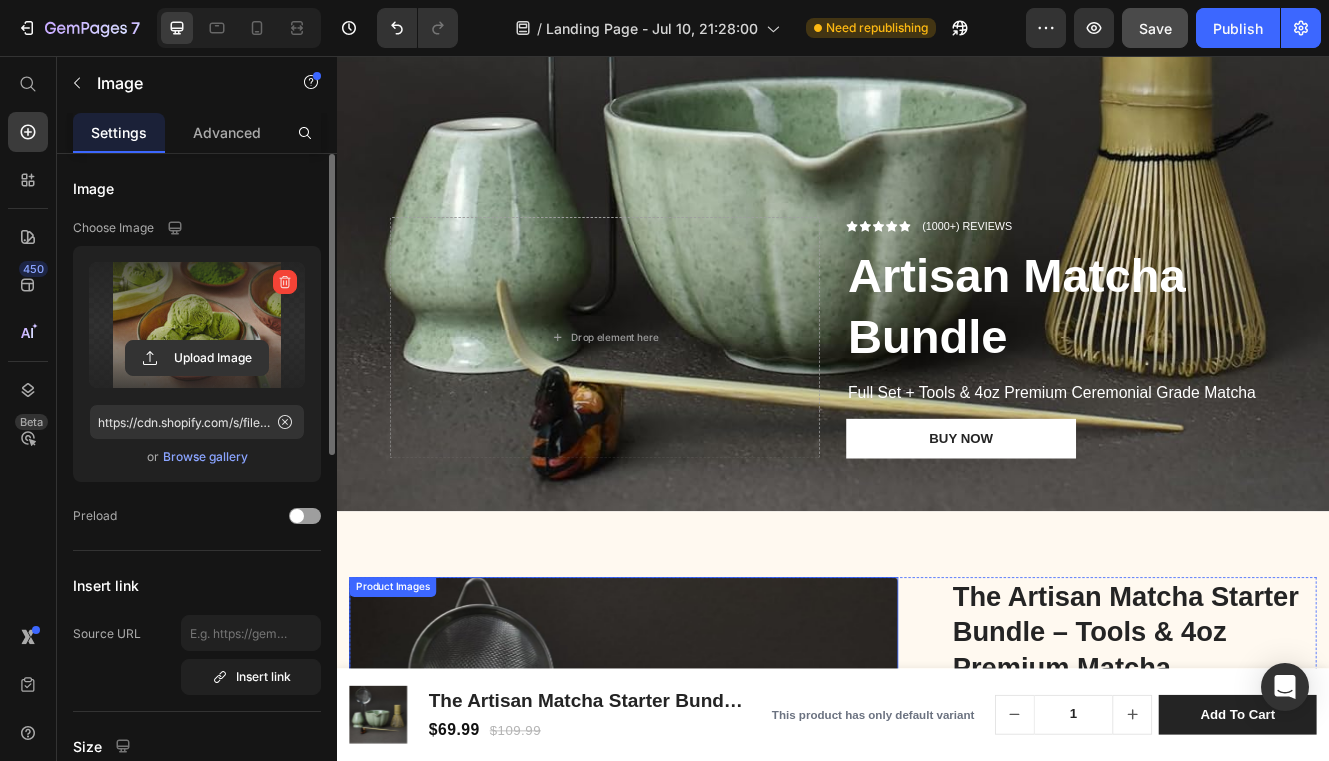 scroll, scrollTop: 0, scrollLeft: 0, axis: both 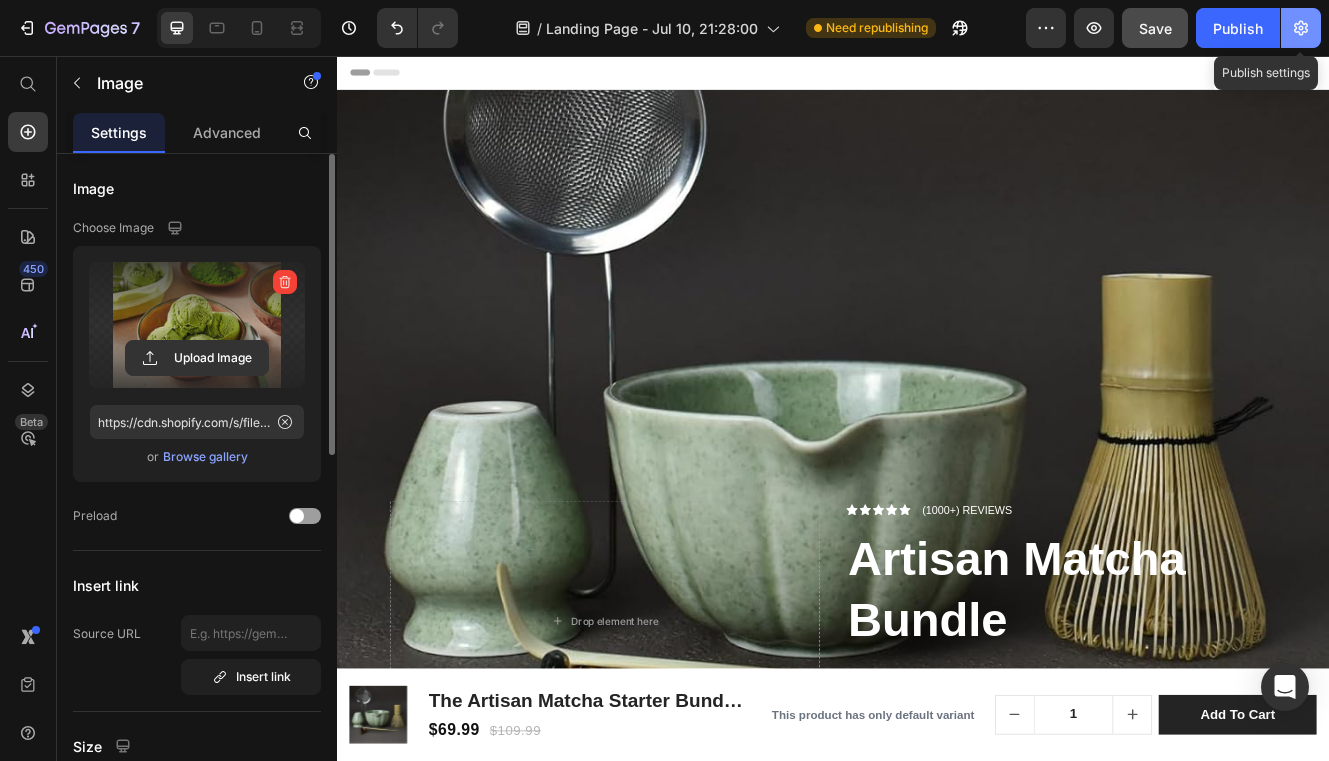 click 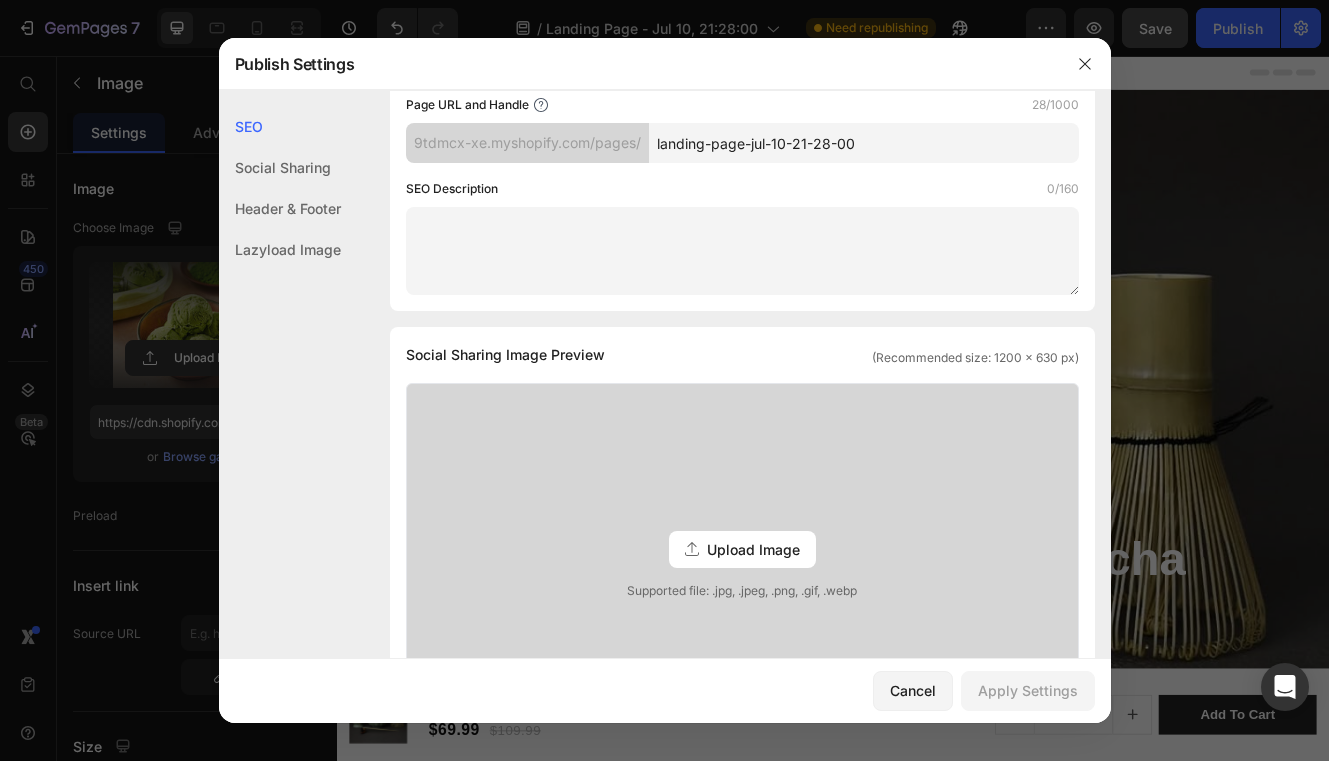 scroll, scrollTop: 0, scrollLeft: 0, axis: both 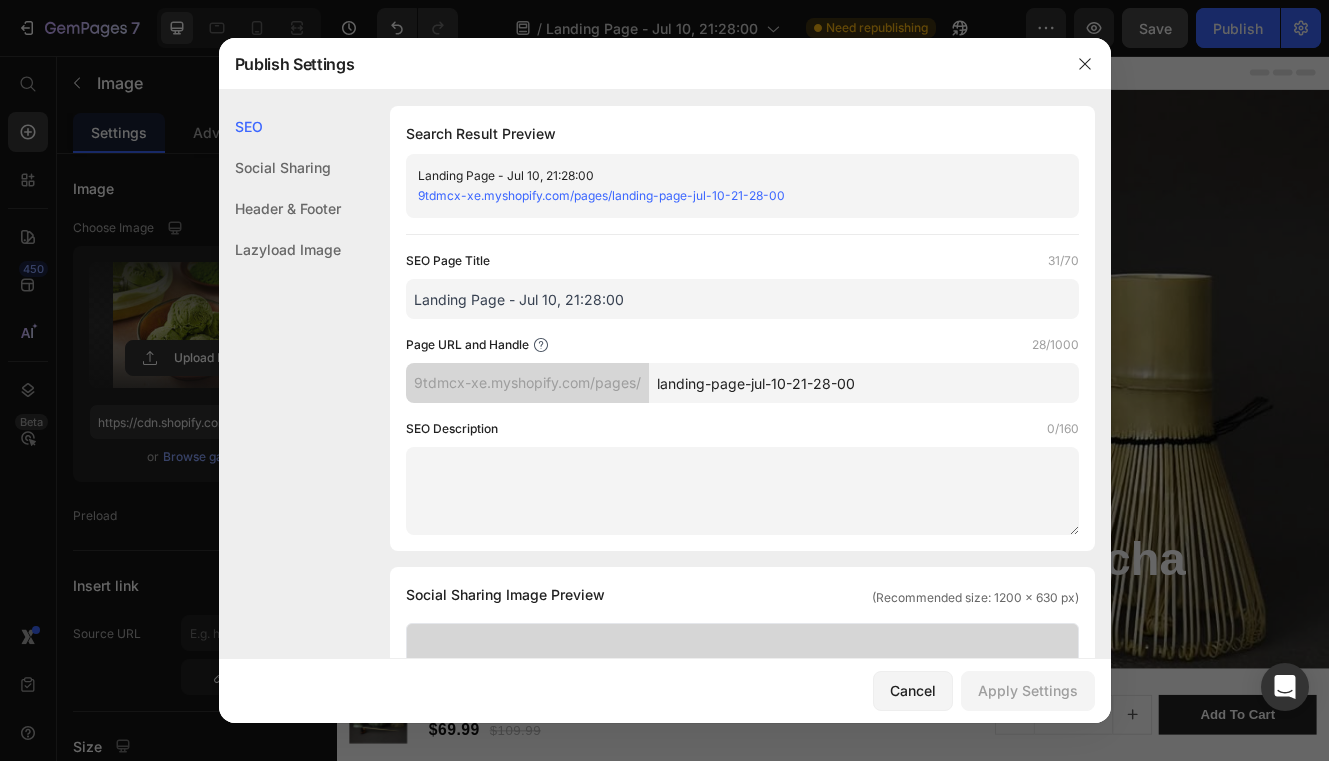 click on "9tdmcx-xe.myshopify.com/pages/landing-page-jul-10-21-28-00" at bounding box center (601, 195) 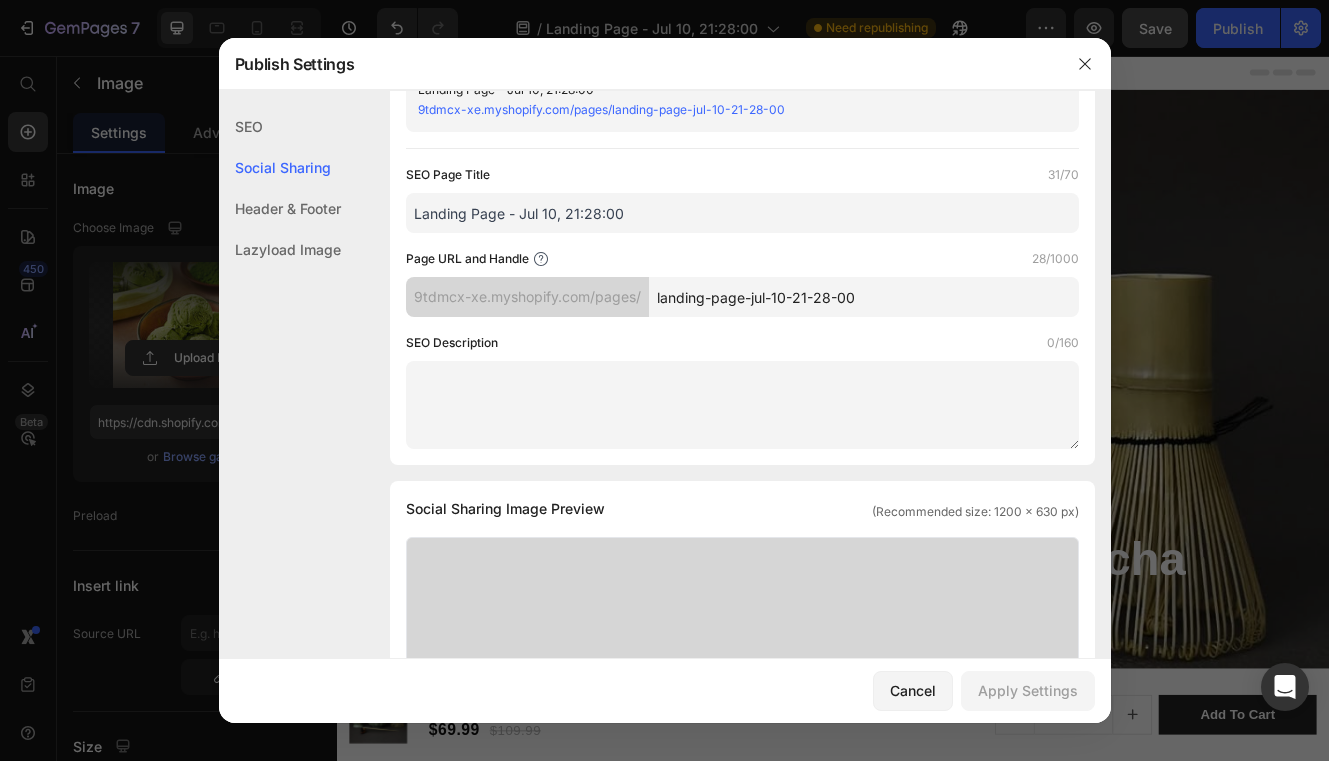 scroll, scrollTop: 0, scrollLeft: 0, axis: both 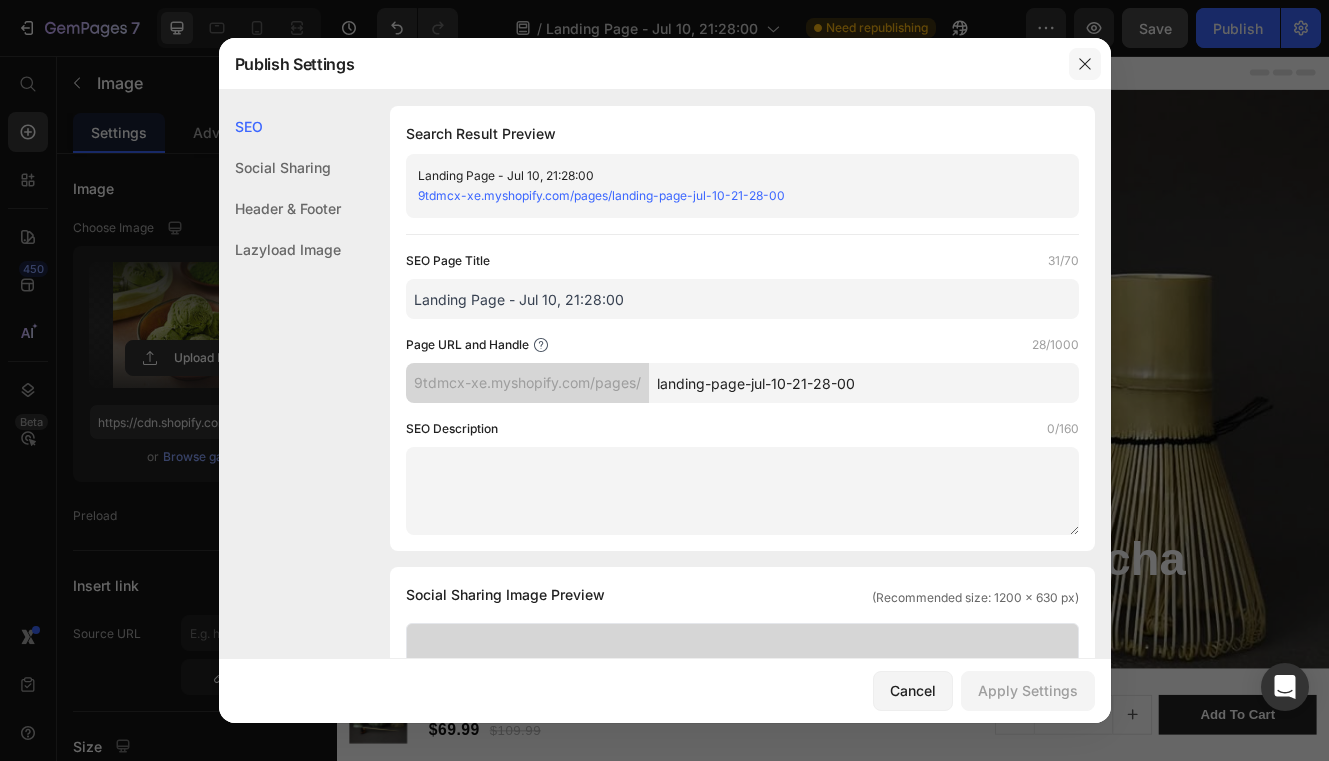 click 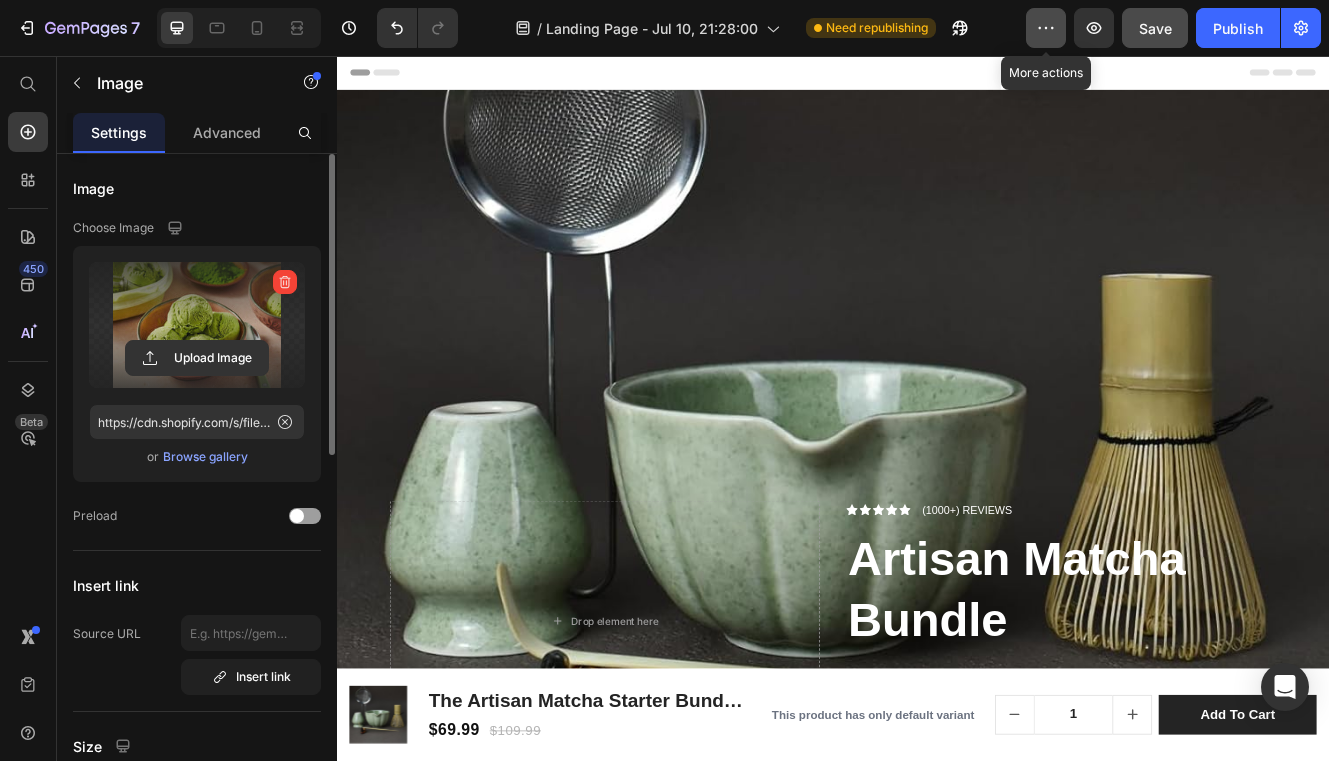 click 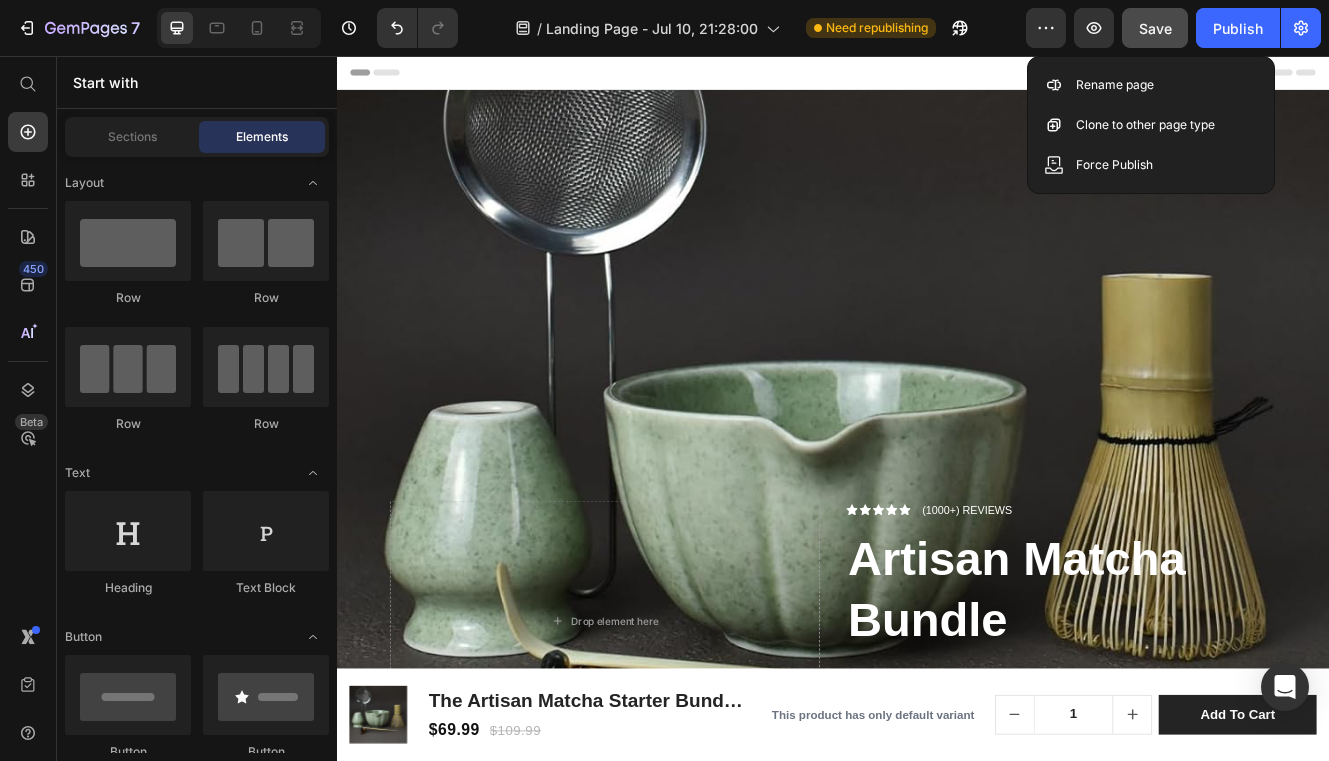 click on "Header" at bounding box center (937, 76) 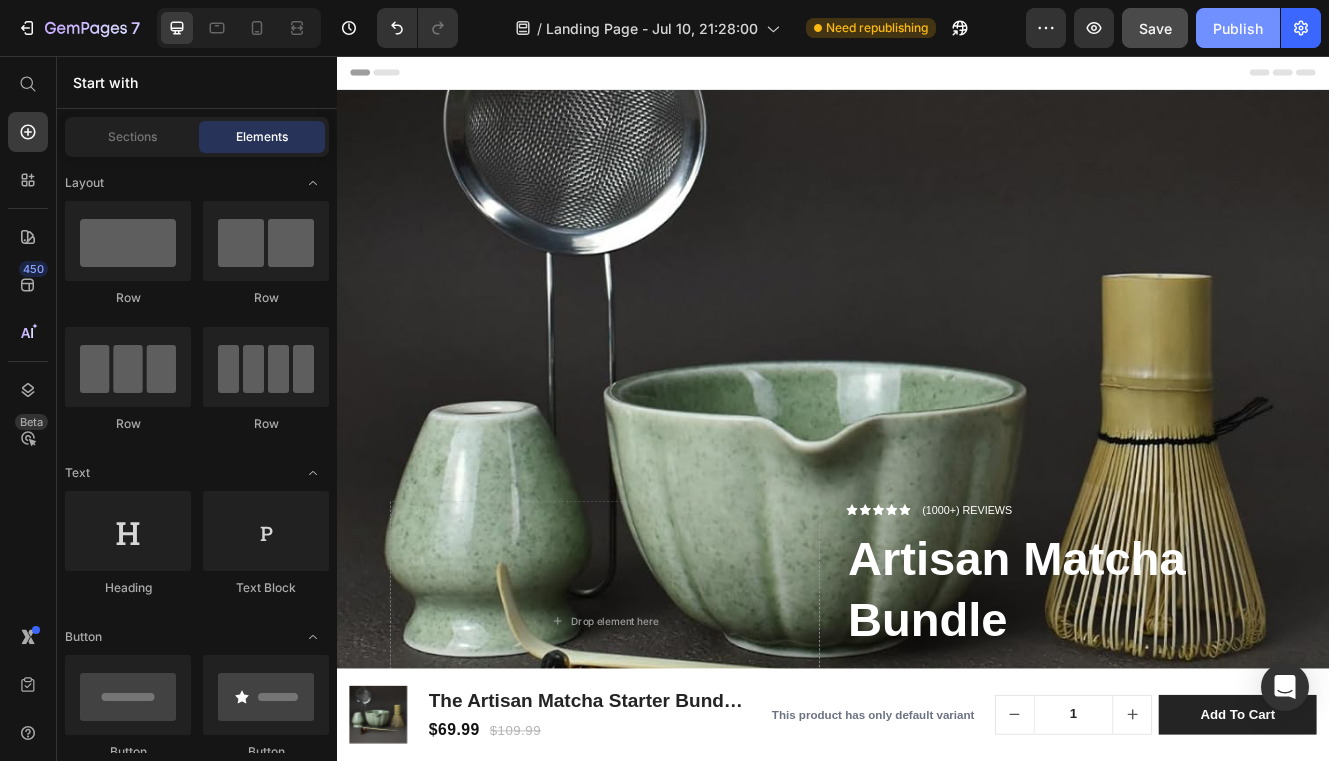 click on "Publish" 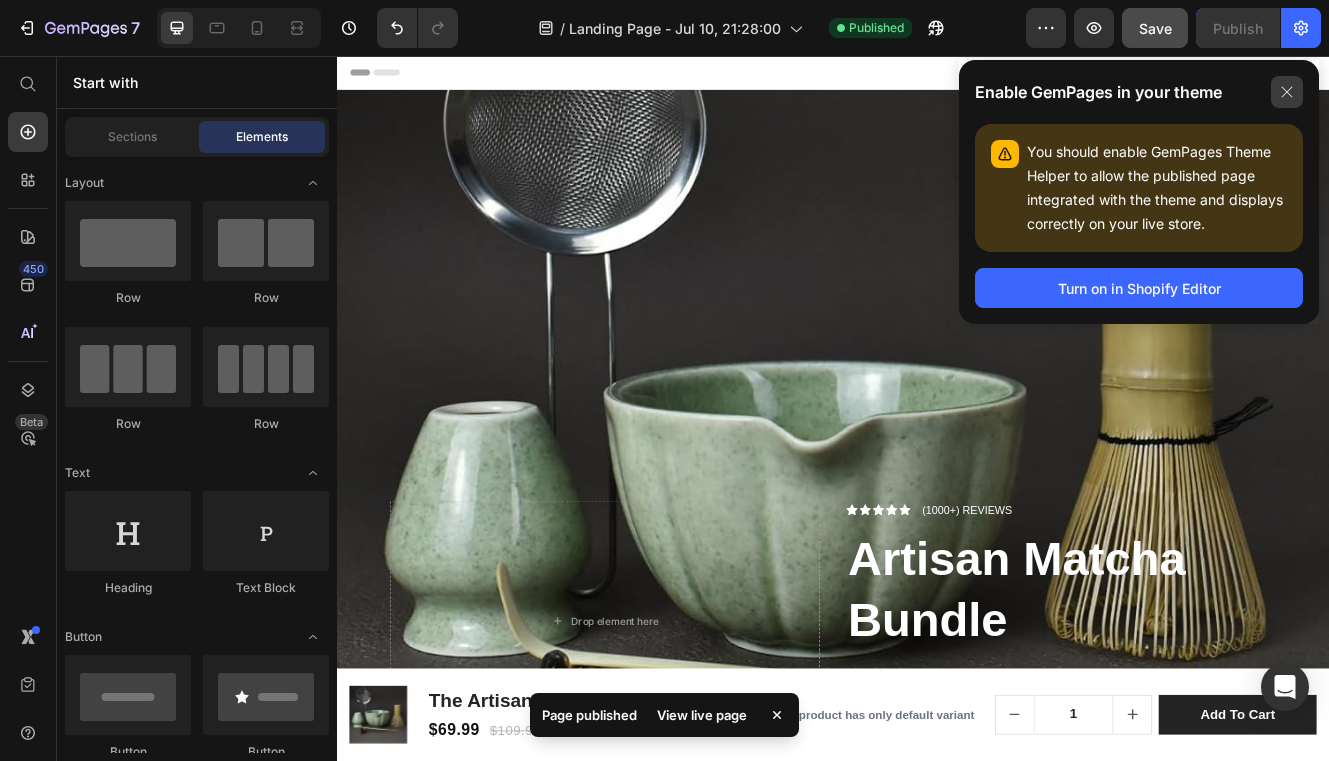 click 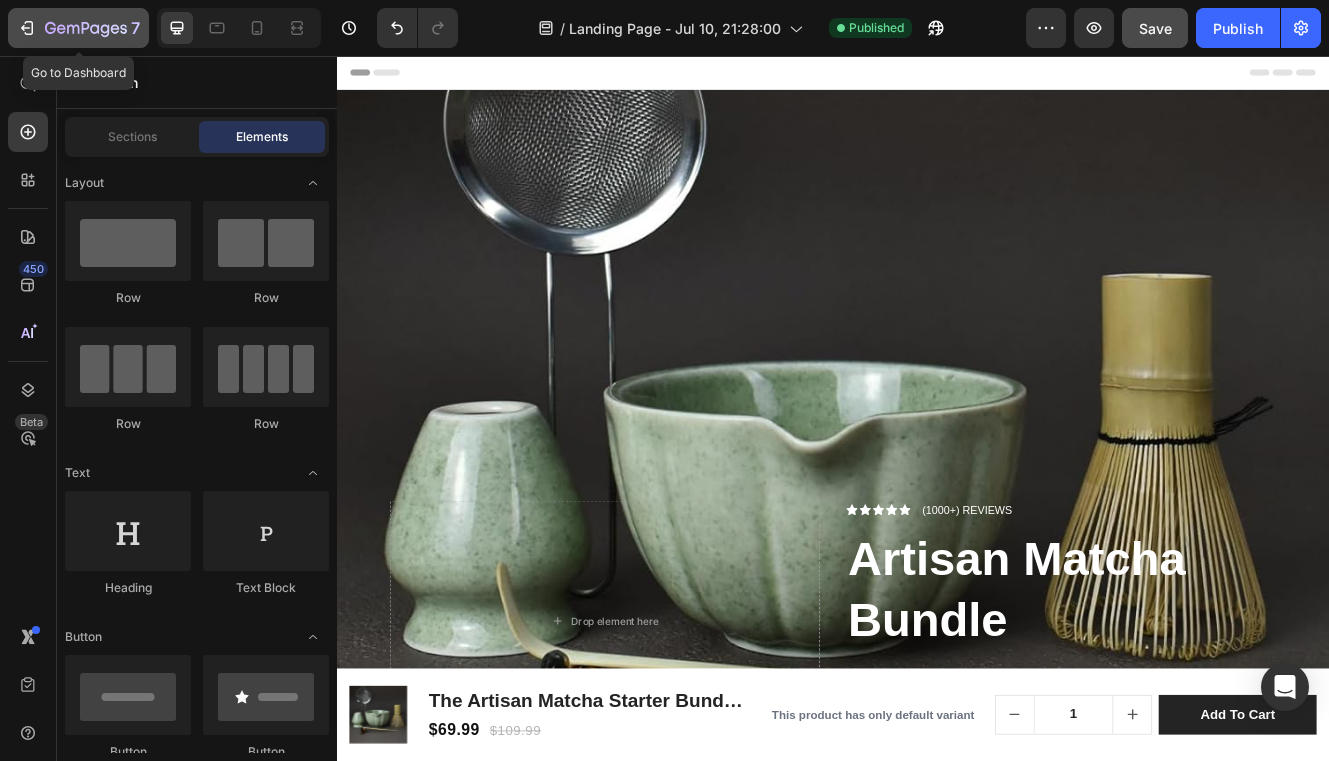 click 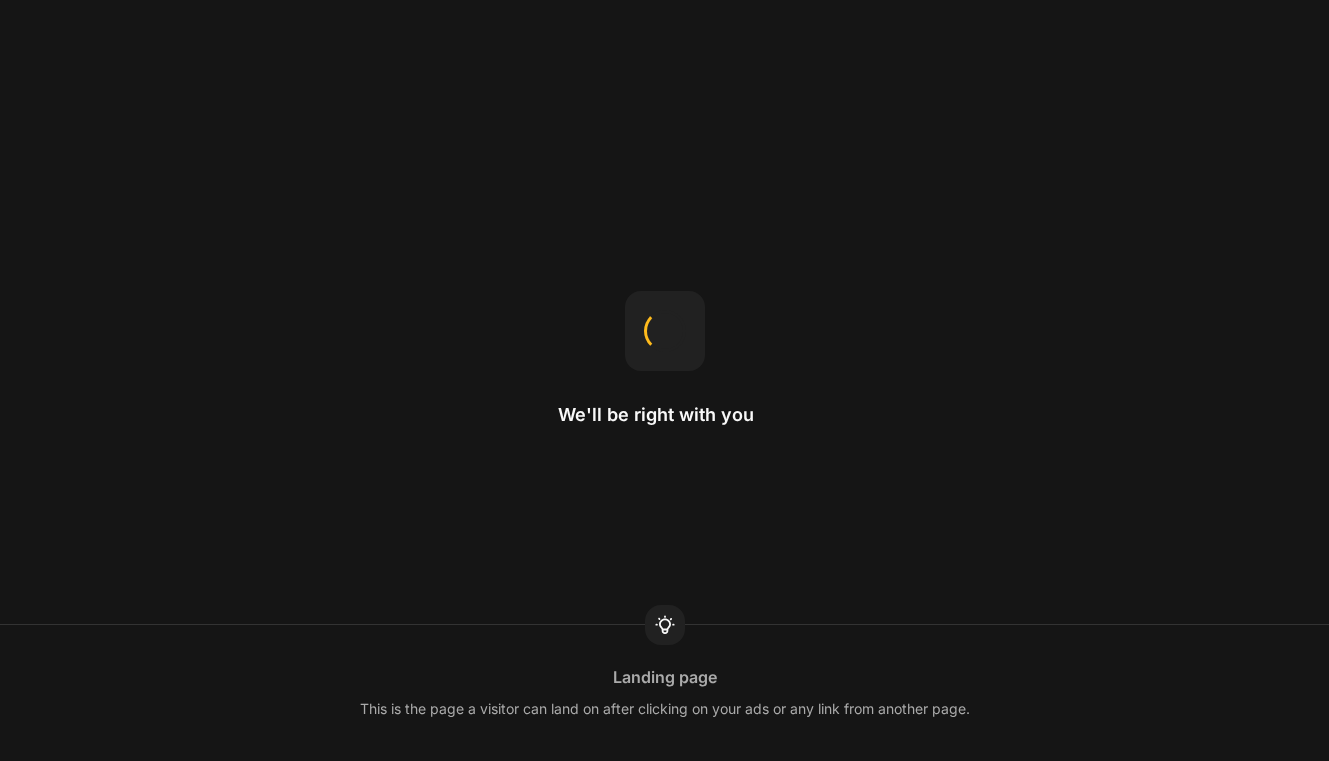 scroll, scrollTop: 0, scrollLeft: 0, axis: both 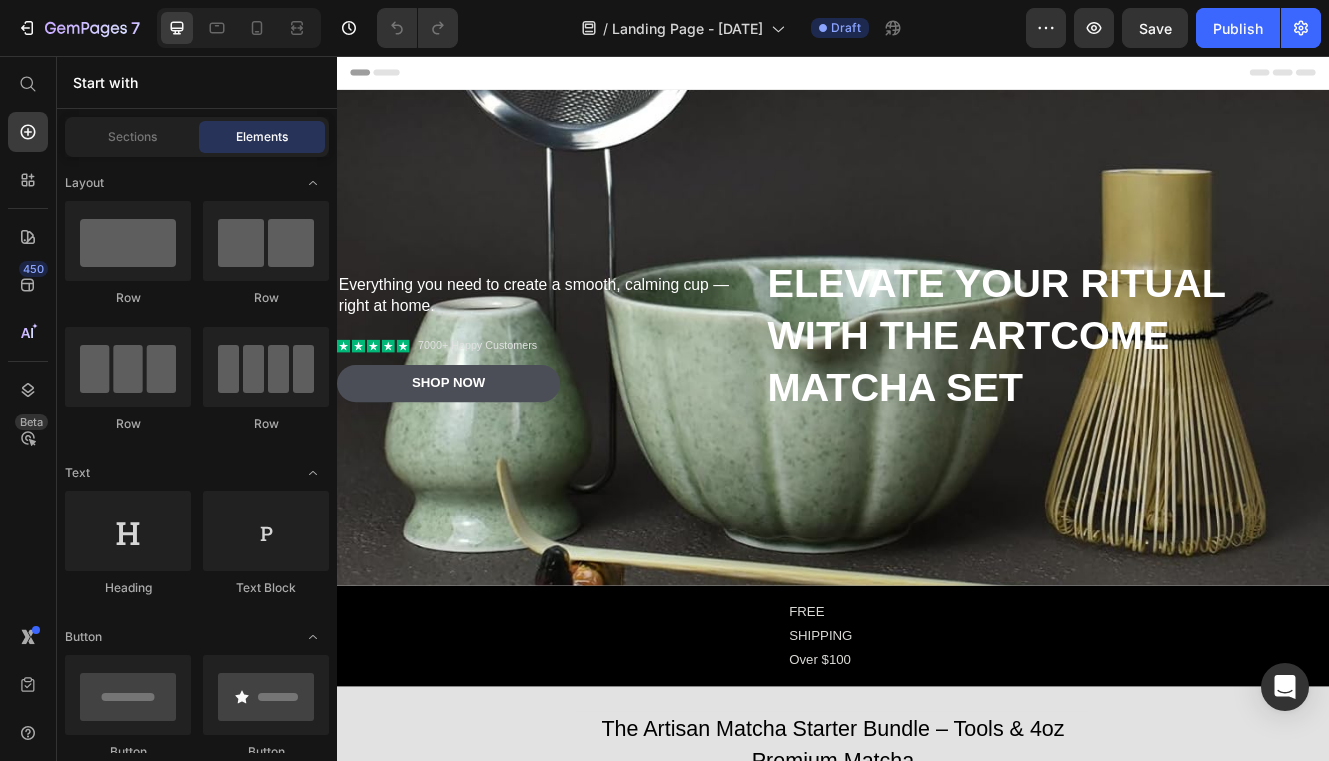 click on "Header" at bounding box center (937, 76) 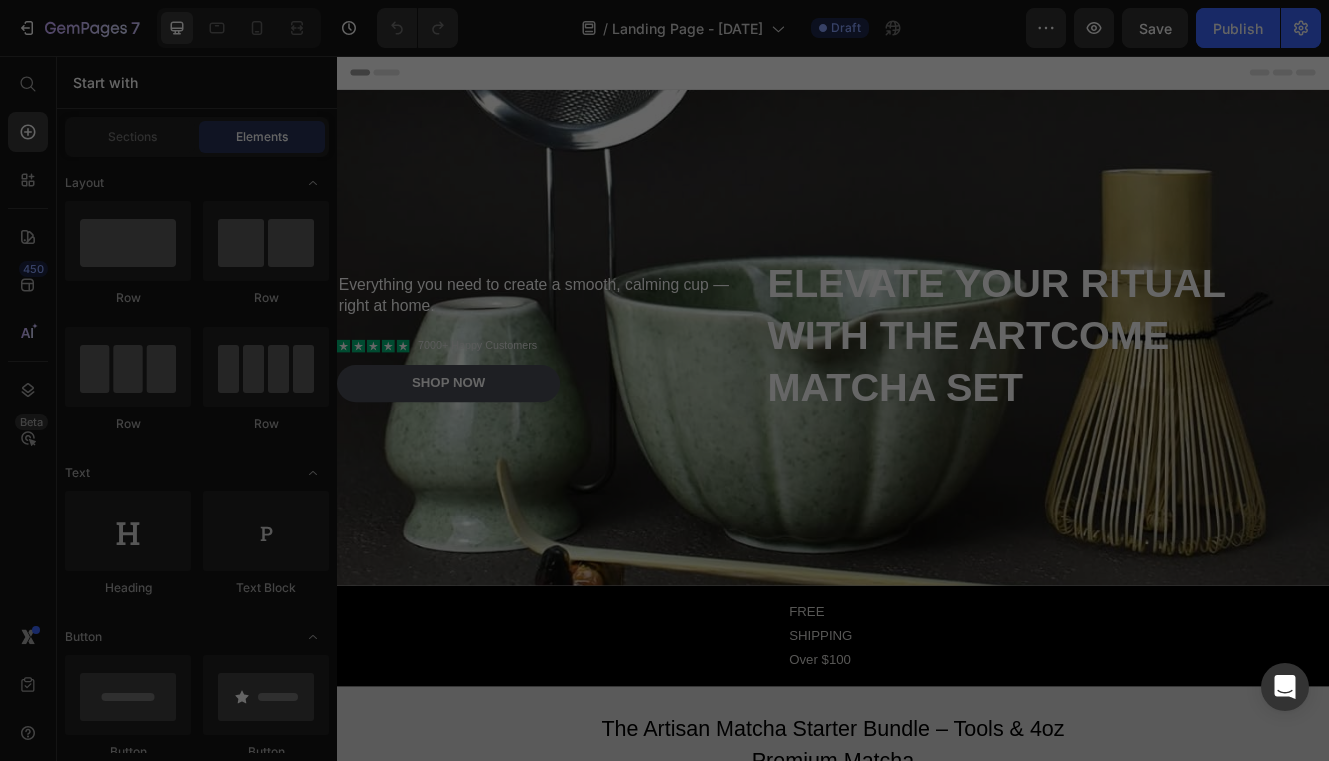 scroll, scrollTop: 937, scrollLeft: 0, axis: vertical 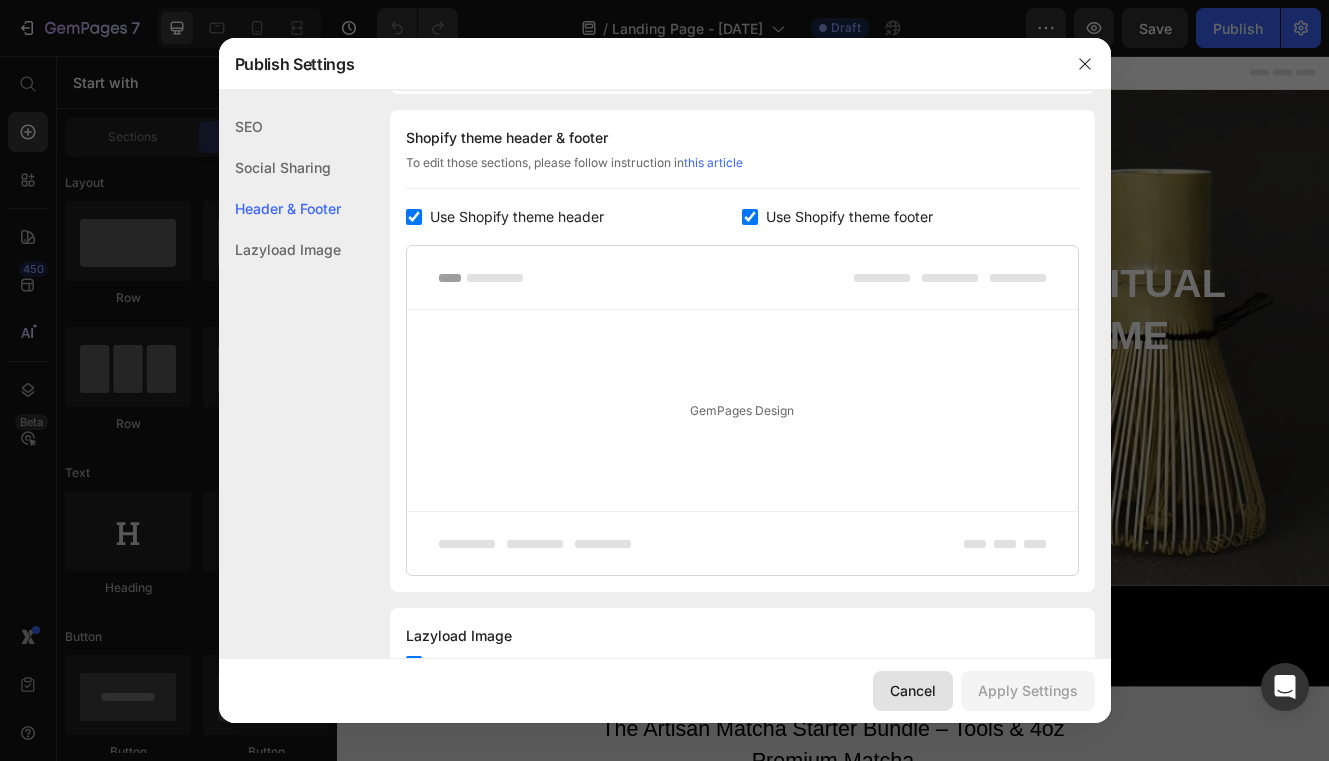 click on "Cancel" 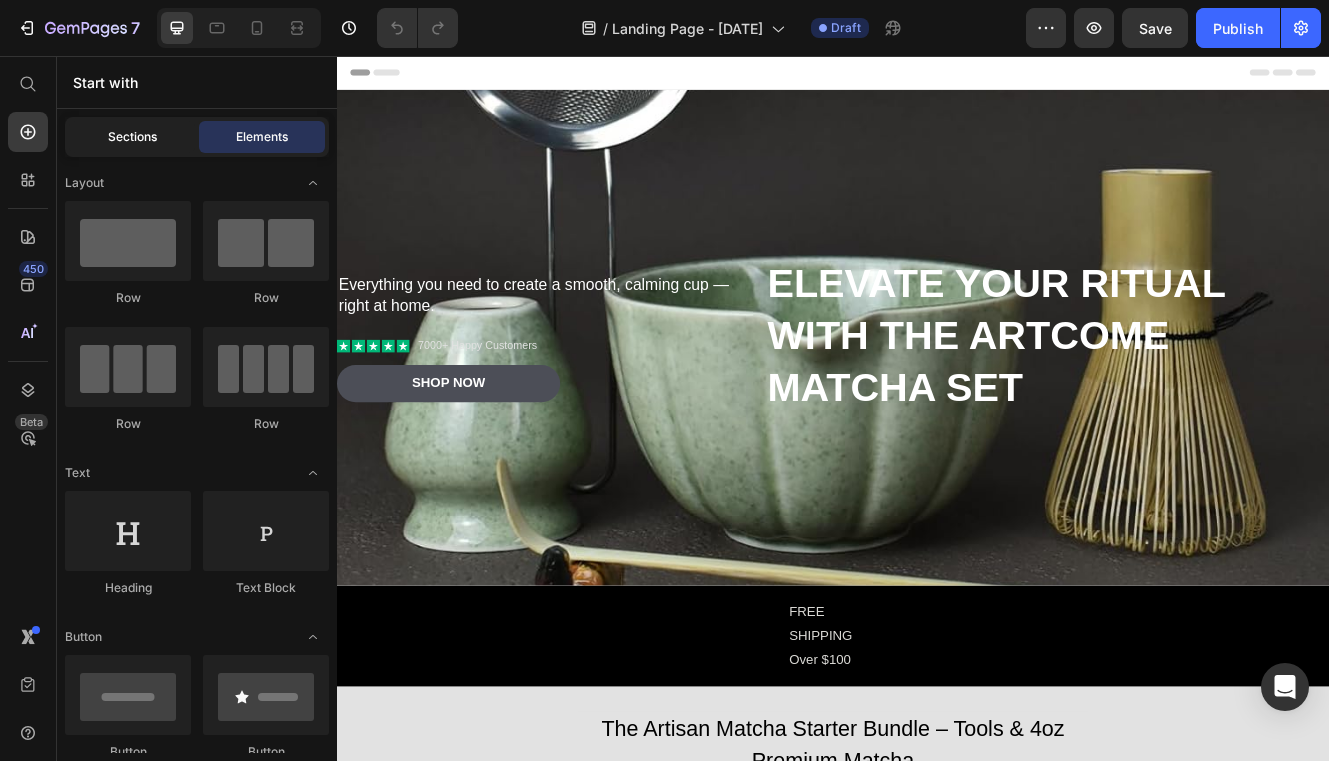 click on "Sections" 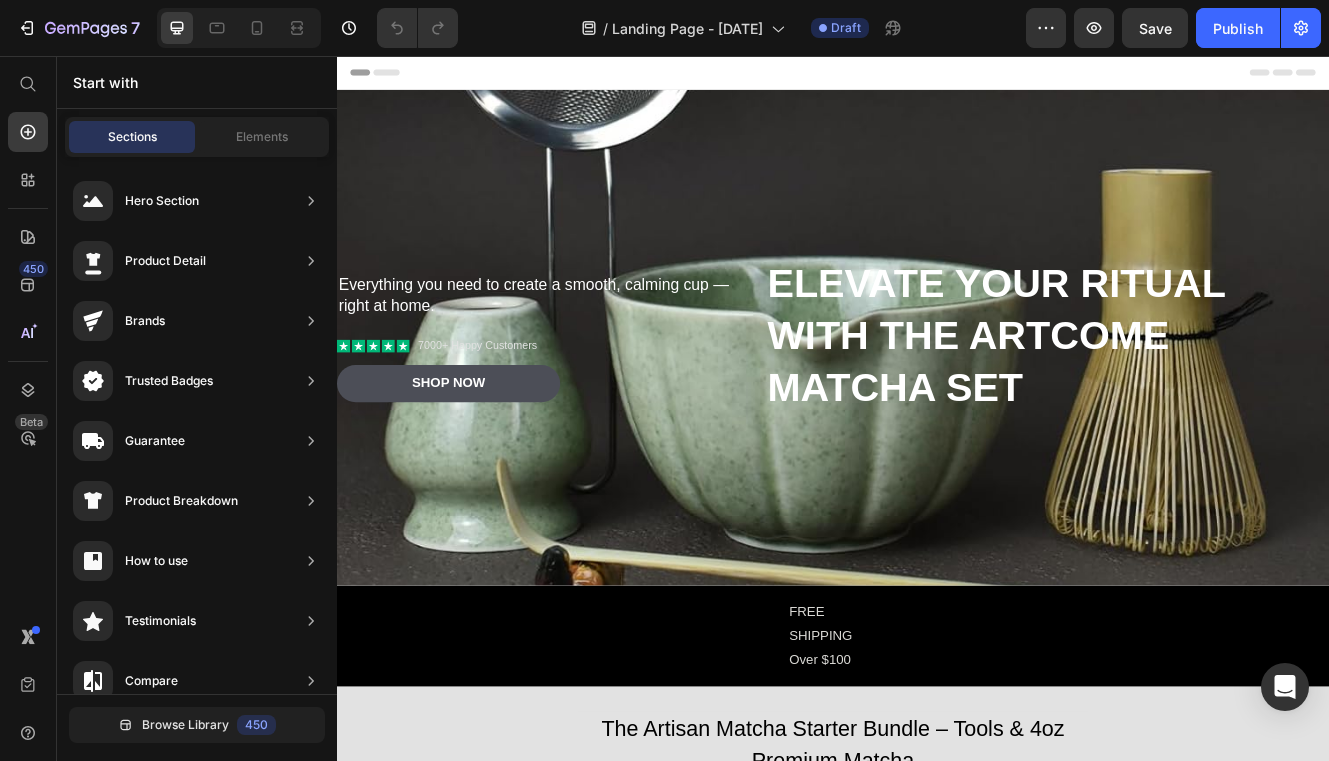 click 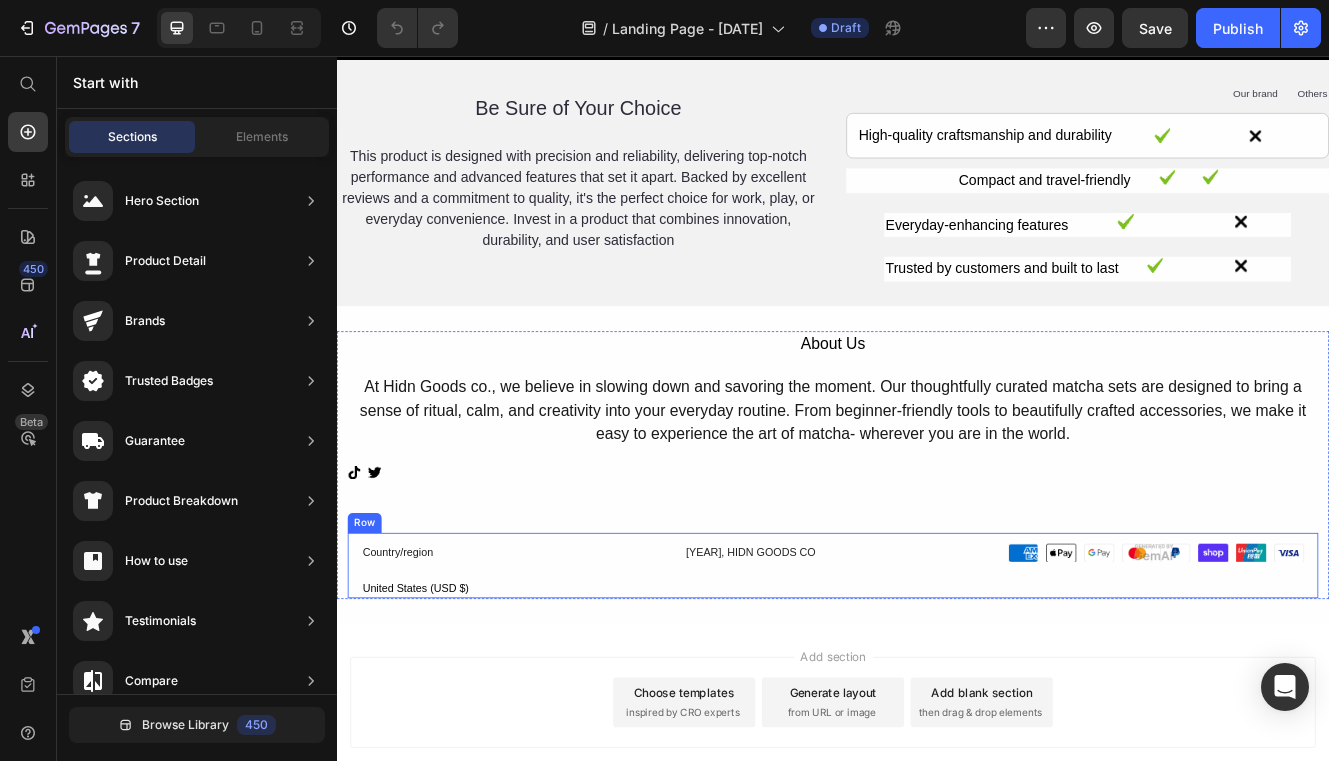 scroll, scrollTop: 5157, scrollLeft: 0, axis: vertical 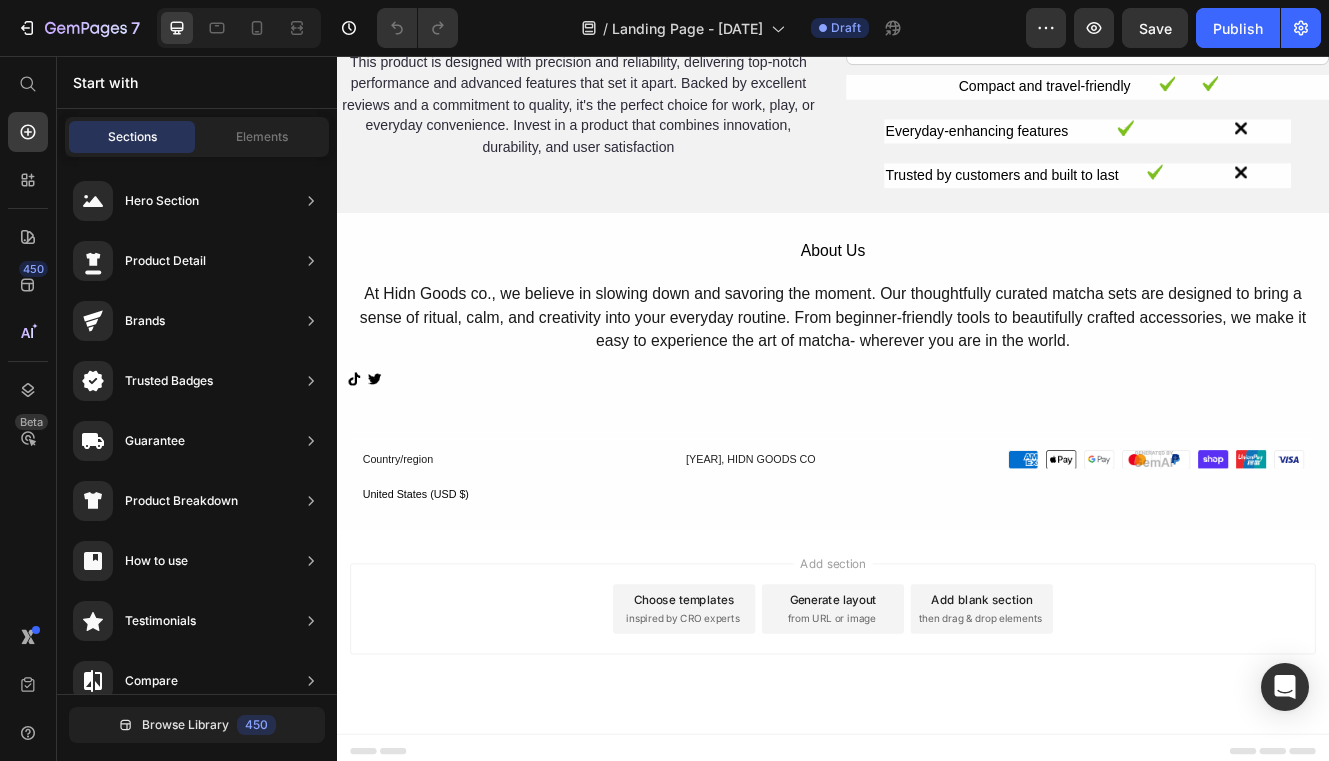 click on "Add section Choose templates inspired by CRO experts Generate layout from URL or image Add blank section then drag & drop elements" at bounding box center [937, 753] 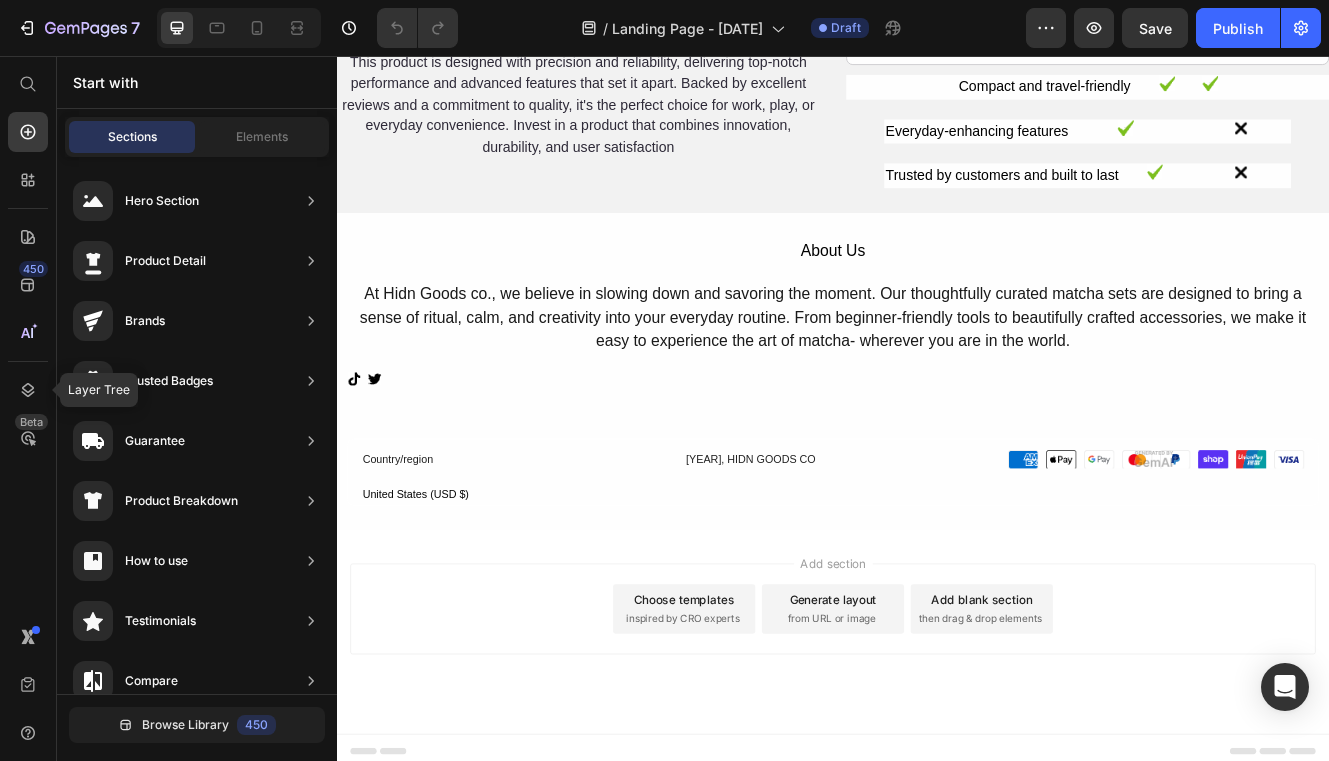 click 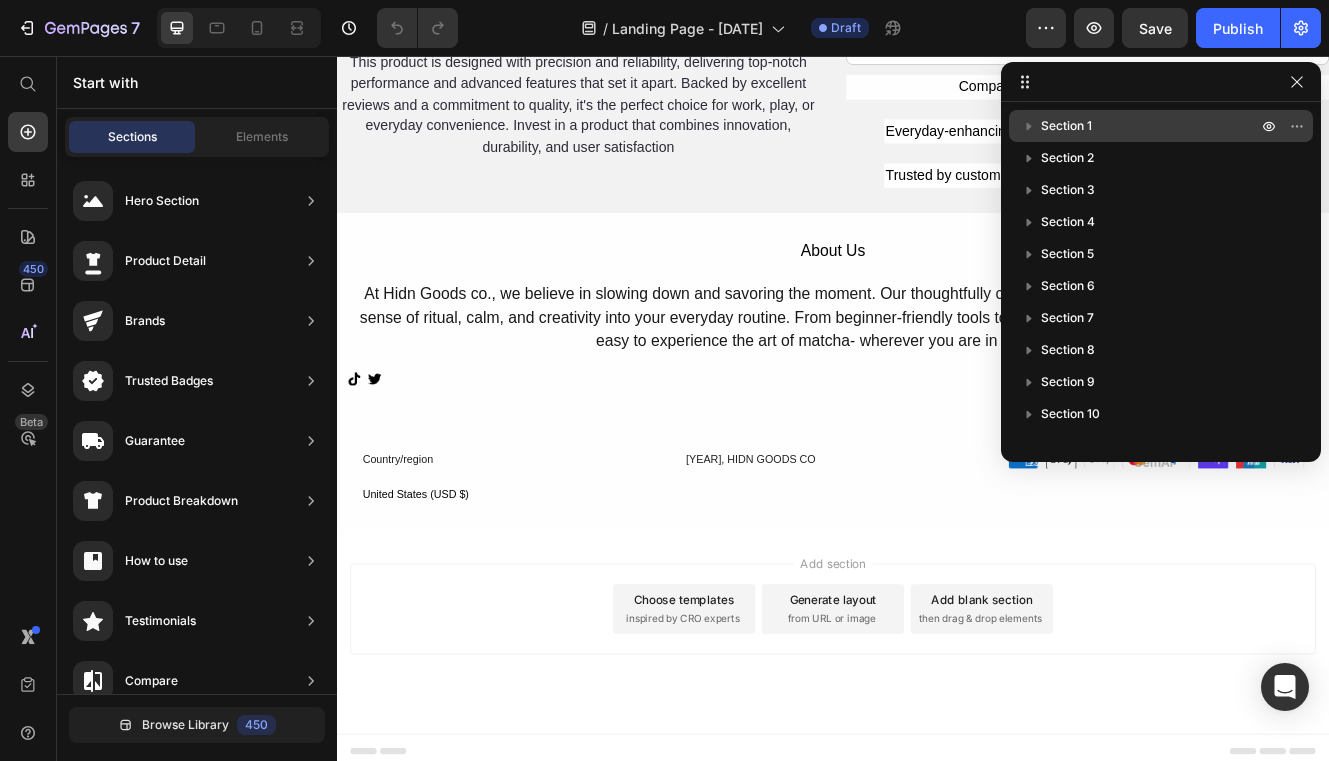 click on "Section 1" at bounding box center (1151, 126) 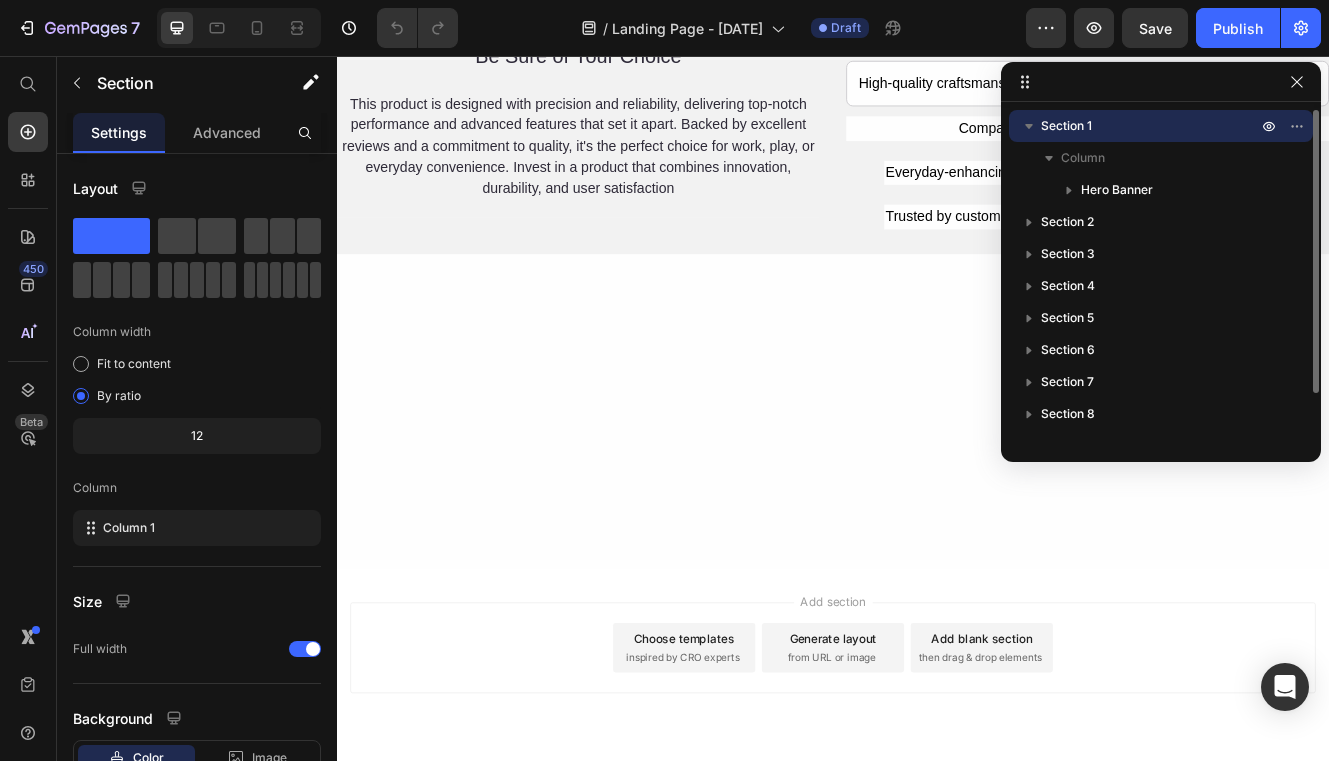 scroll, scrollTop: 0, scrollLeft: 0, axis: both 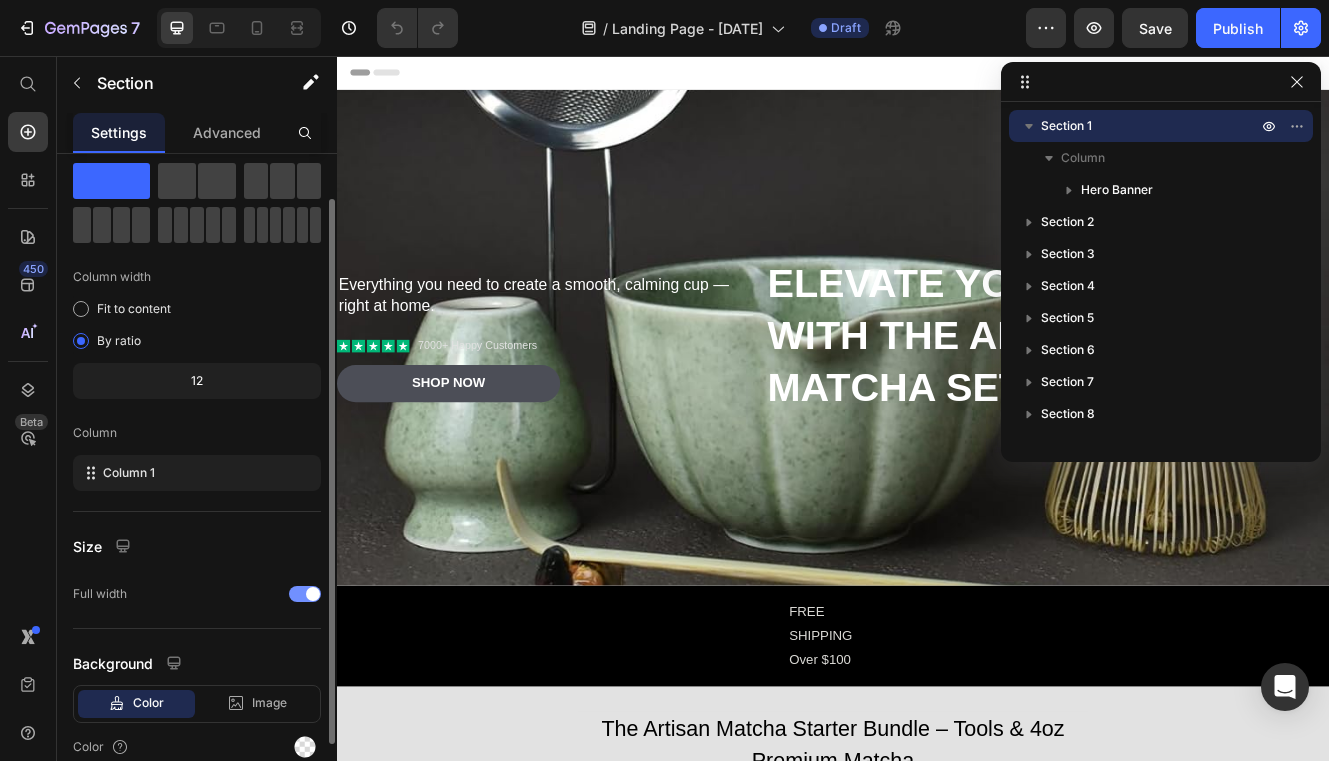 click at bounding box center [313, 594] 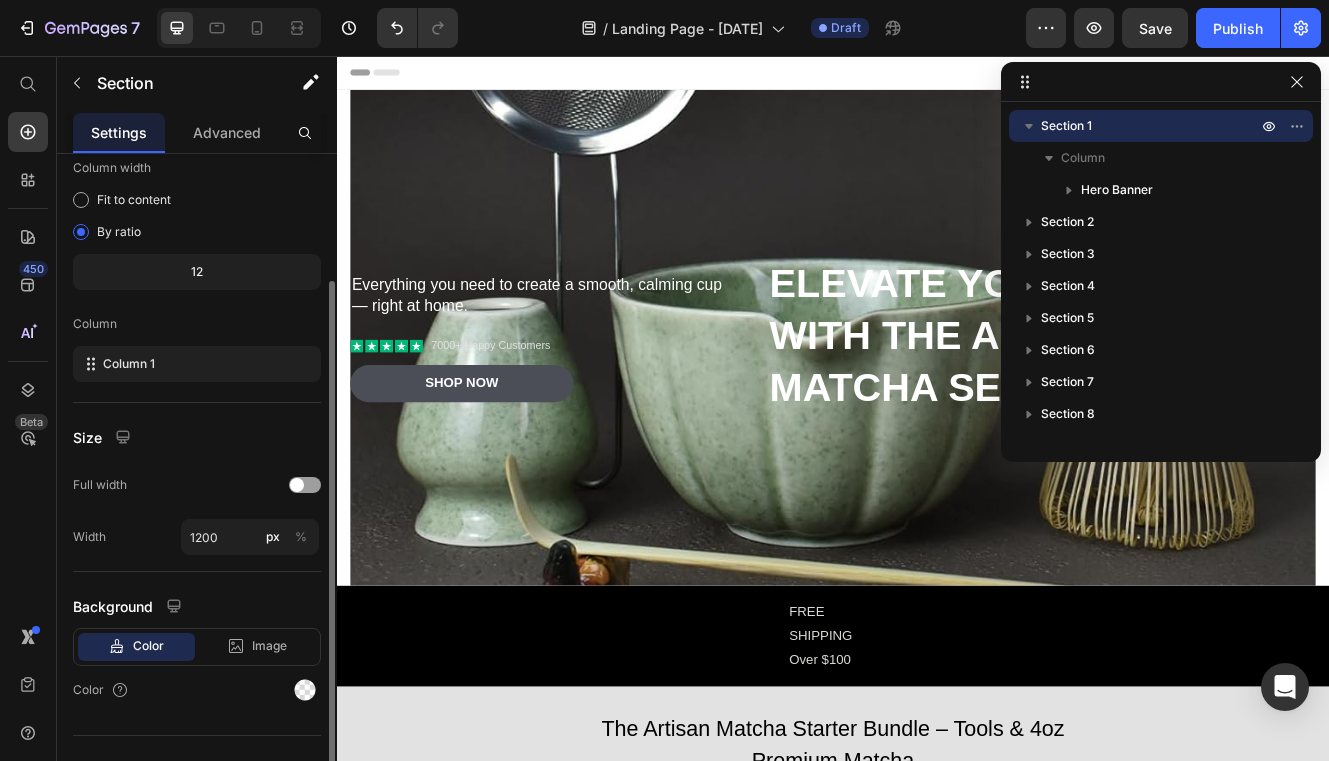 scroll, scrollTop: 196, scrollLeft: 0, axis: vertical 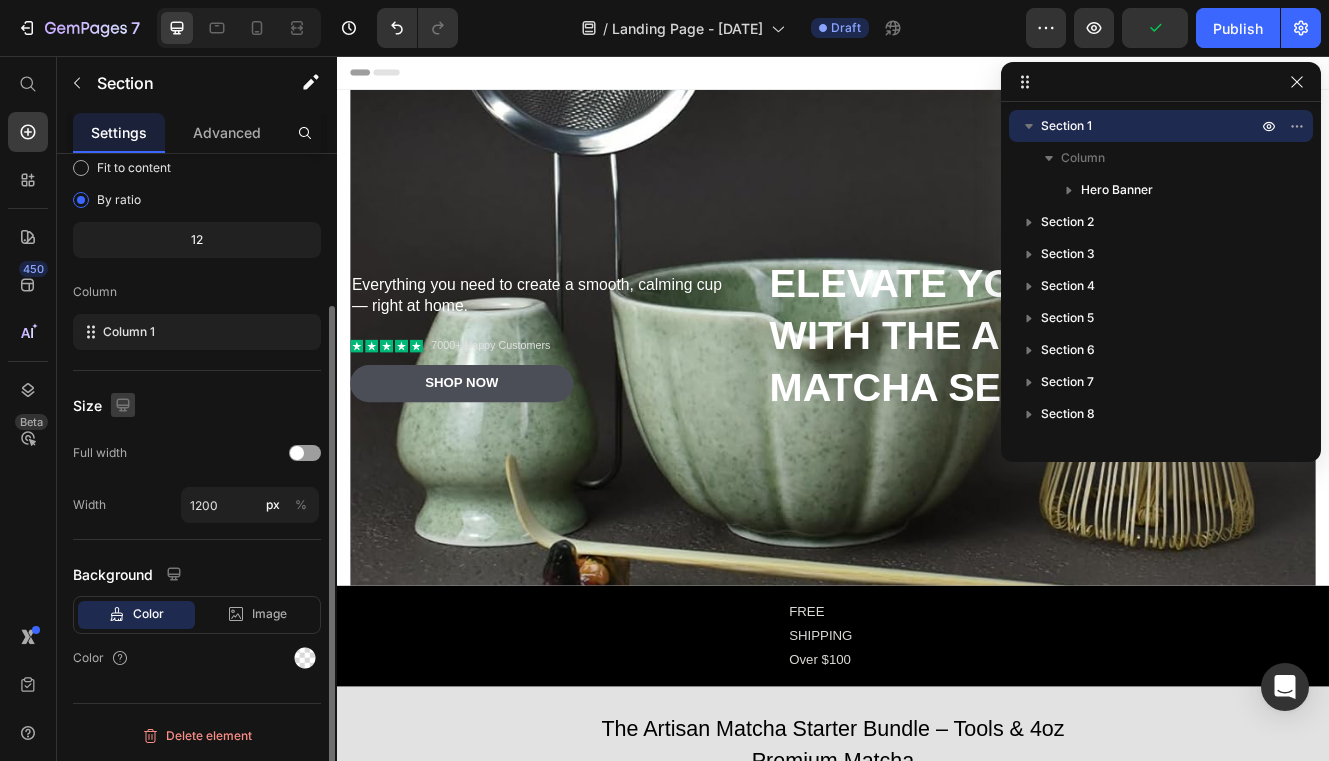click 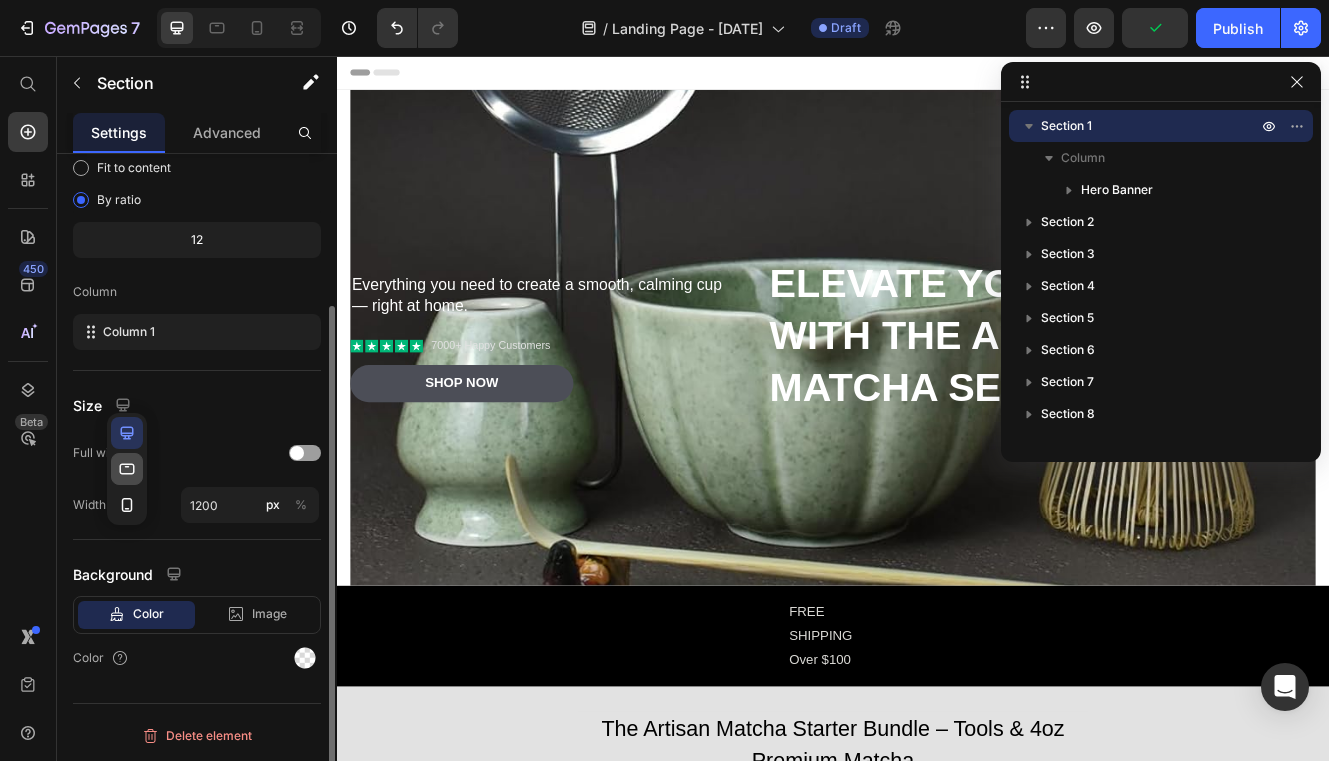 click 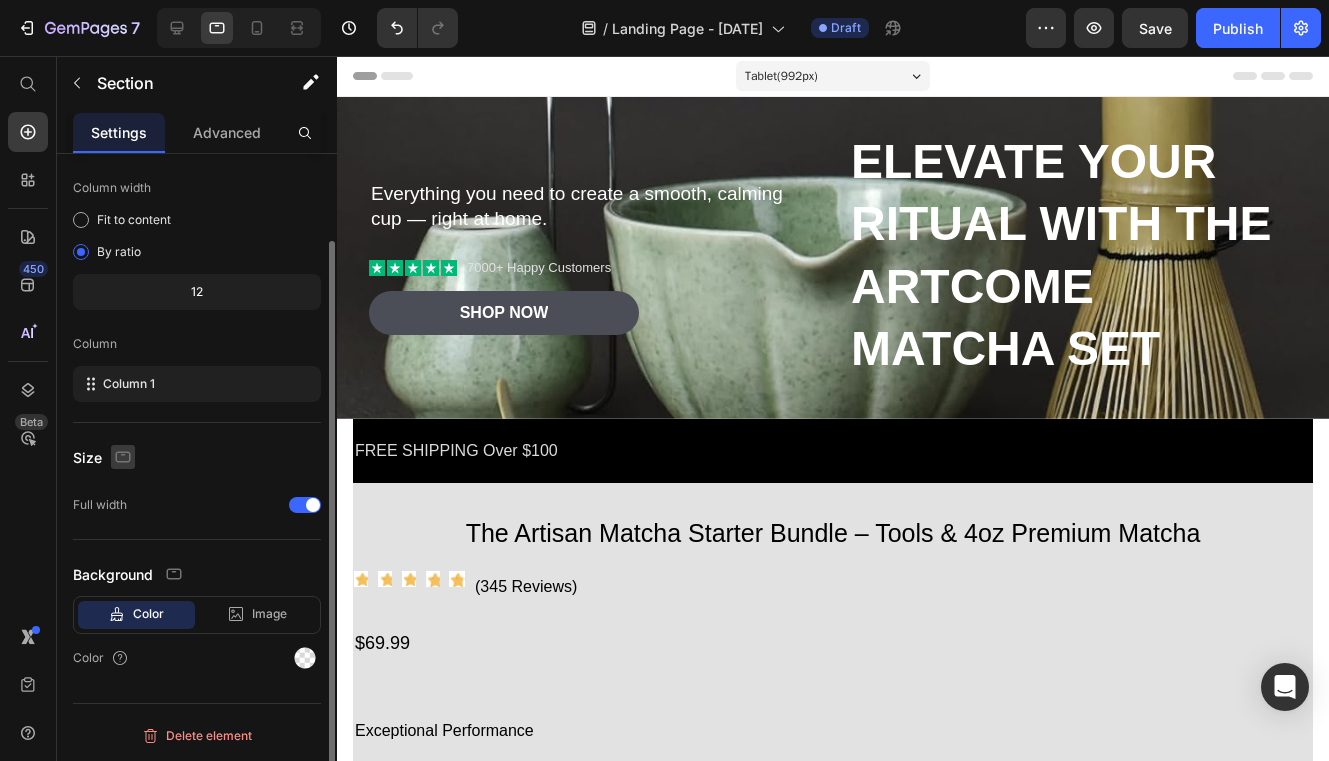 click 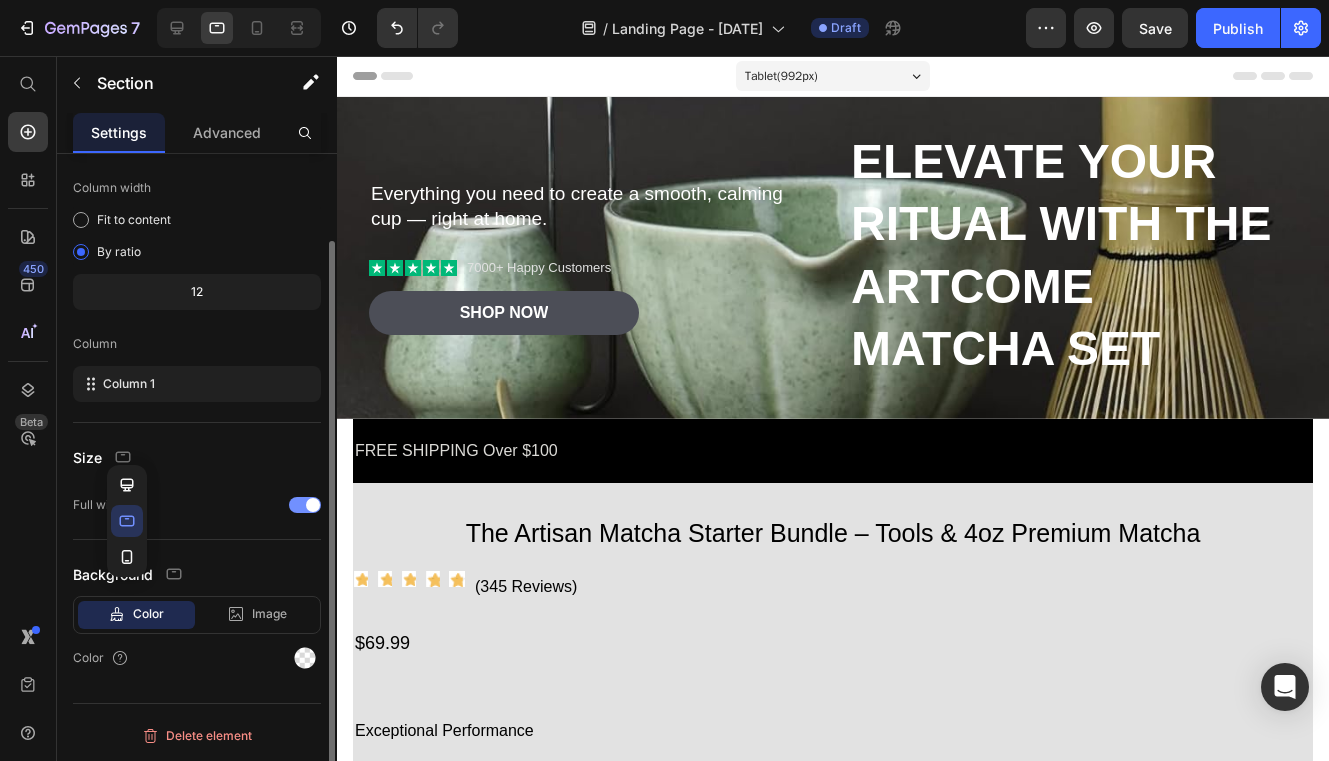 click at bounding box center (313, 505) 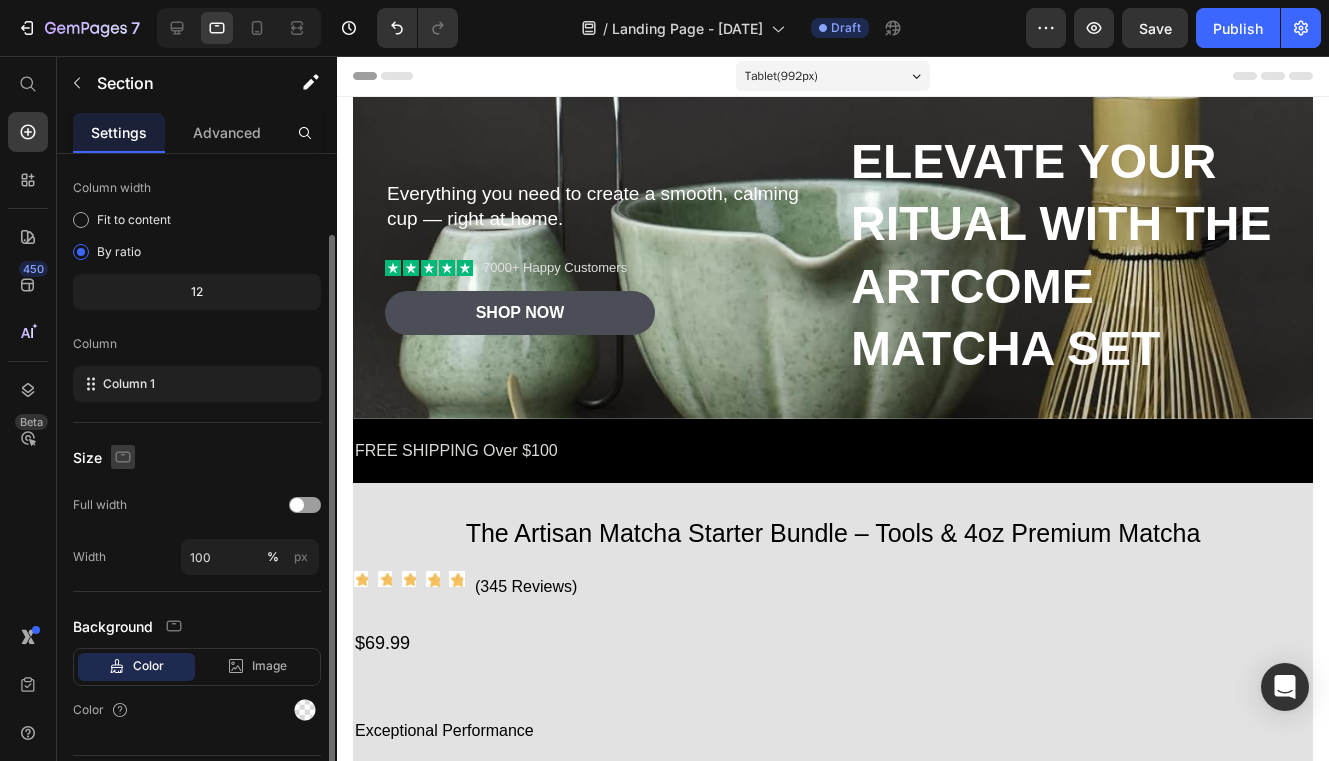 click 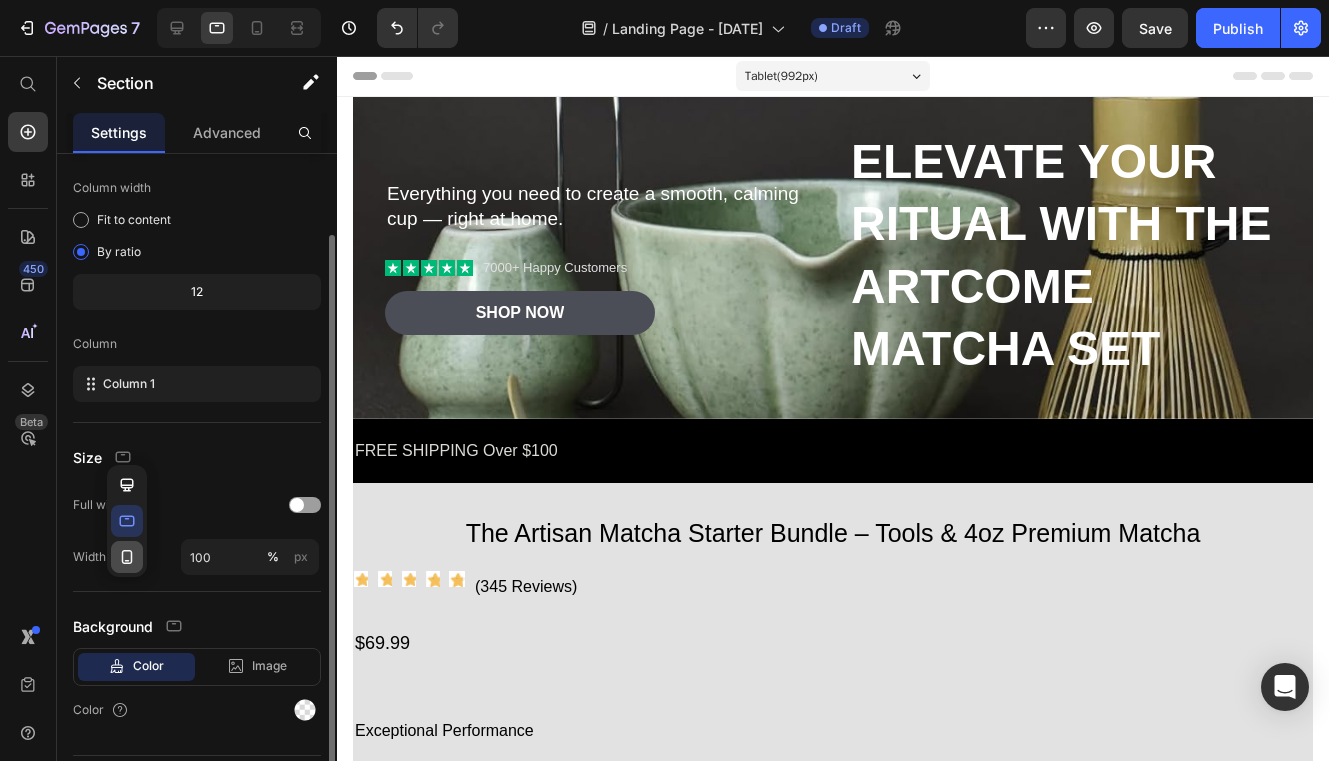 click 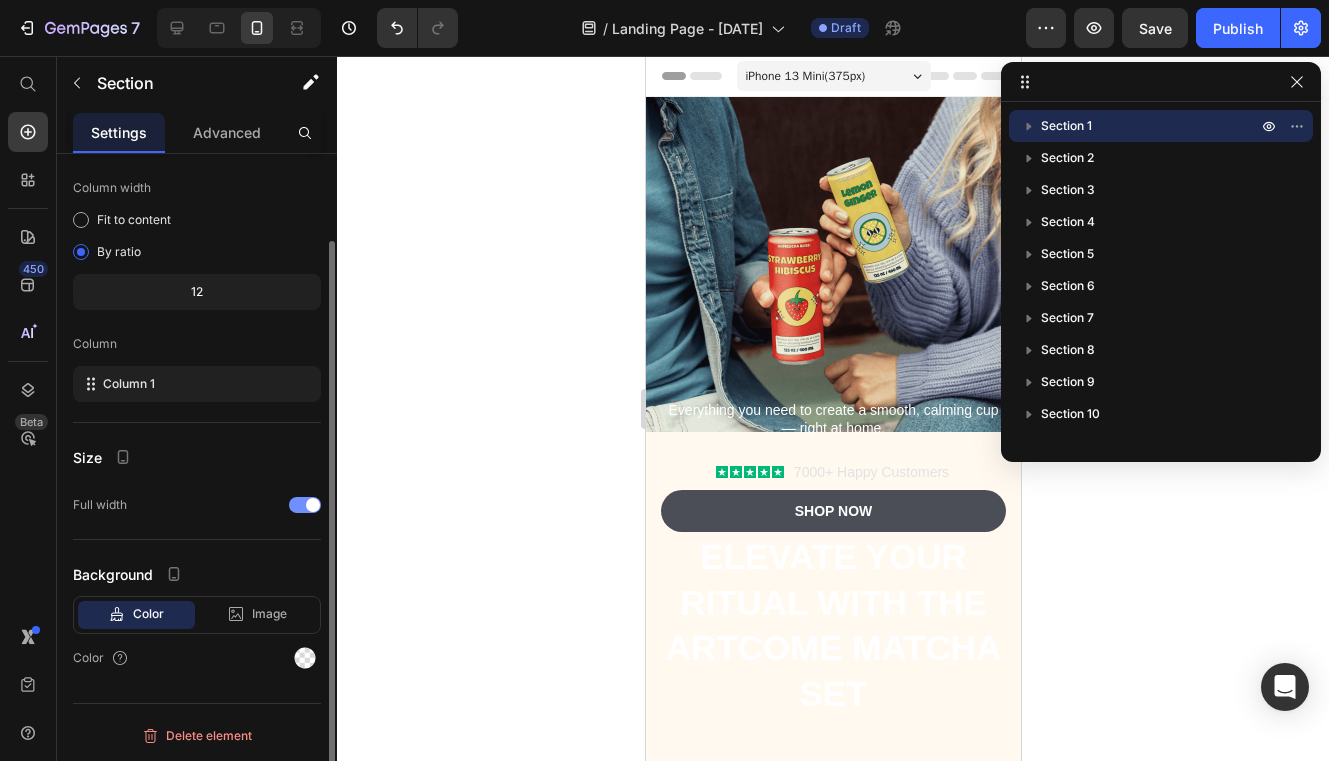 click at bounding box center [313, 505] 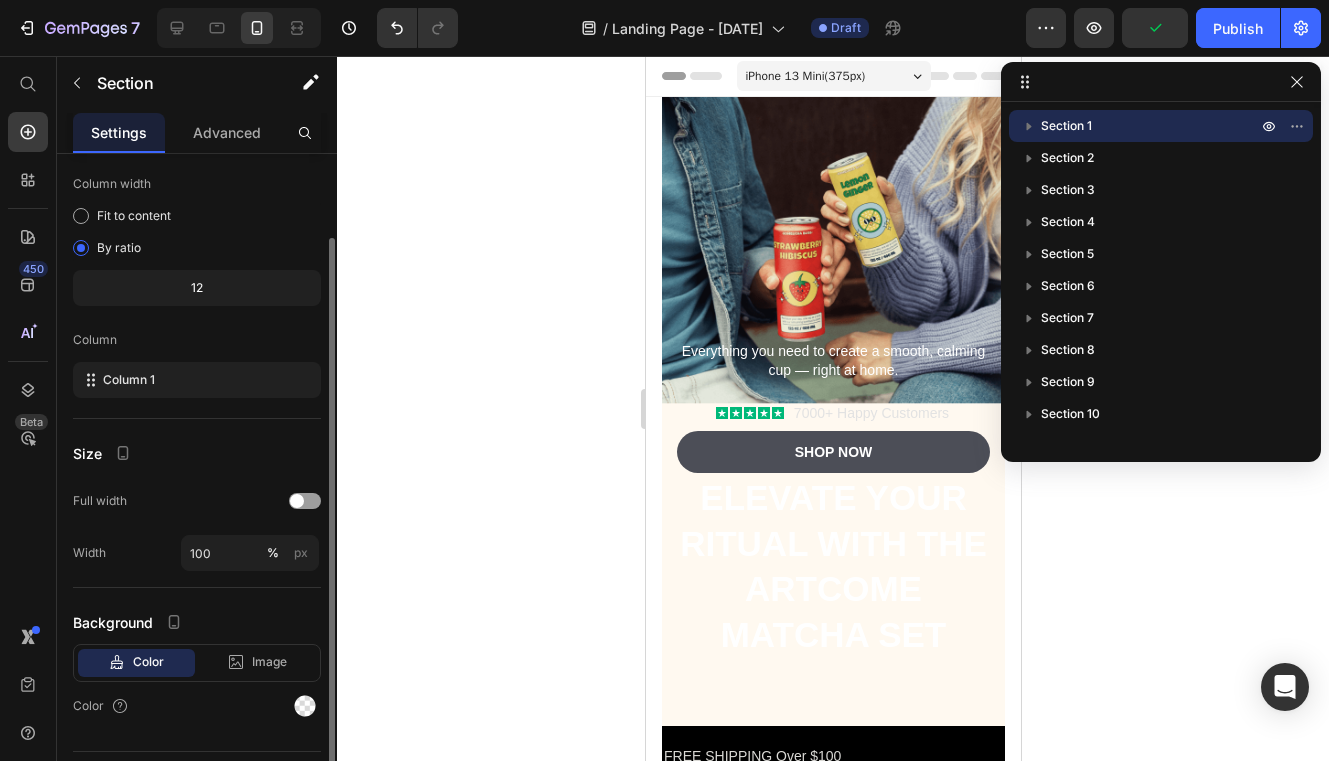 scroll, scrollTop: 108, scrollLeft: 0, axis: vertical 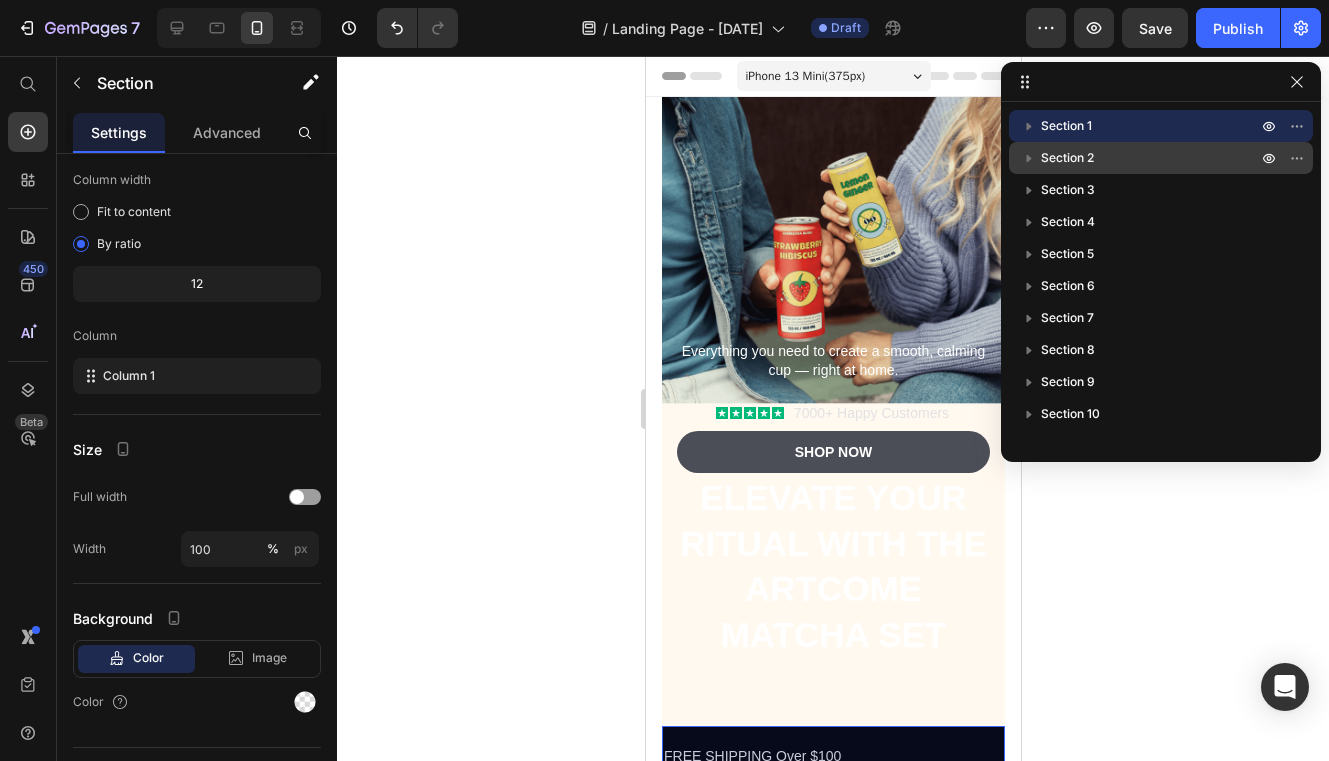 click on "Section 2" at bounding box center [1151, 158] 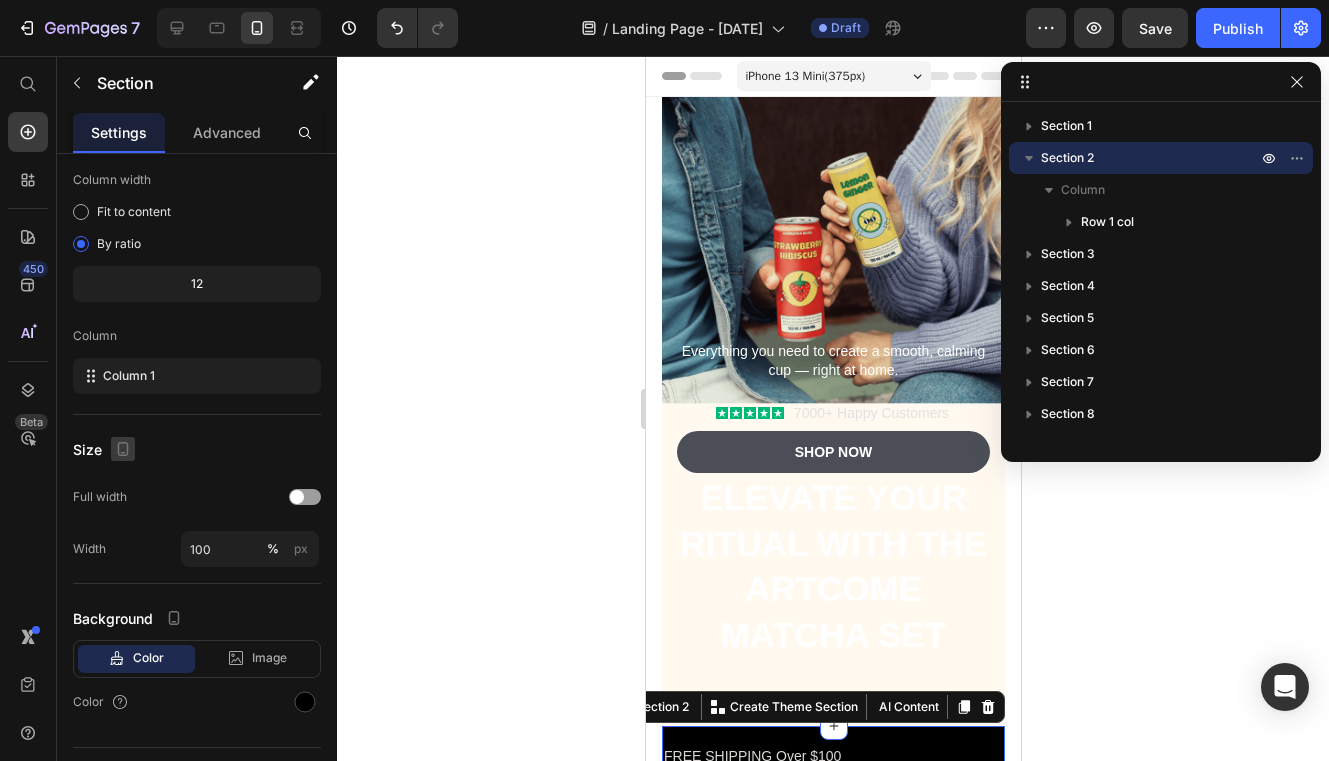 click at bounding box center [123, 449] 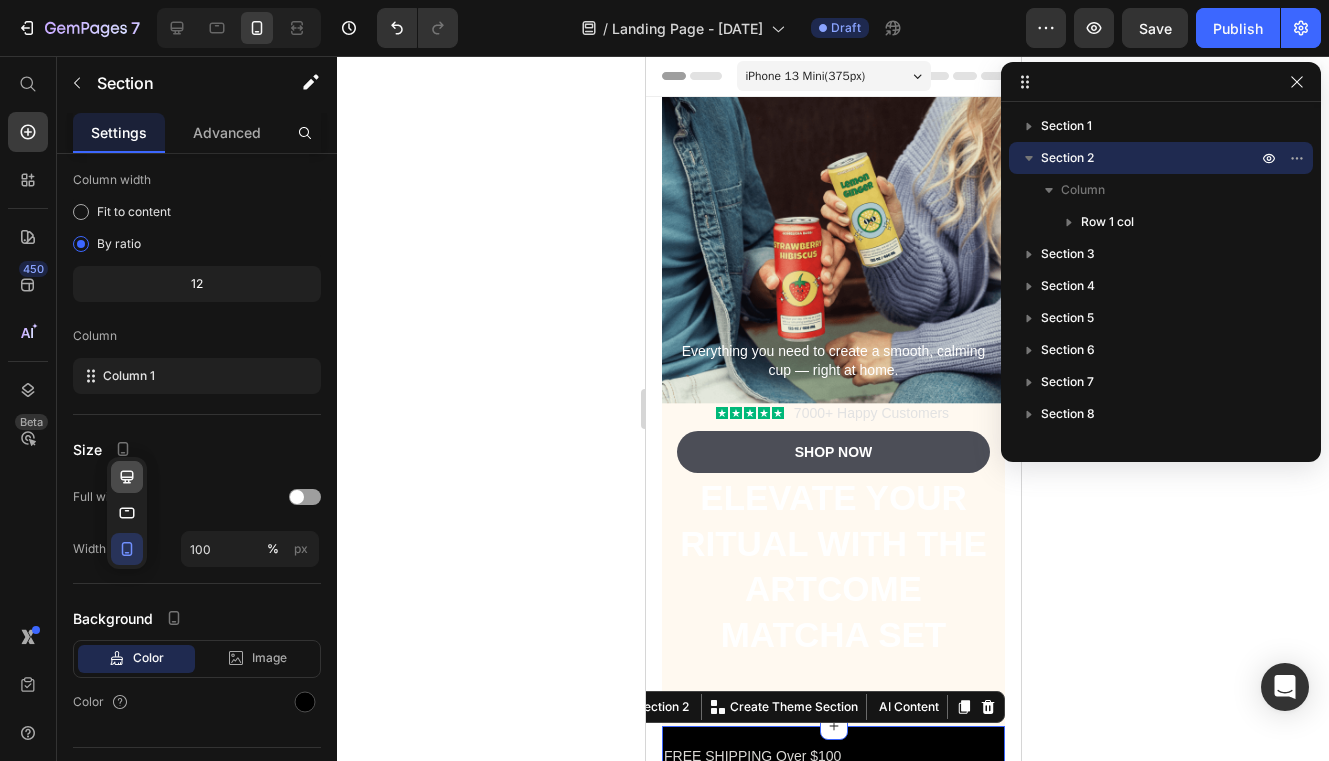 click 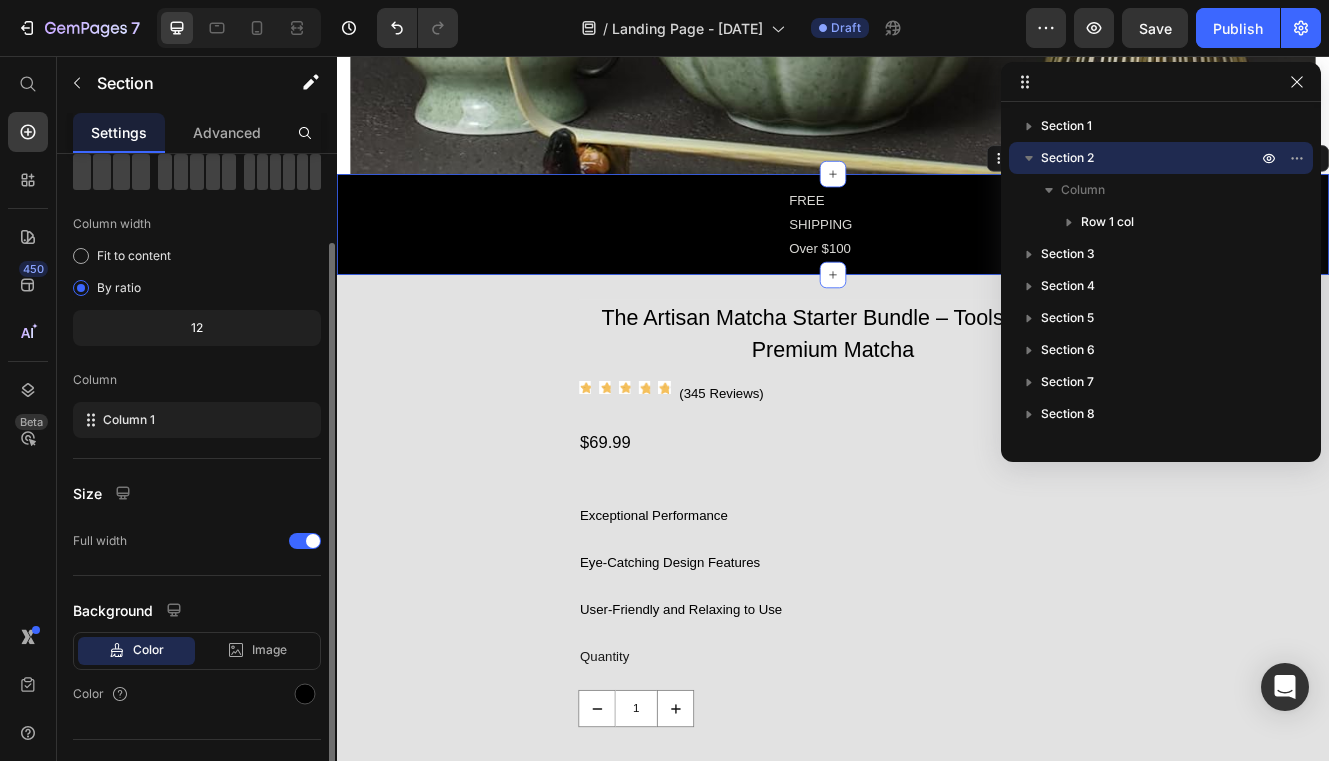 scroll, scrollTop: 571, scrollLeft: 0, axis: vertical 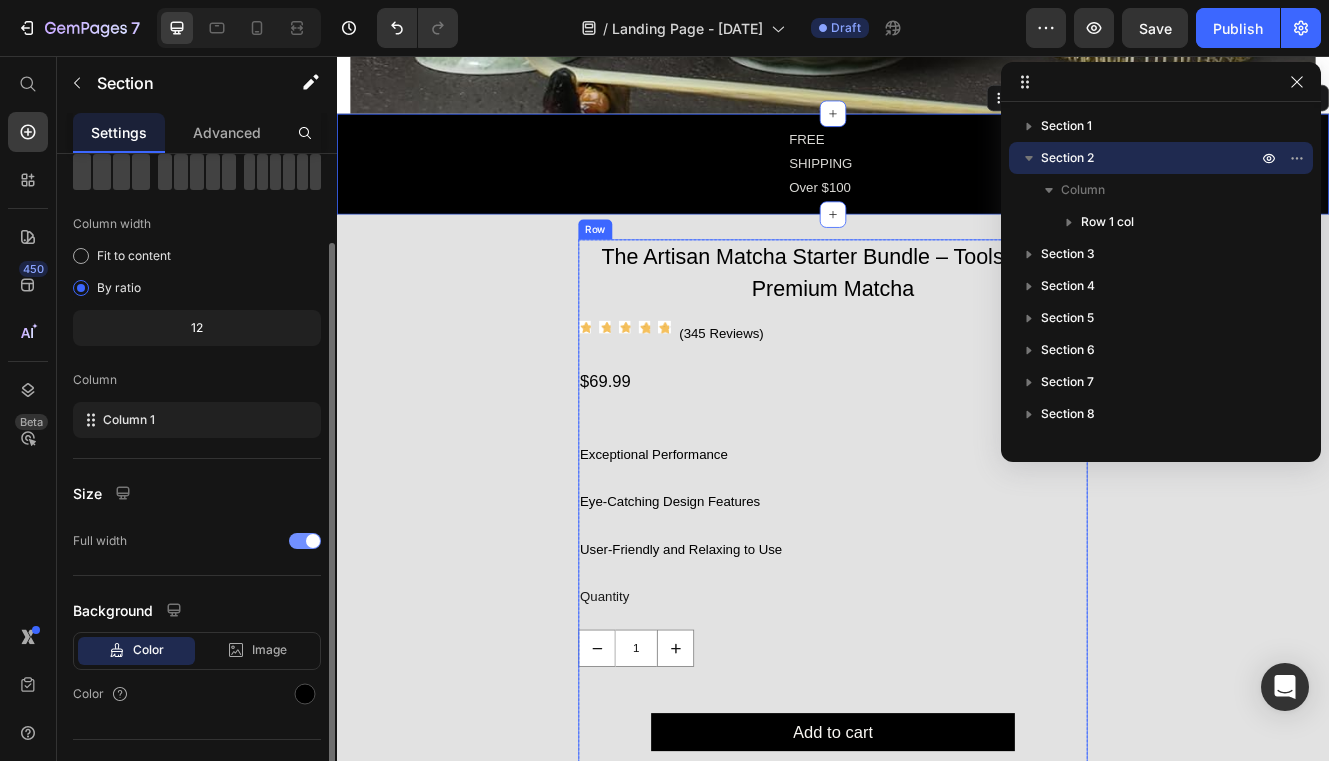 click at bounding box center [313, 541] 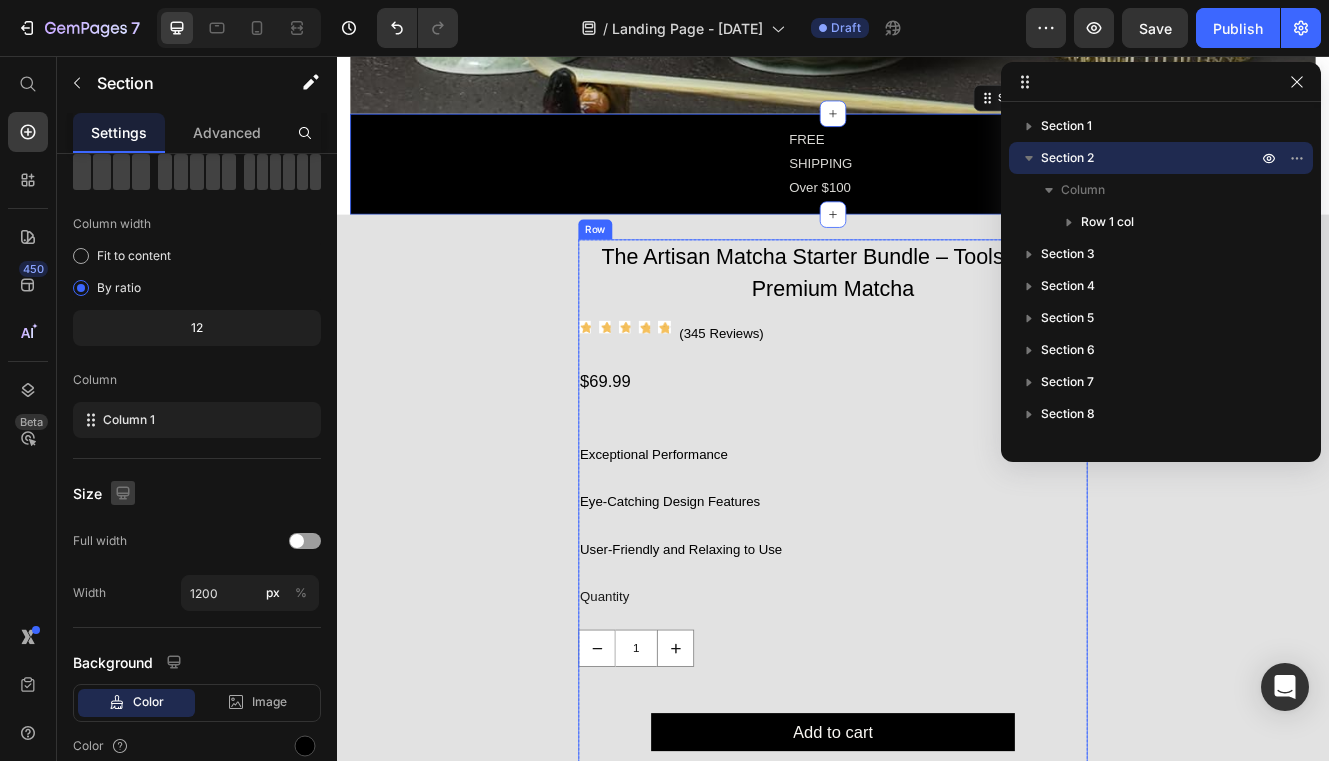 click 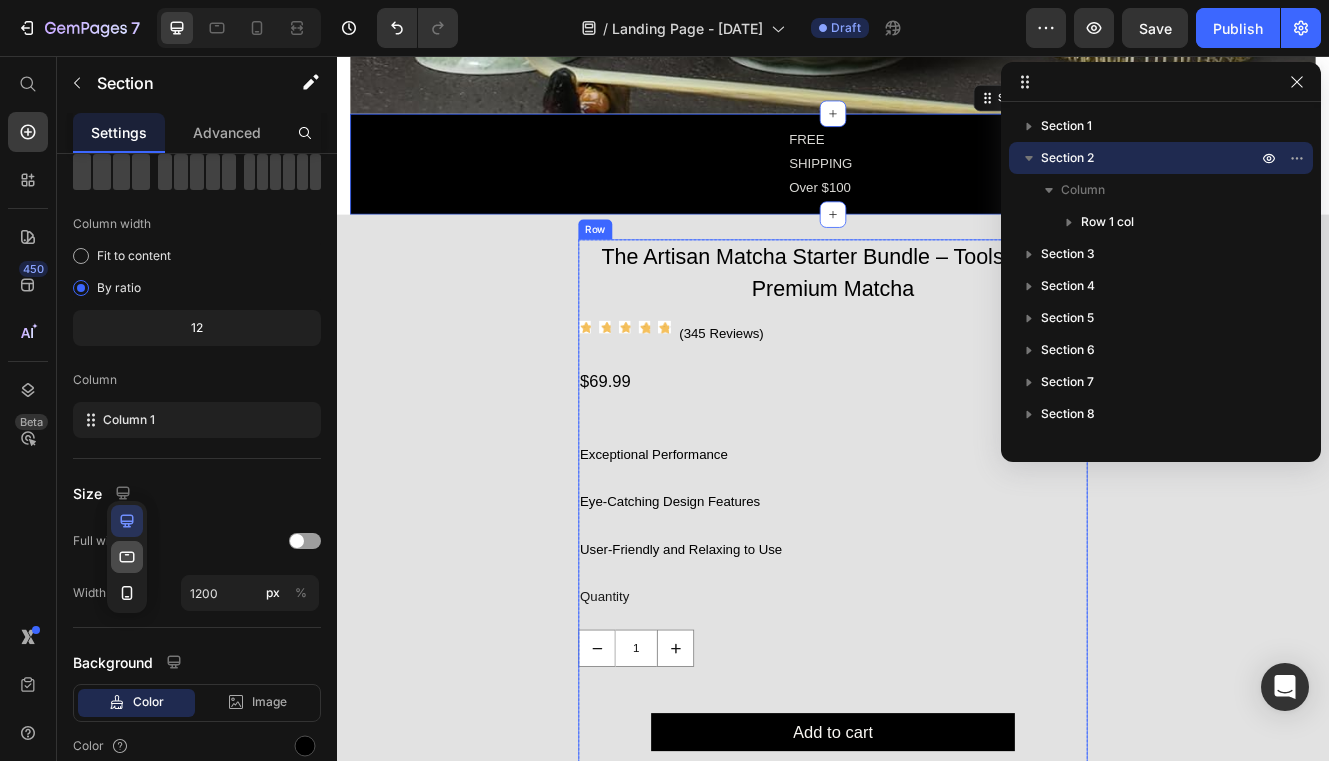 click 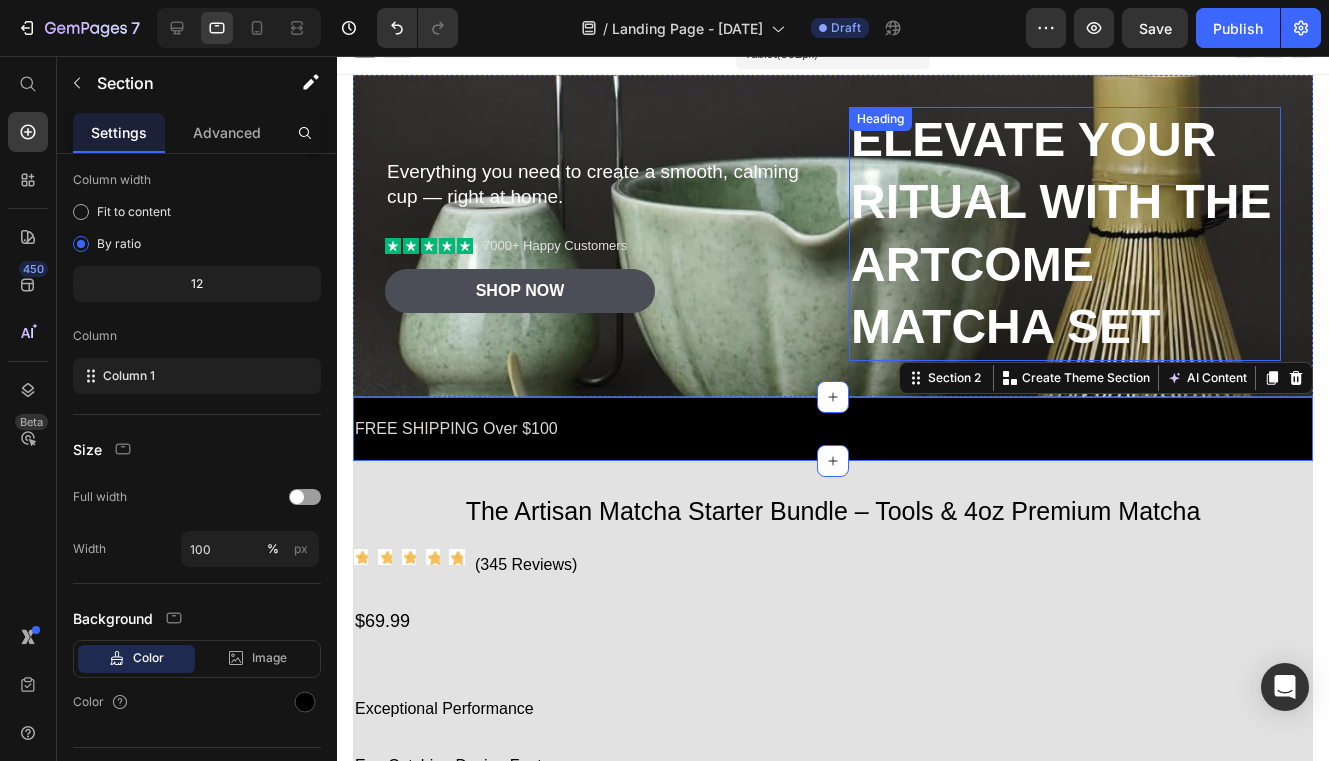 scroll, scrollTop: 0, scrollLeft: 0, axis: both 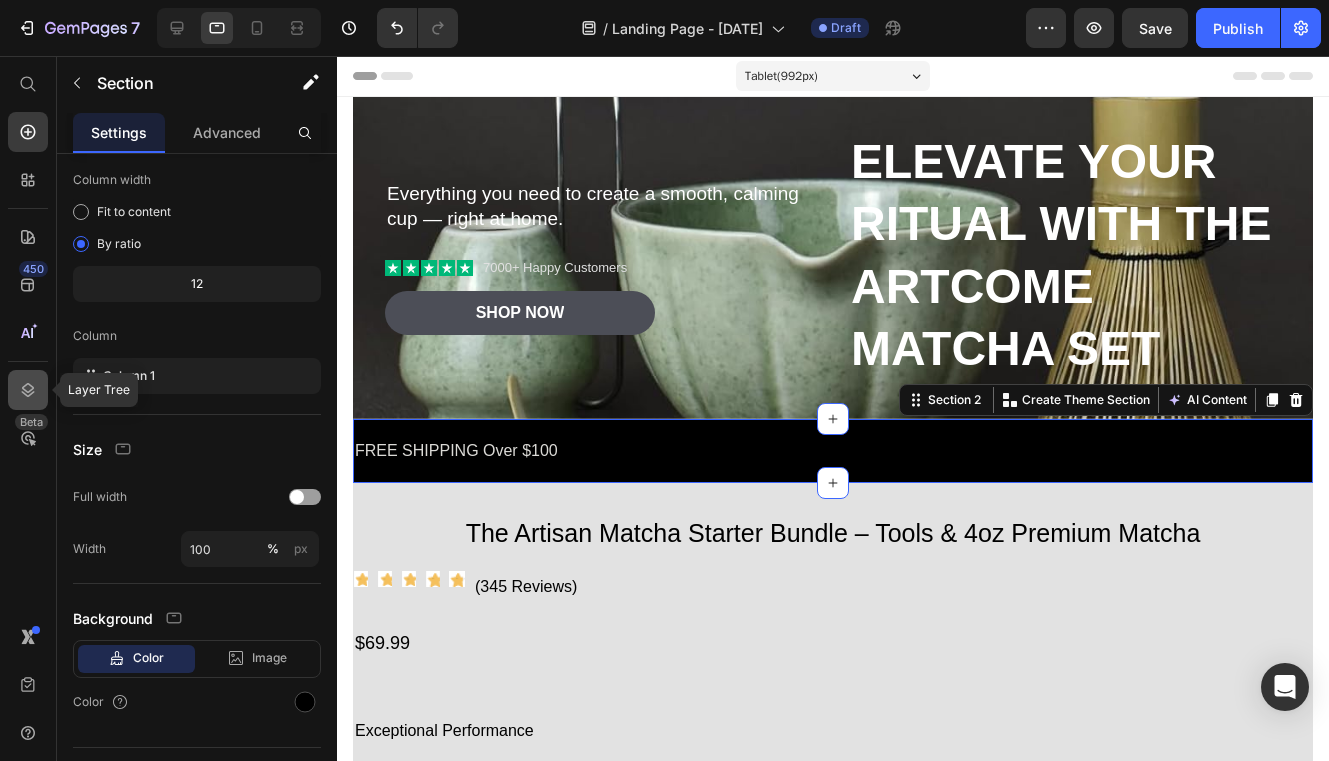 click 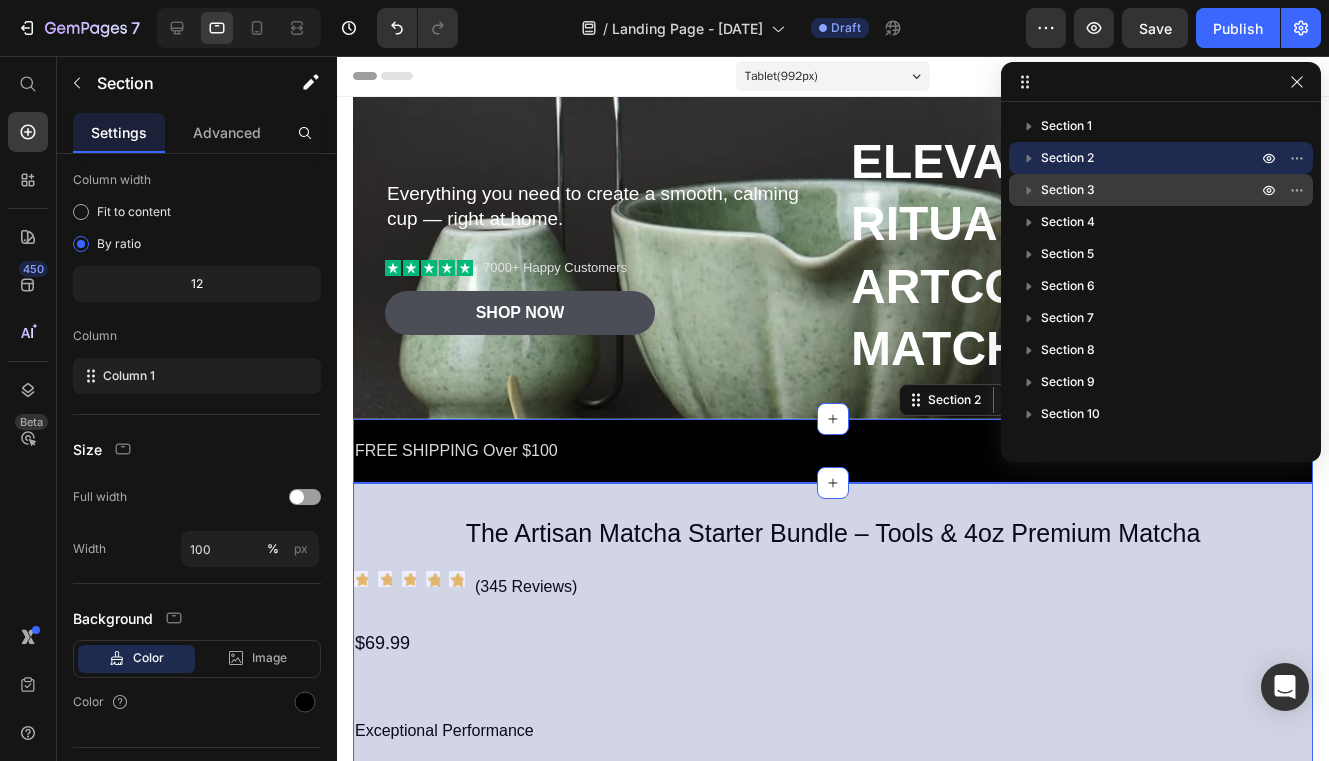 click on "Section 3" at bounding box center [1151, 190] 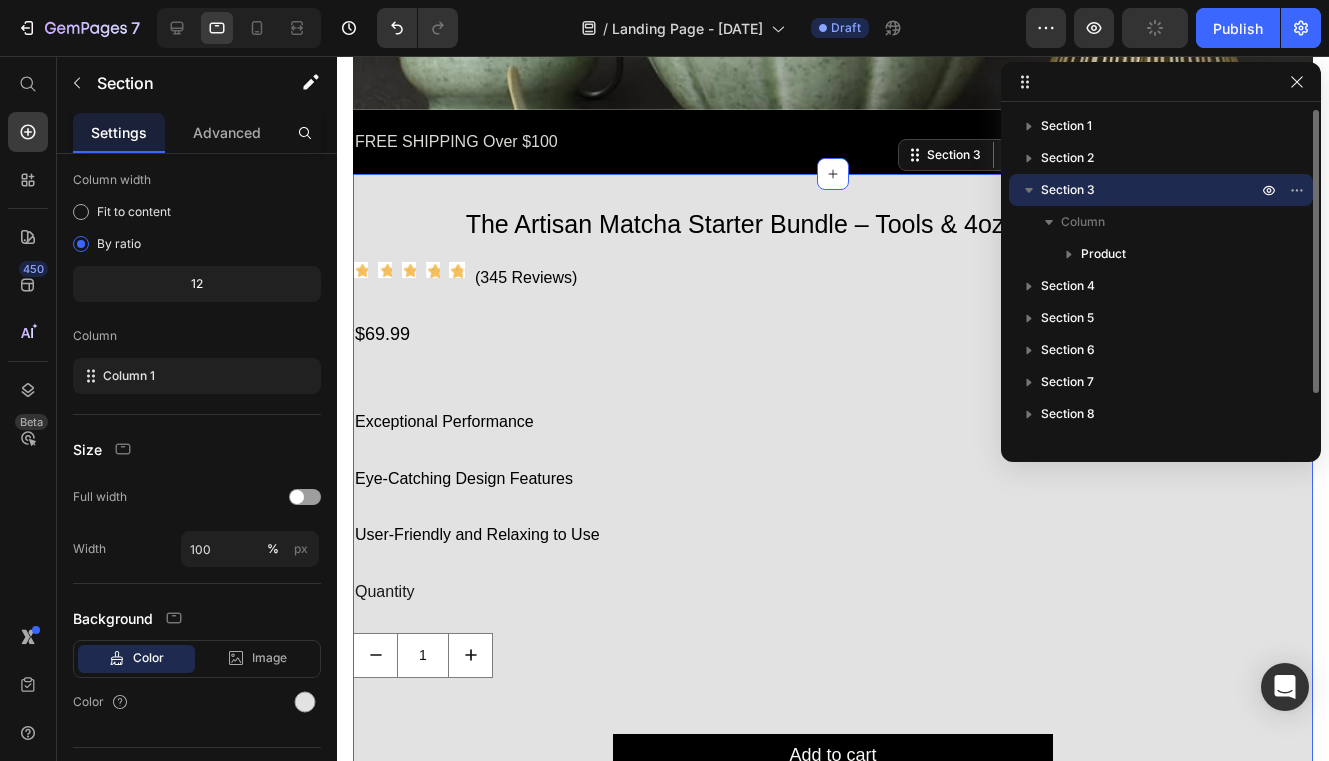 scroll, scrollTop: 355, scrollLeft: 0, axis: vertical 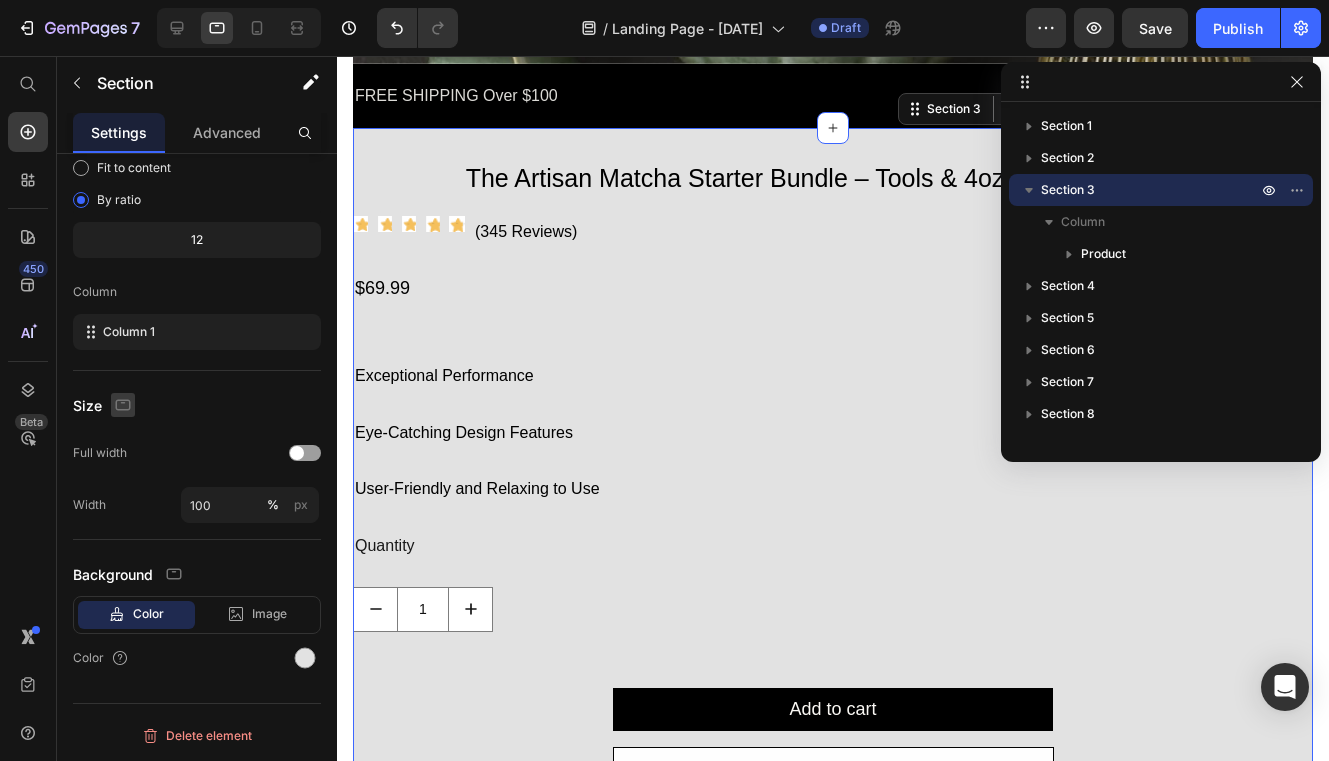 click 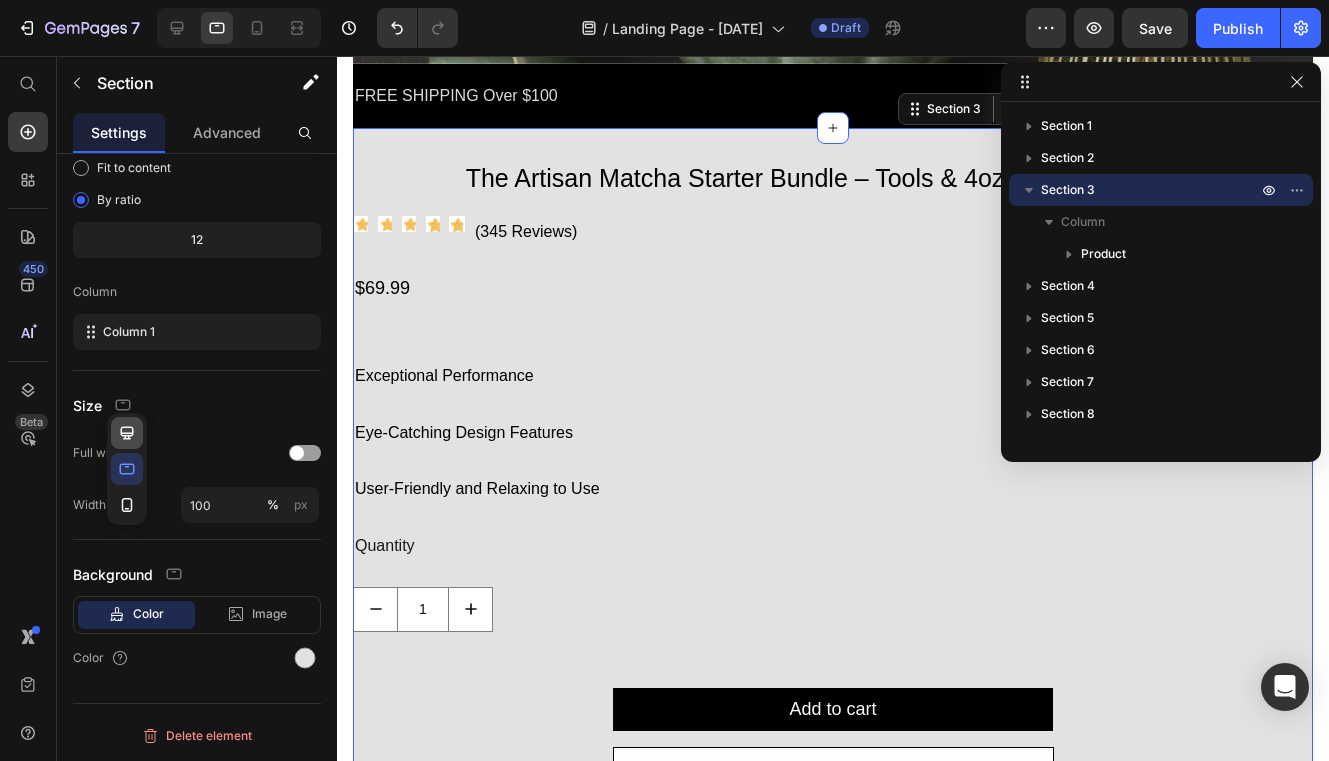 click 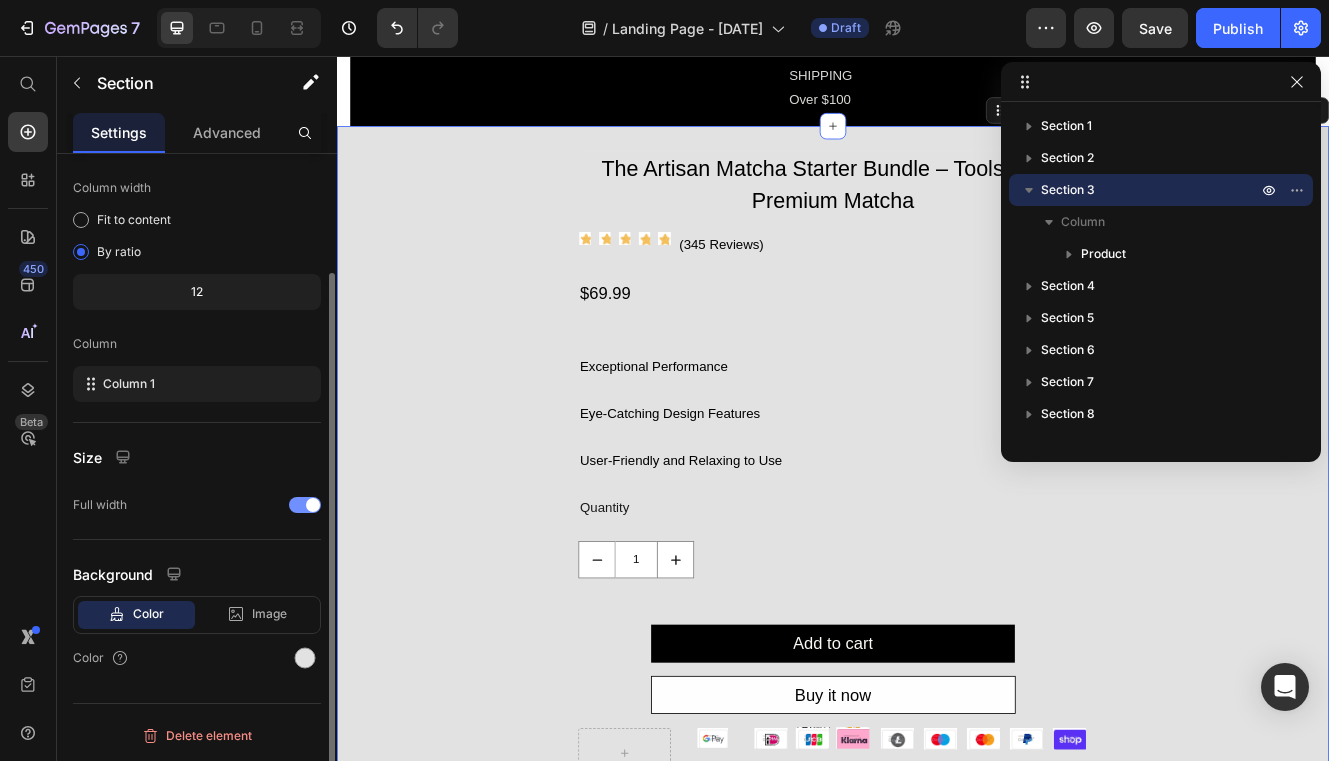 scroll, scrollTop: 691, scrollLeft: 0, axis: vertical 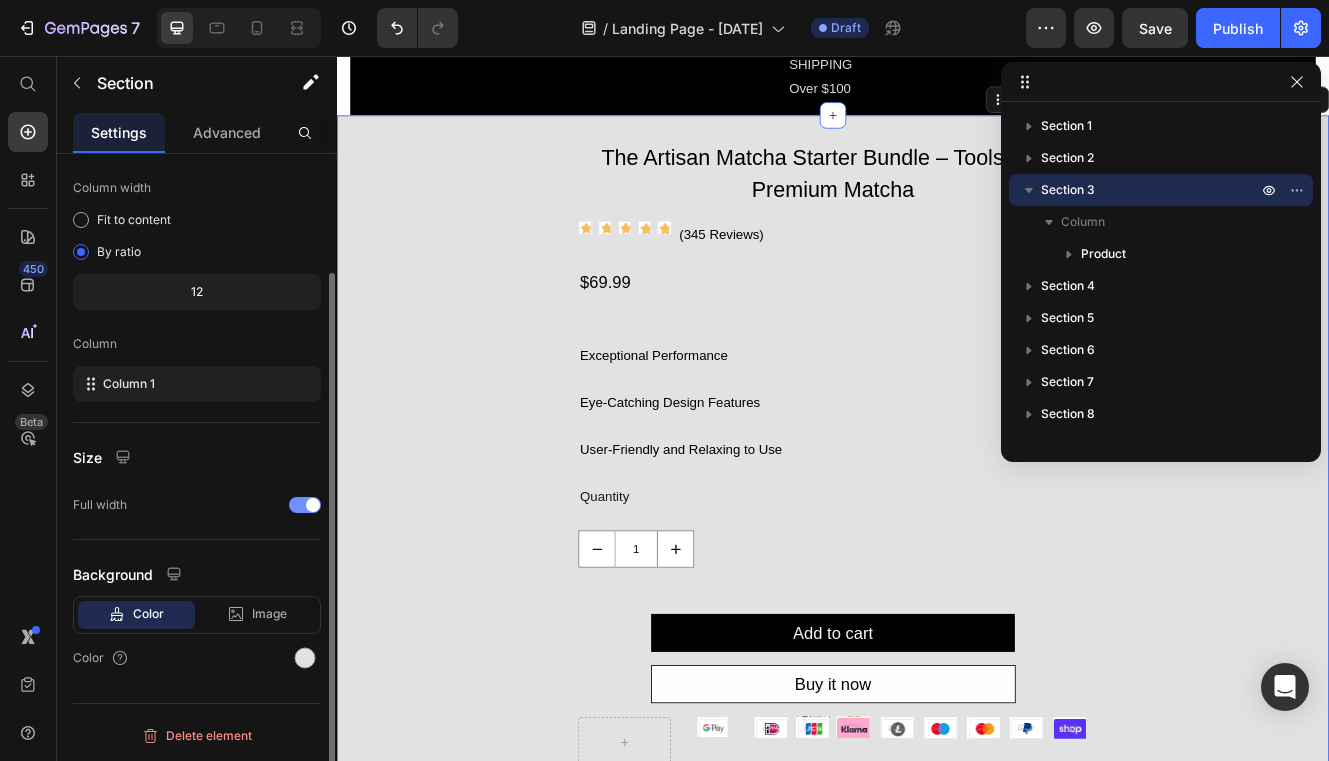 click at bounding box center [313, 505] 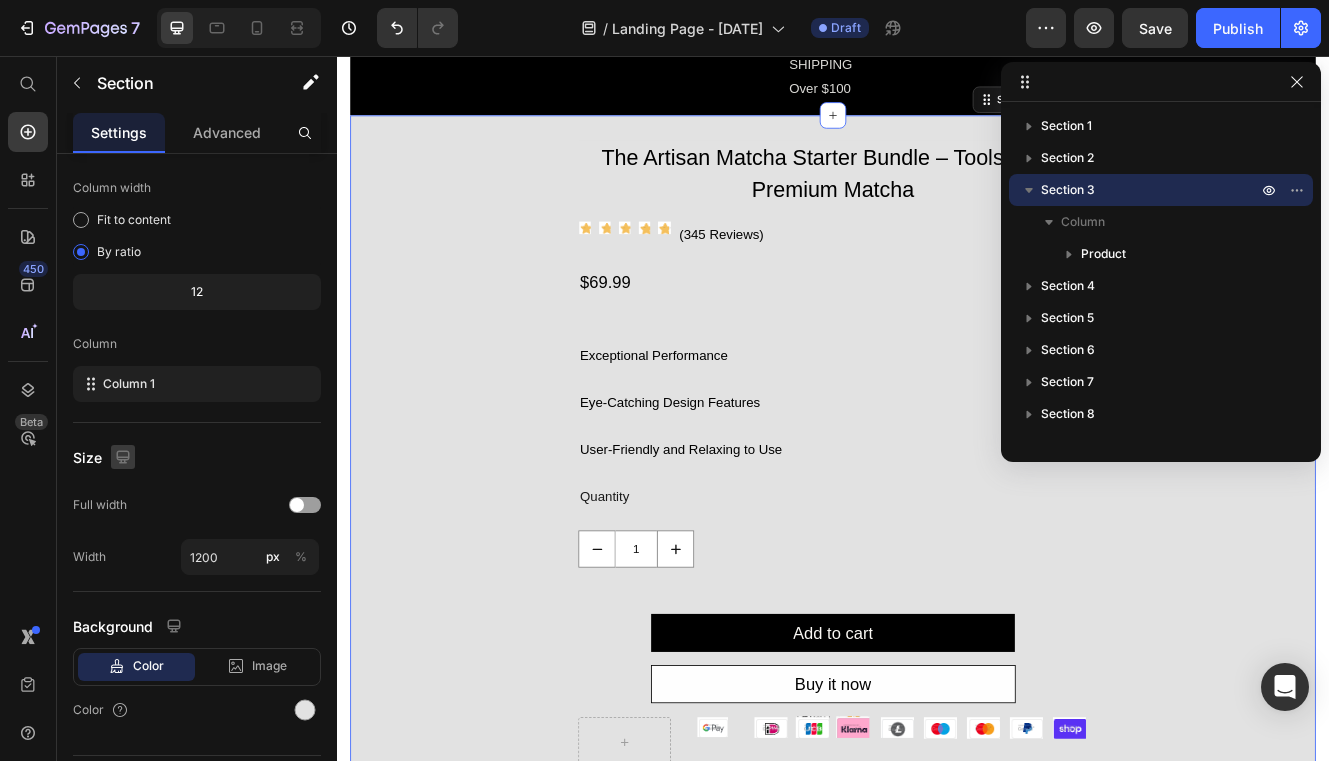 click 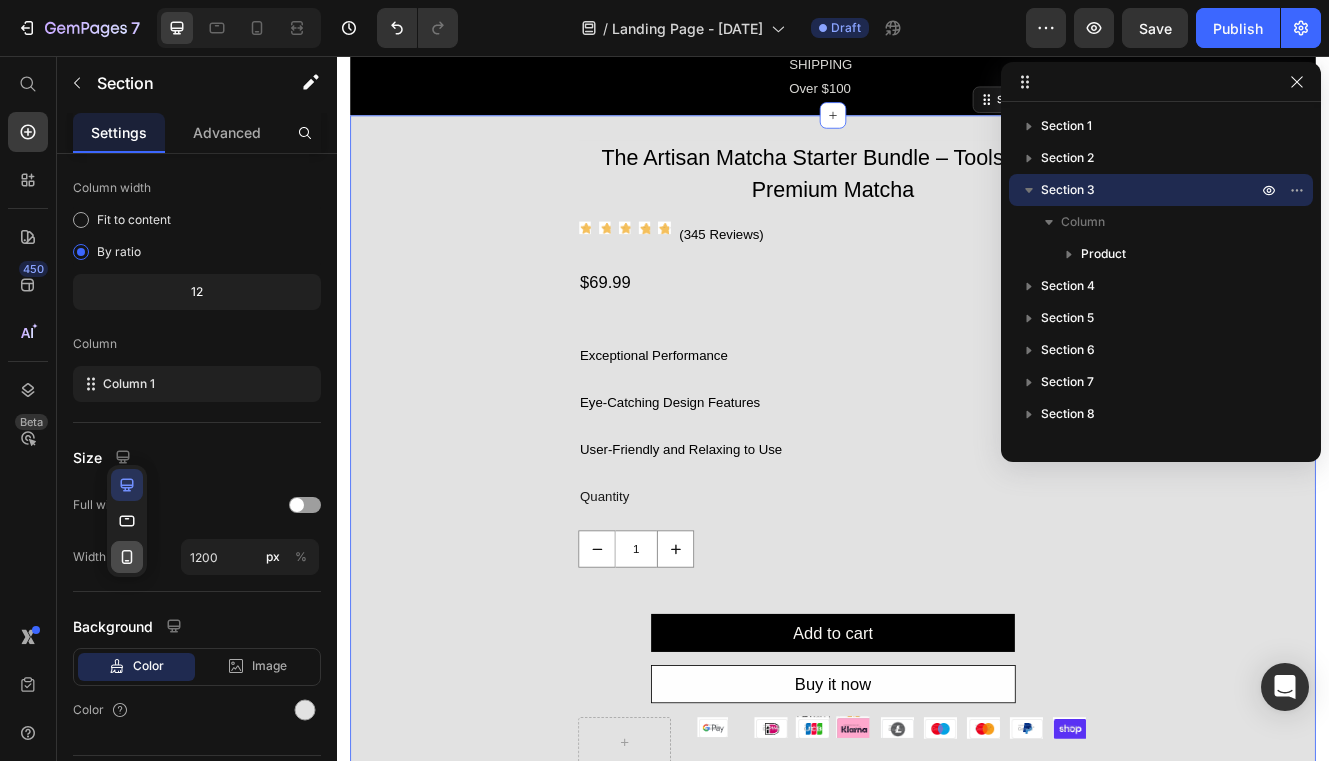 click 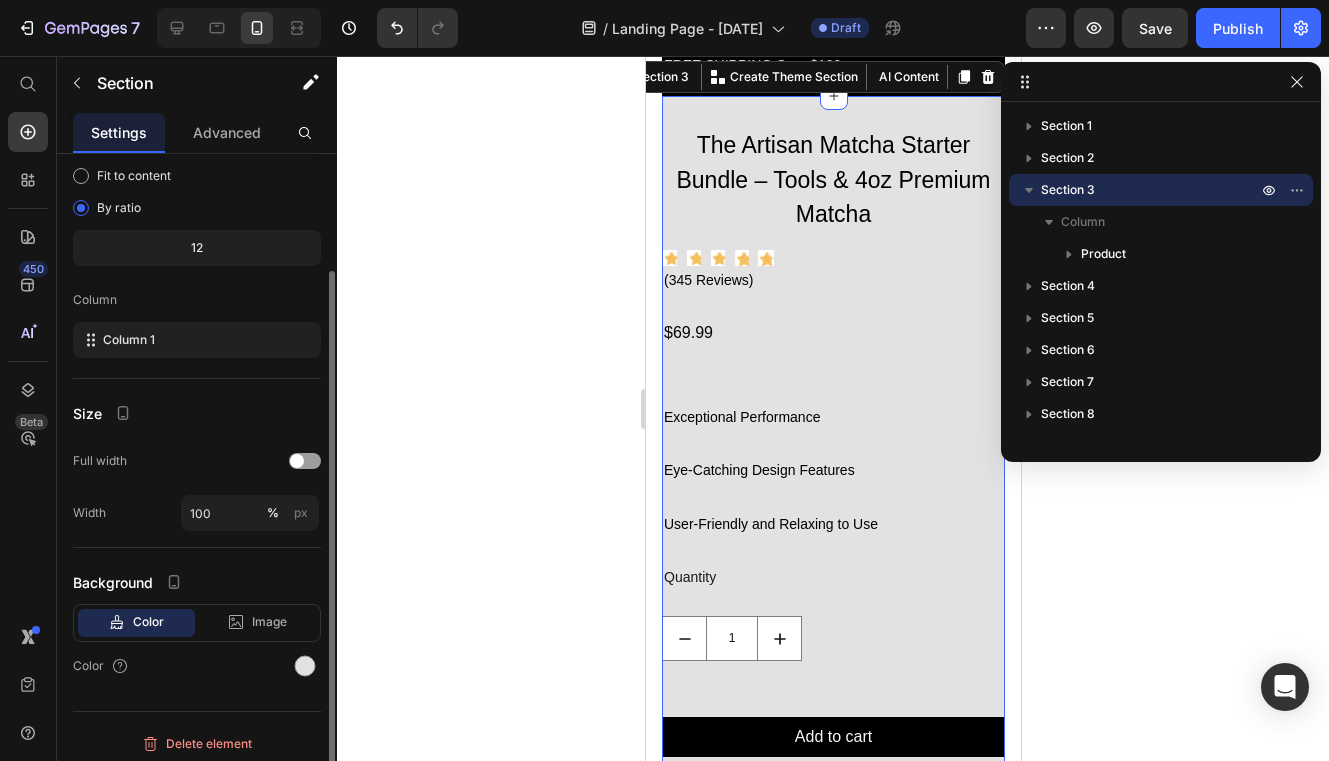 scroll, scrollTop: 633, scrollLeft: 0, axis: vertical 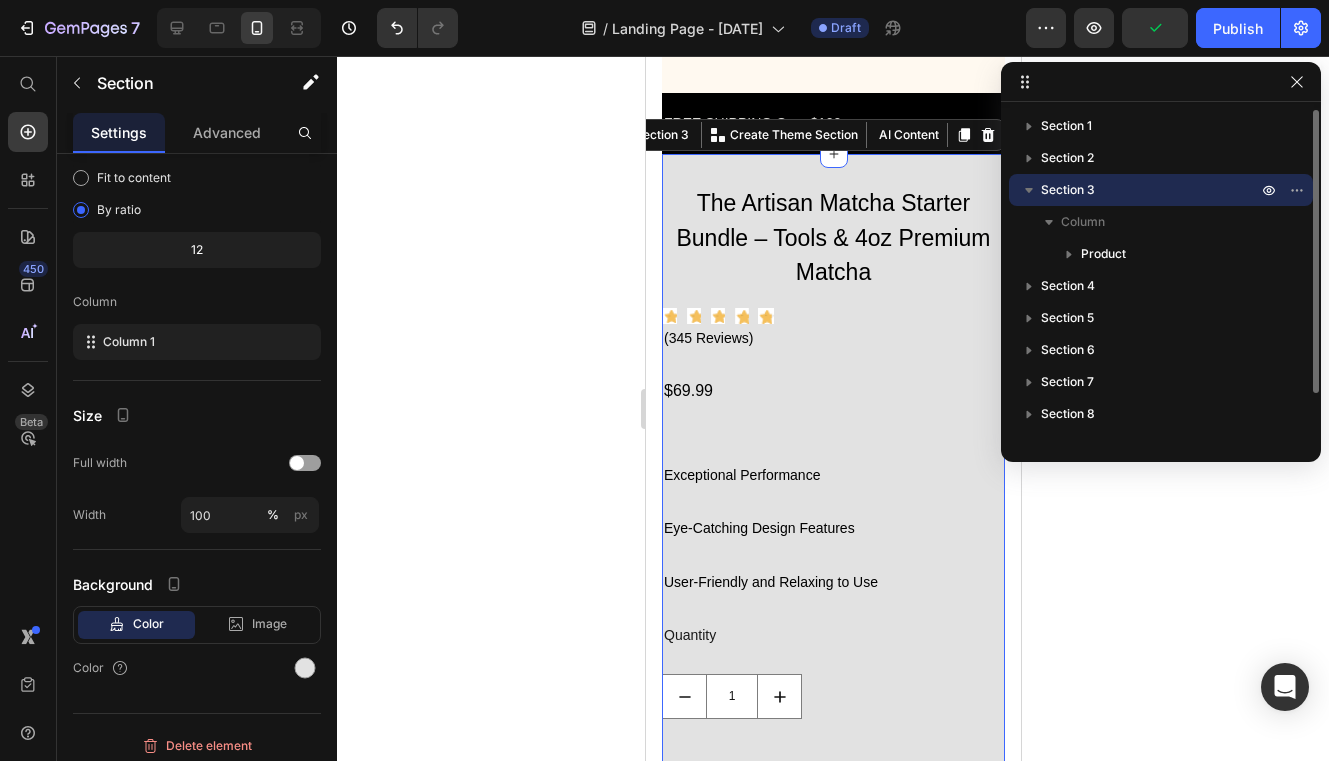 click 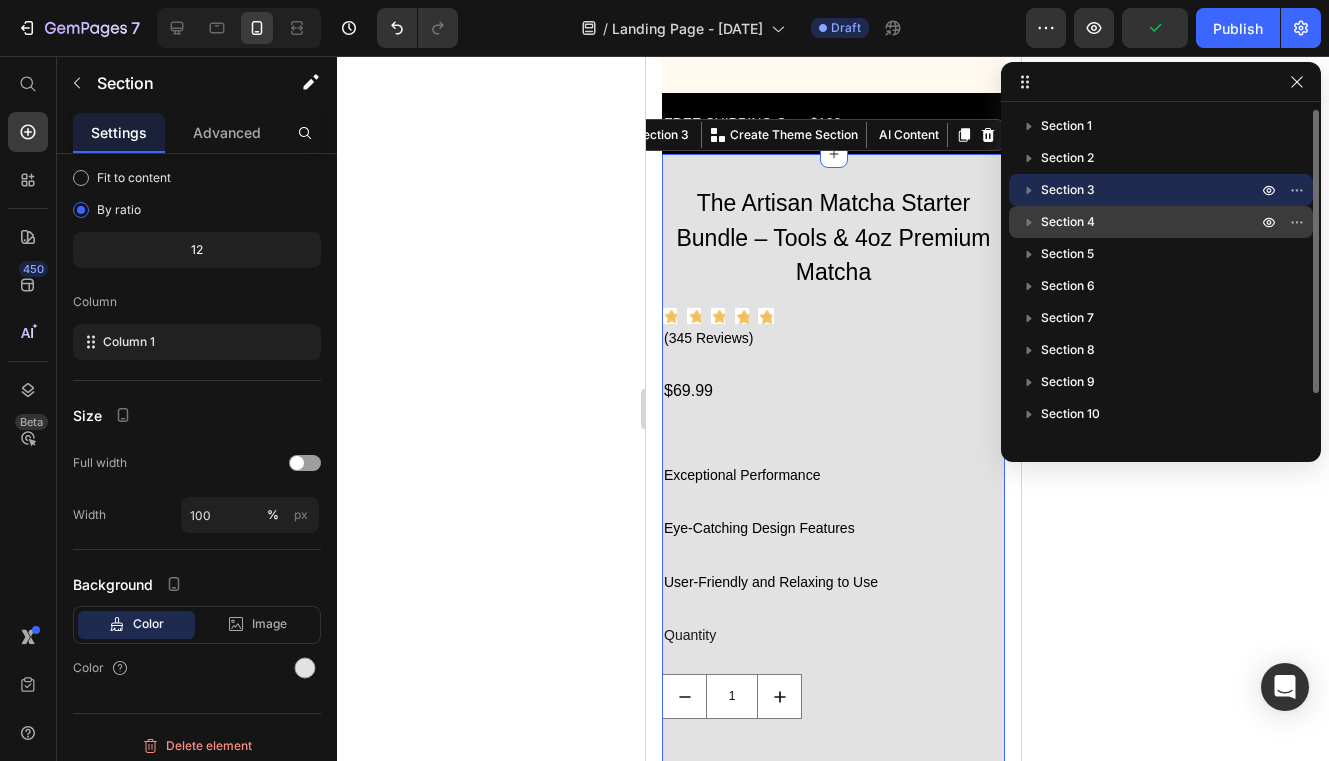 click on "Section 4" at bounding box center [1068, 222] 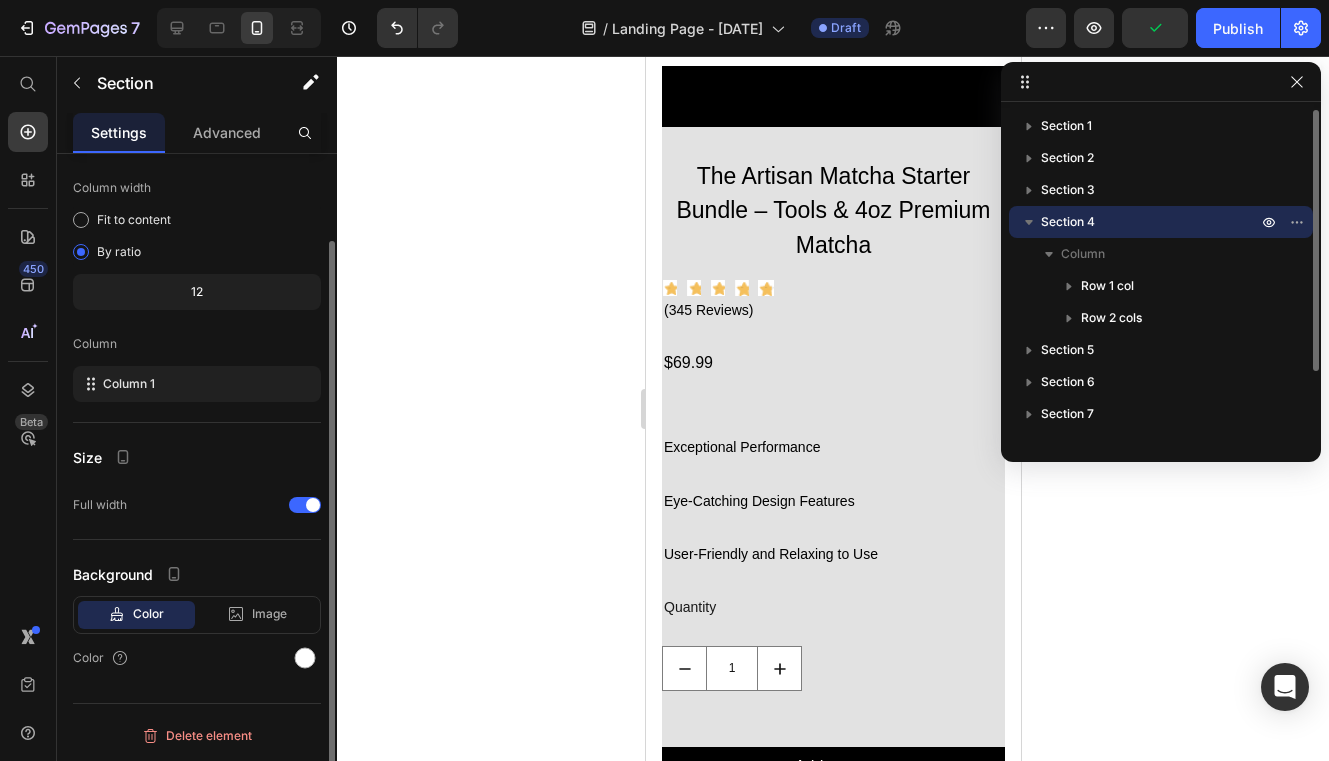 scroll, scrollTop: 100, scrollLeft: 0, axis: vertical 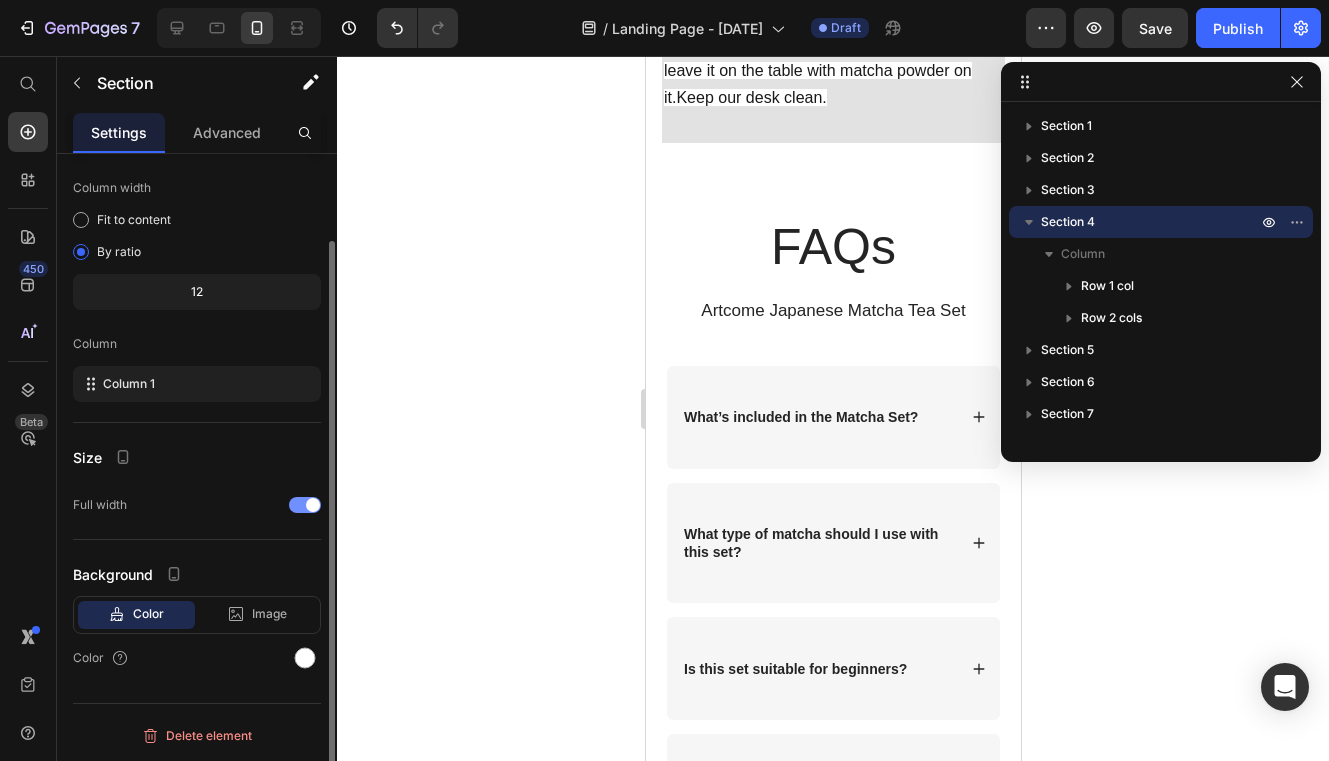 click at bounding box center (305, 505) 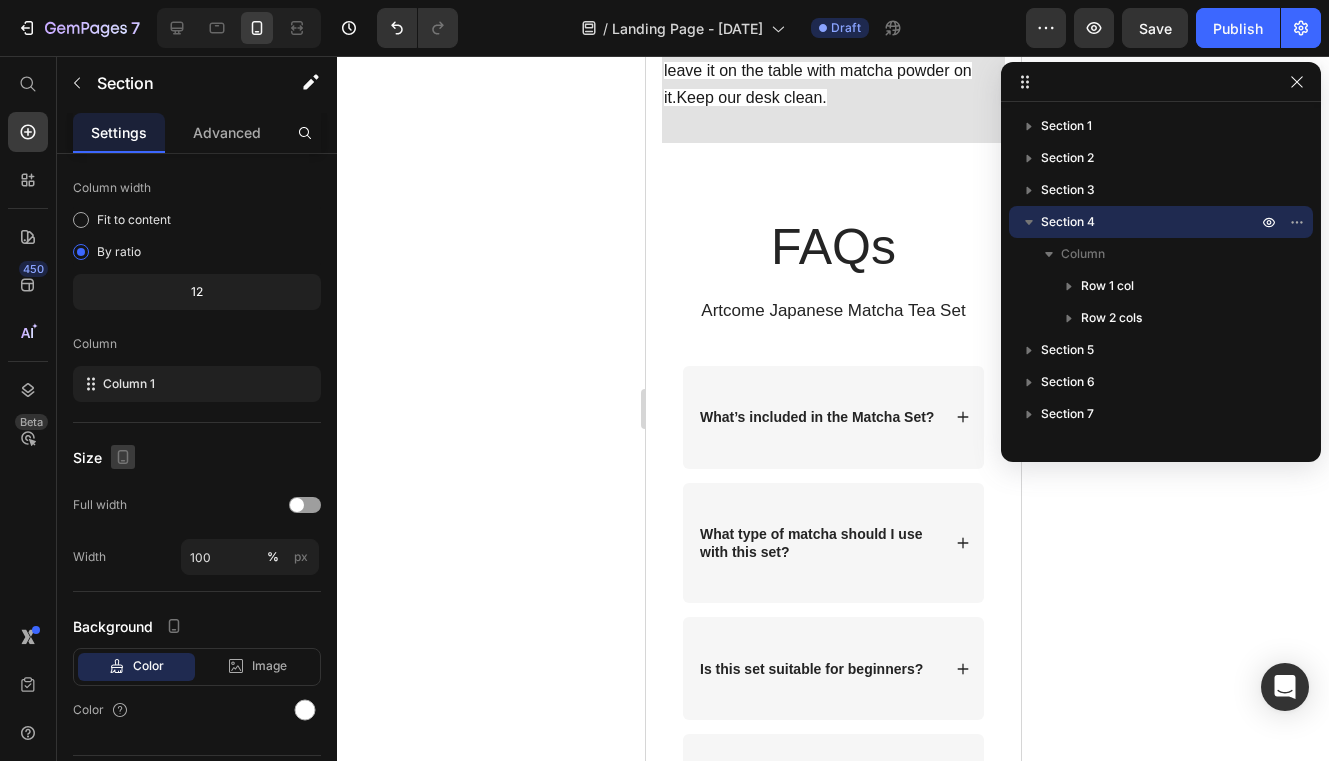 click 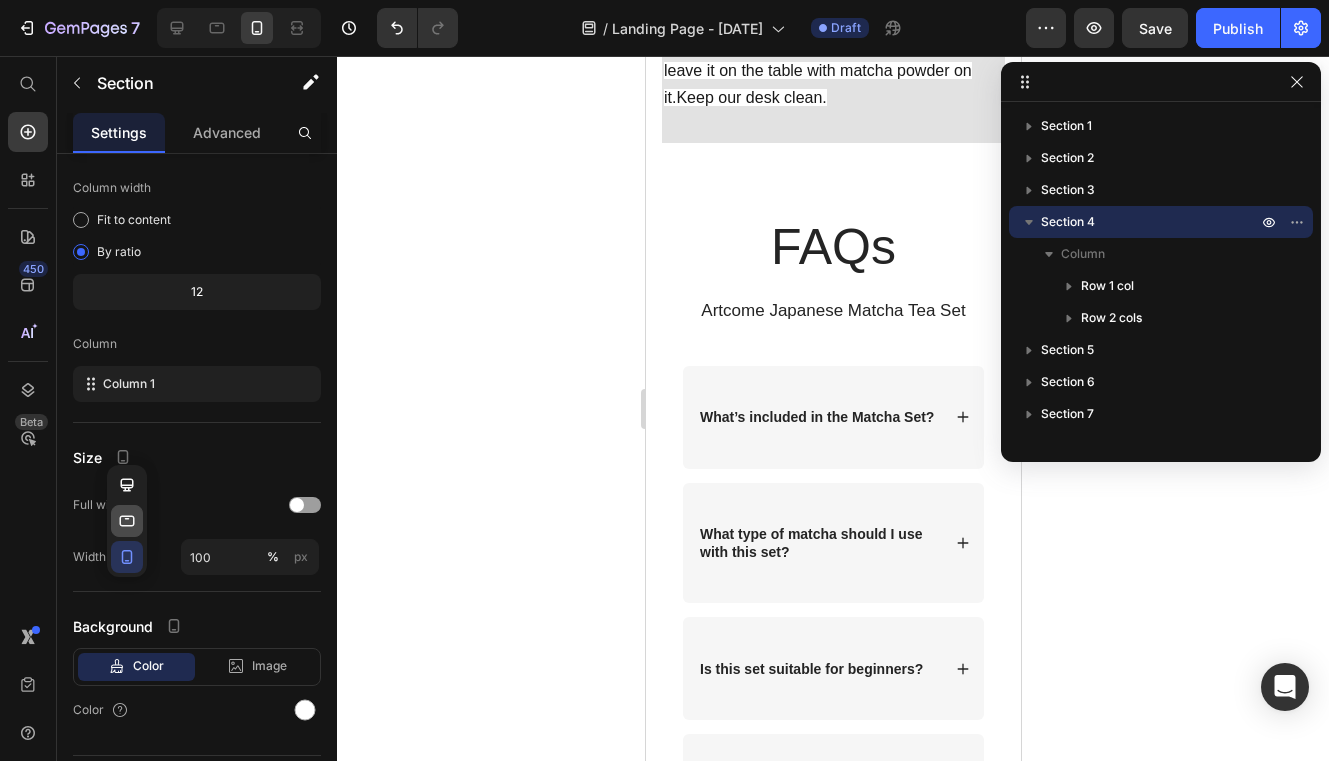 click 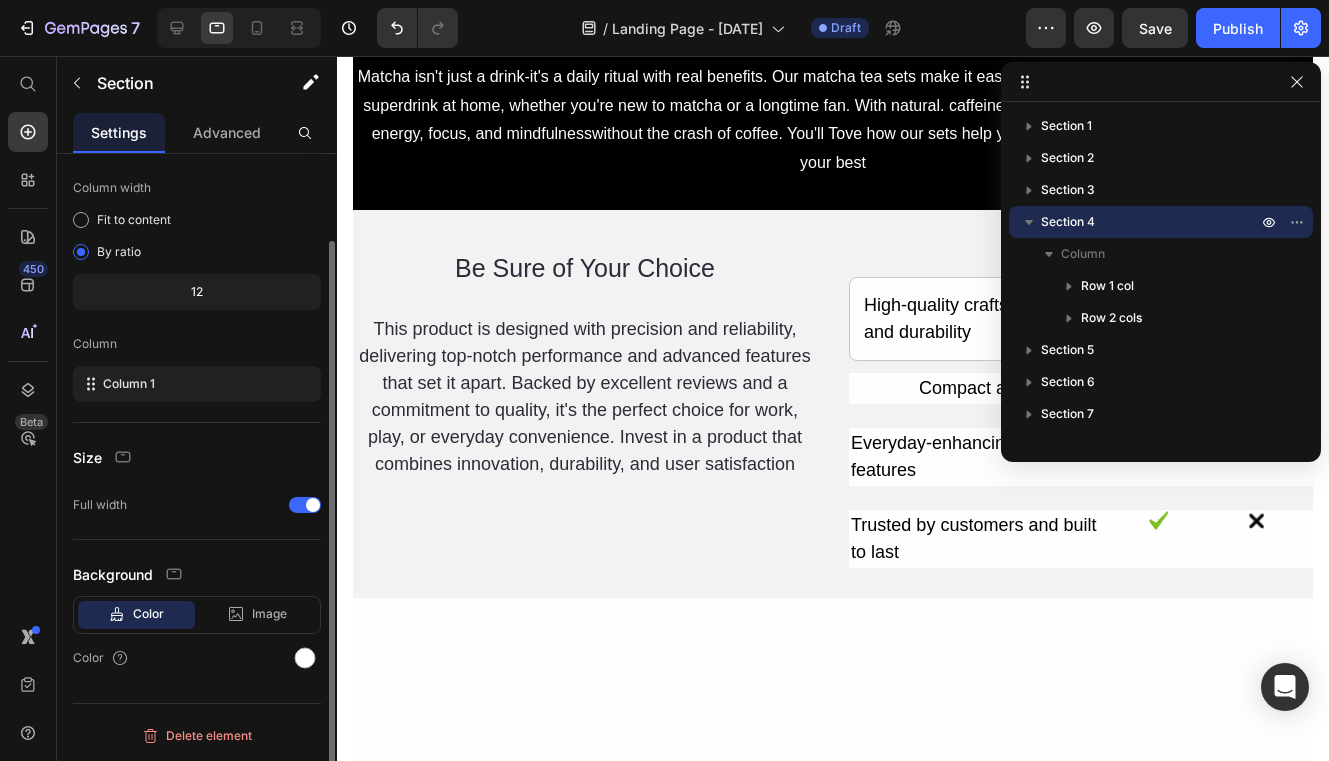 scroll, scrollTop: 3583, scrollLeft: 0, axis: vertical 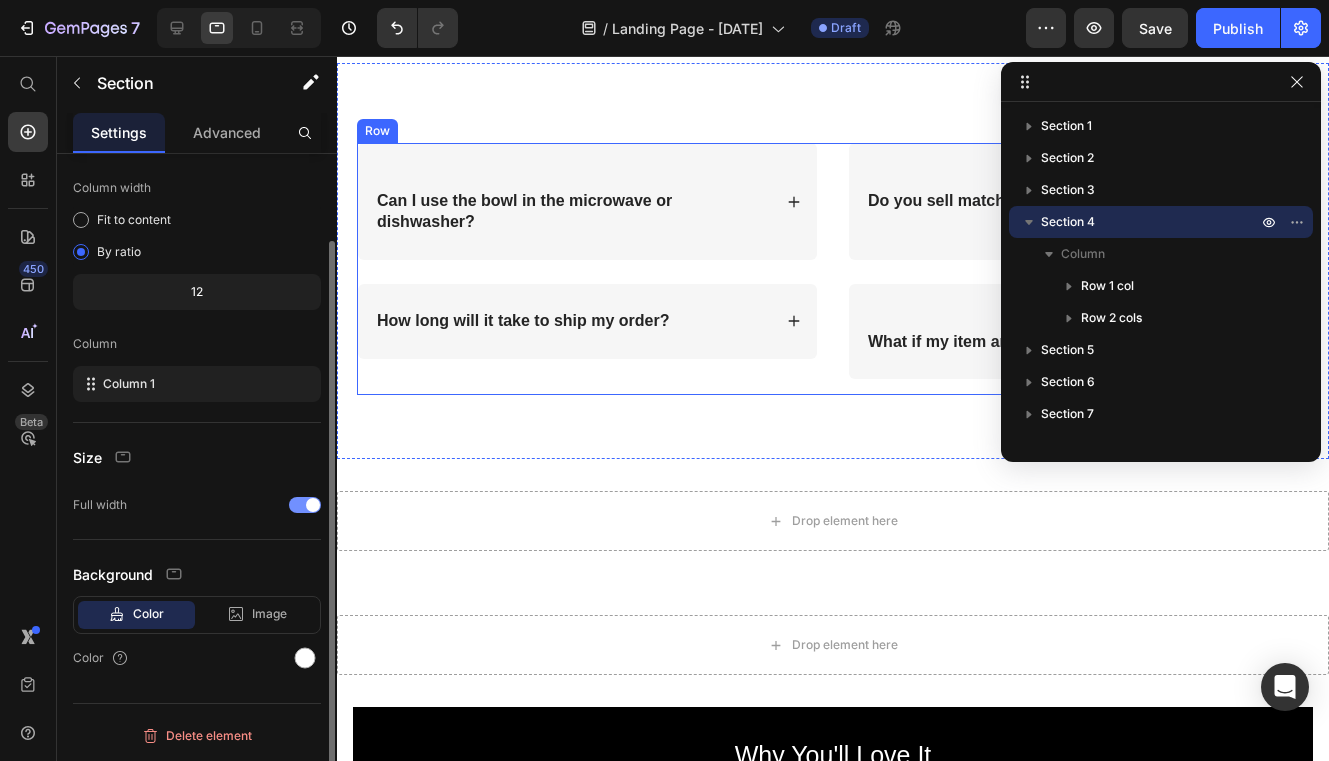 click on "Full width" 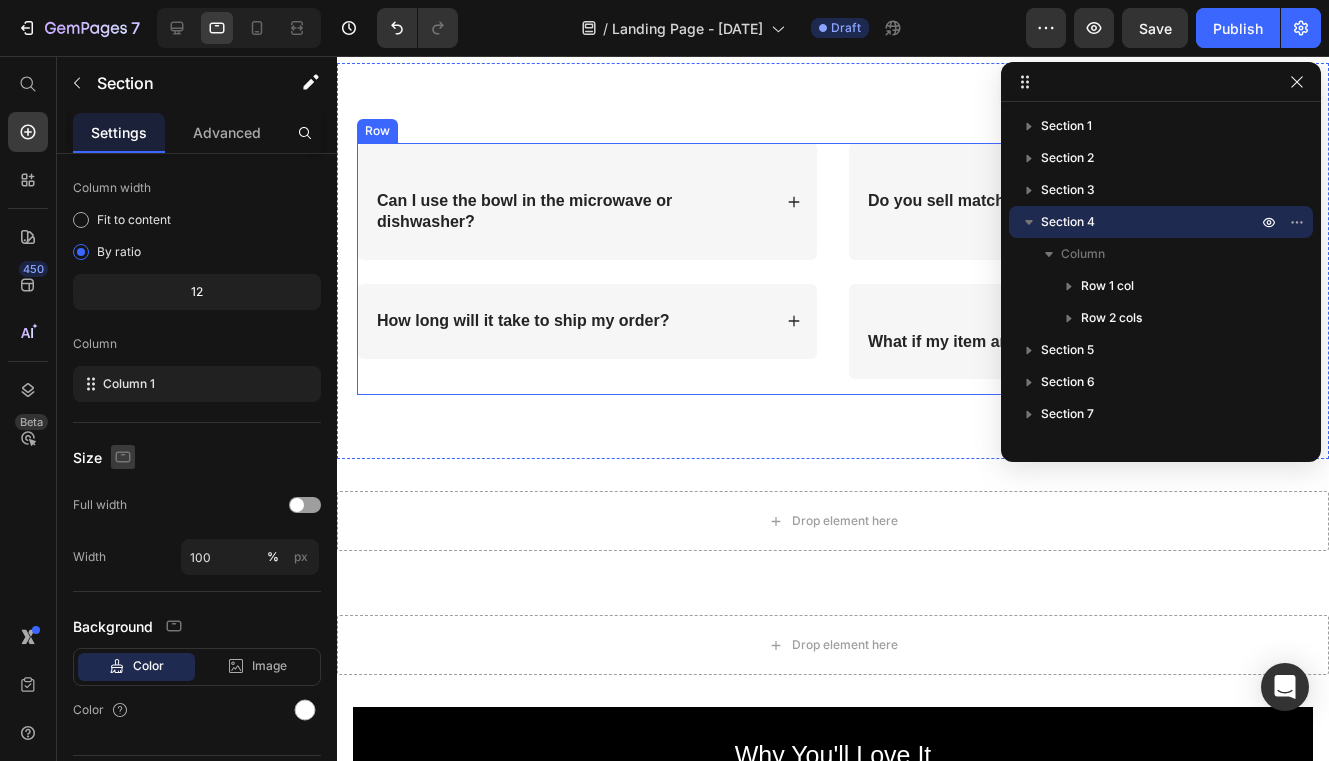 click 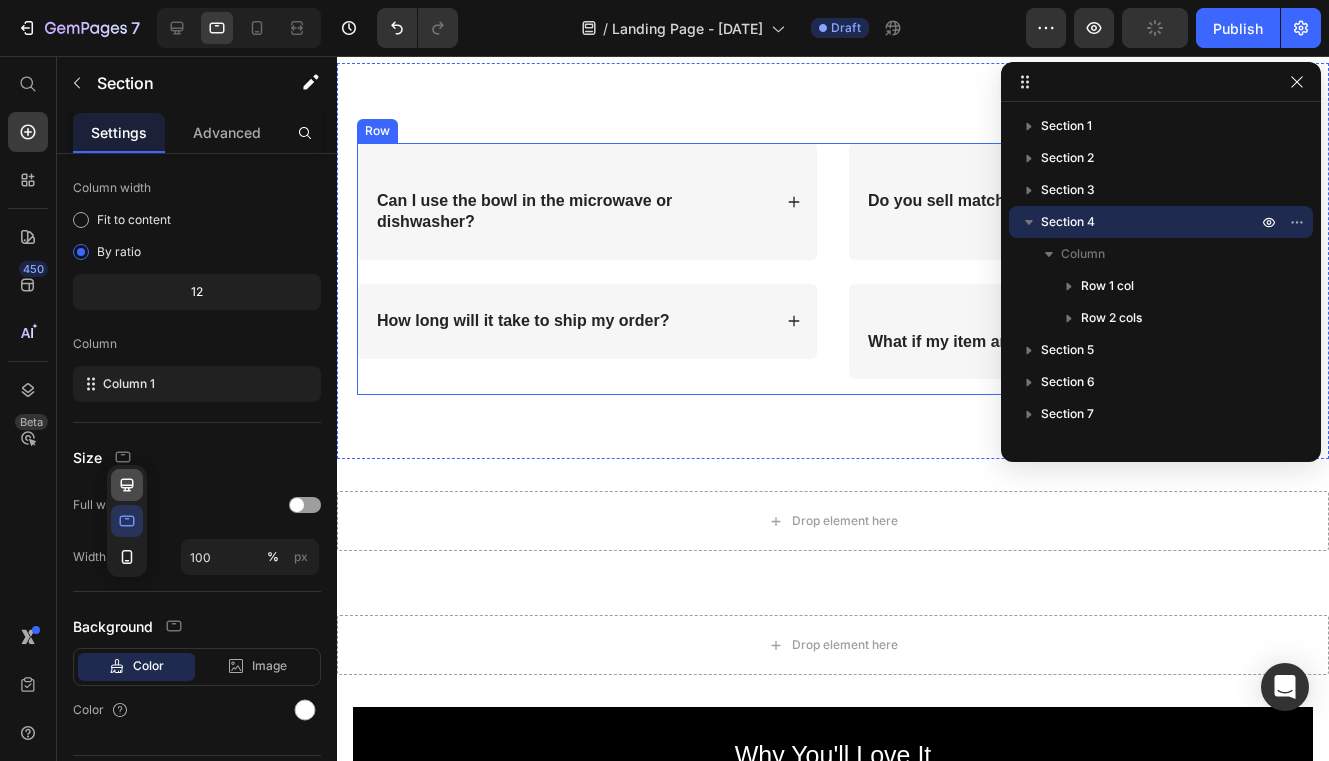 click 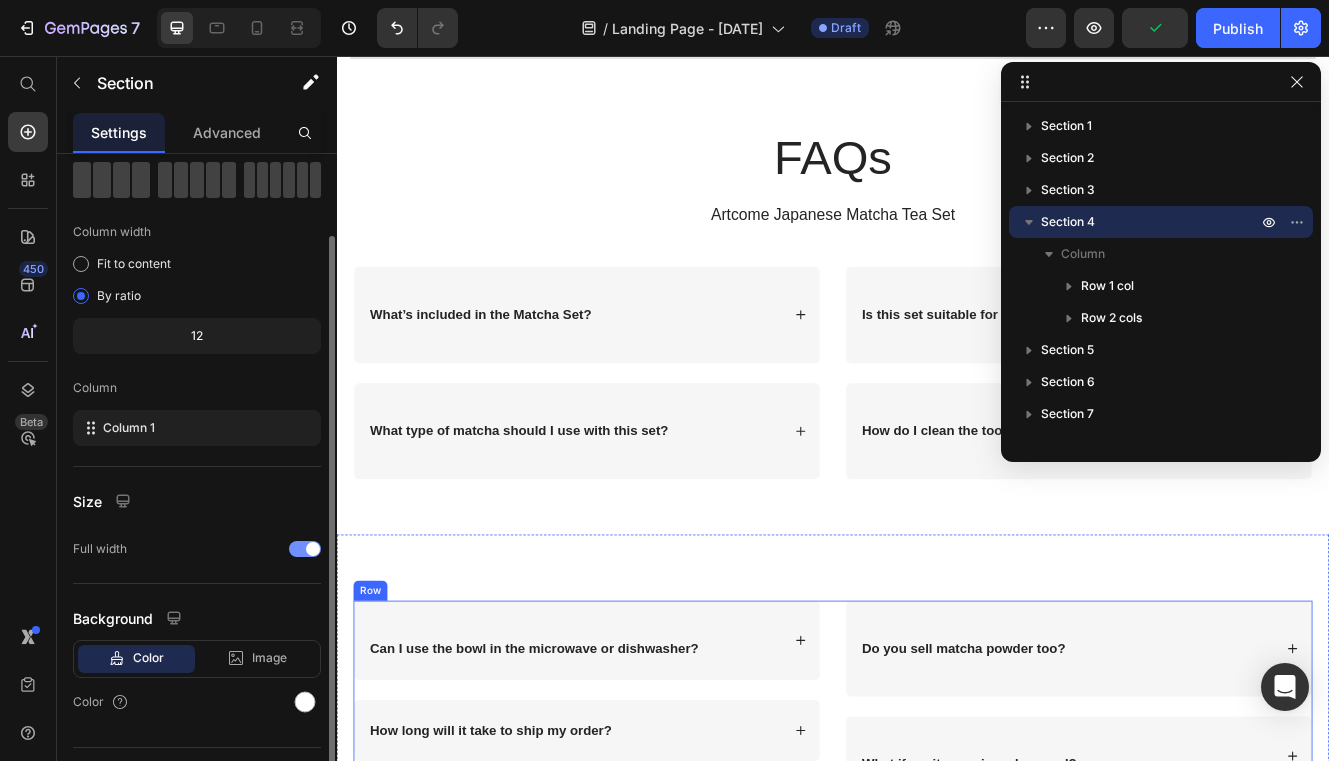 scroll, scrollTop: 2945, scrollLeft: 0, axis: vertical 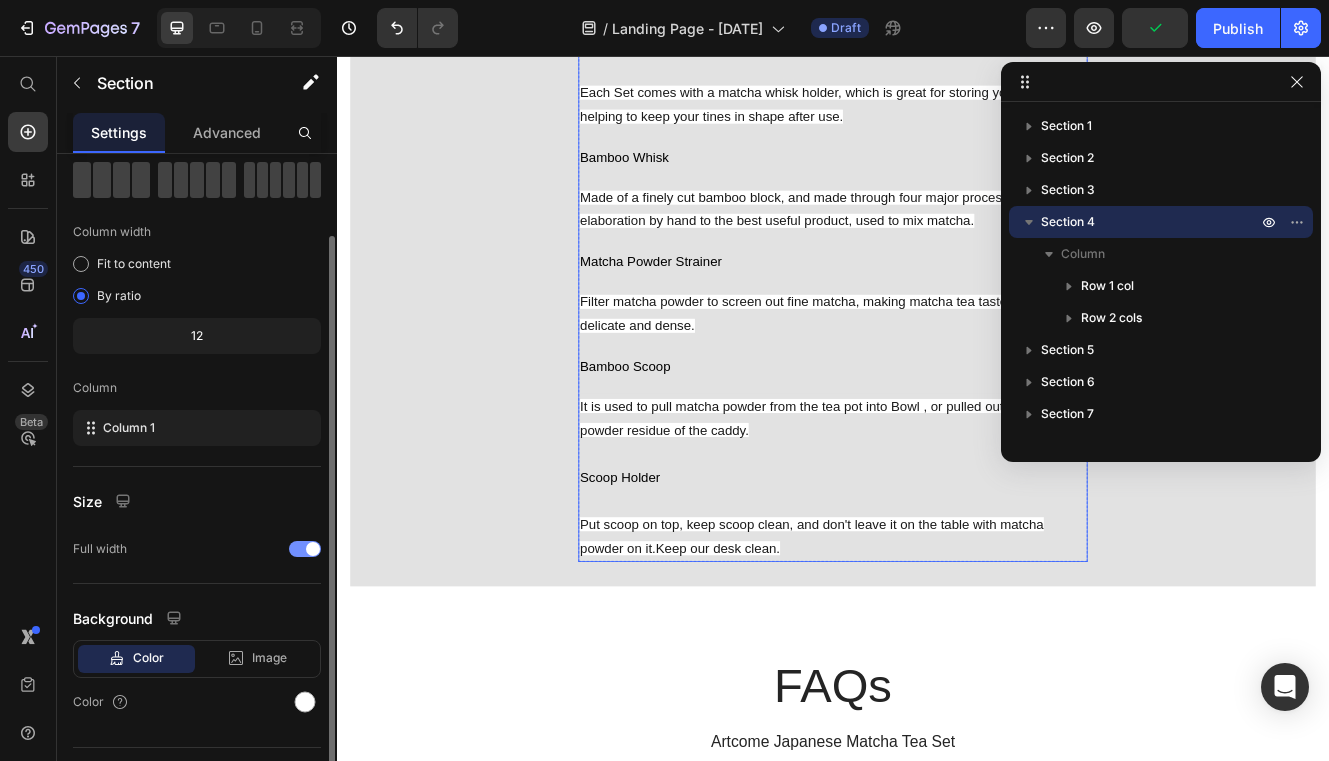 click at bounding box center (313, 549) 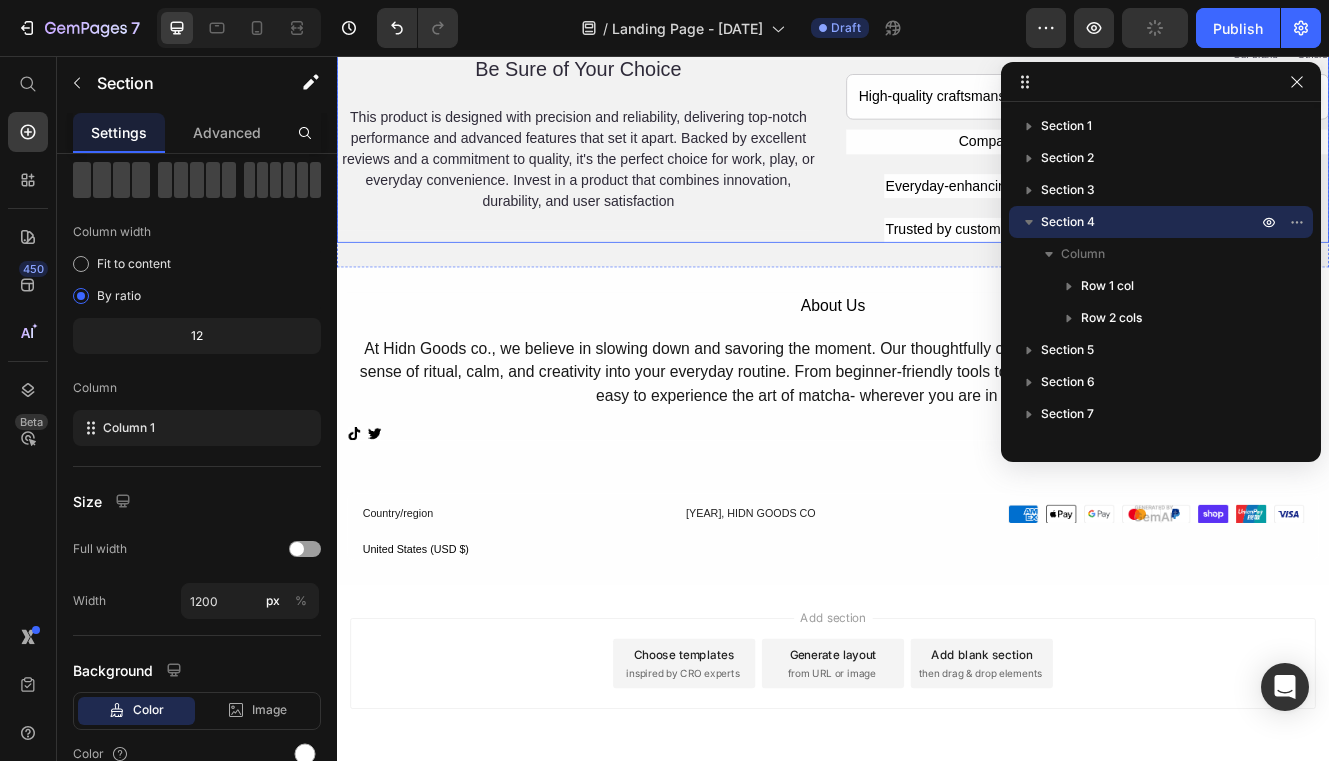 scroll, scrollTop: 5157, scrollLeft: 0, axis: vertical 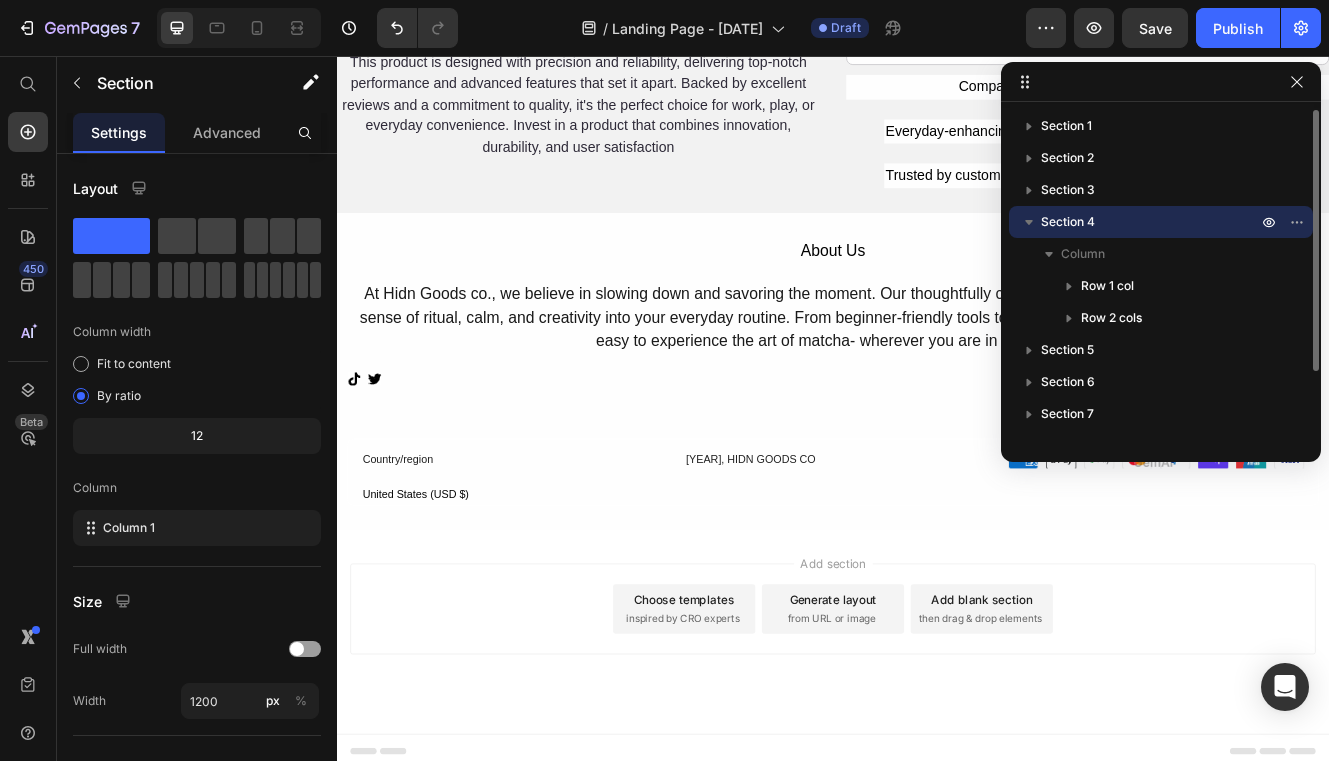 click on "Section 4" at bounding box center [1068, 222] 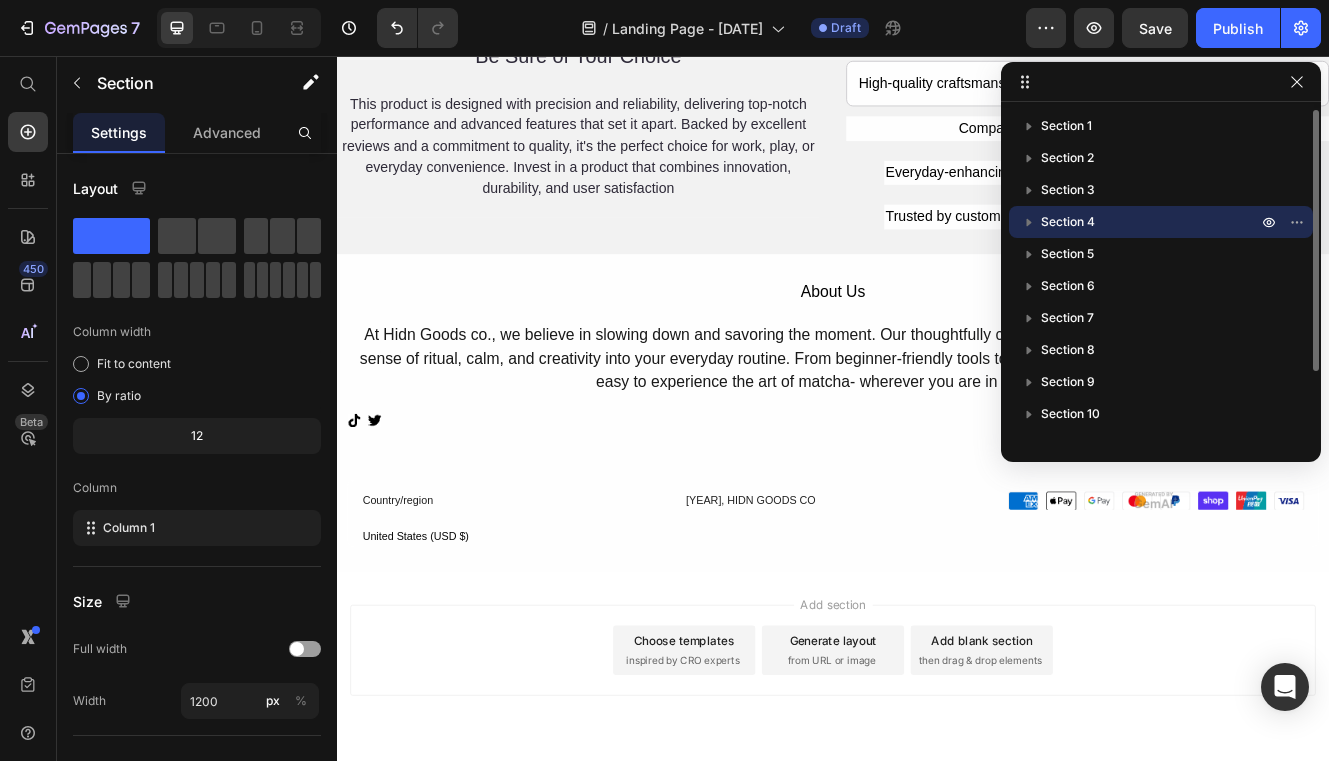 scroll, scrollTop: 3533, scrollLeft: 0, axis: vertical 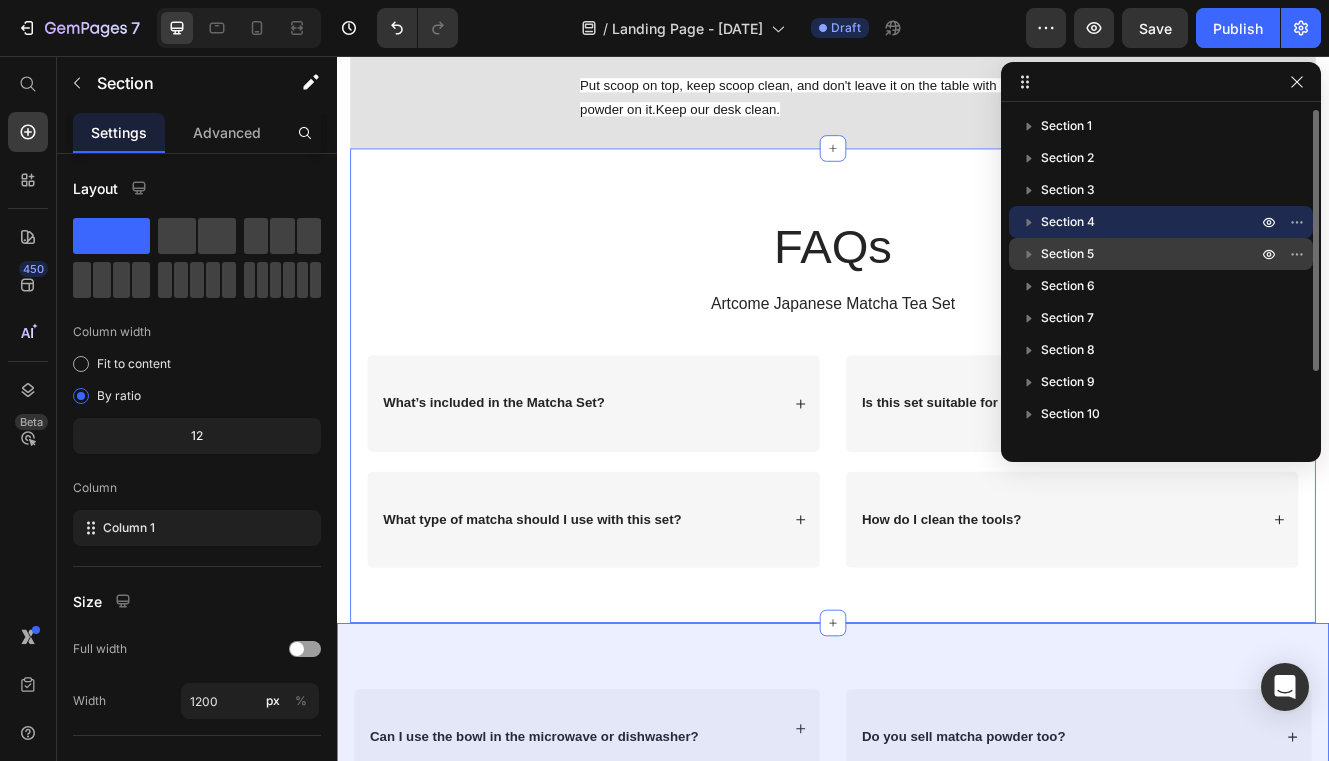 click on "Section 5" at bounding box center (1067, 254) 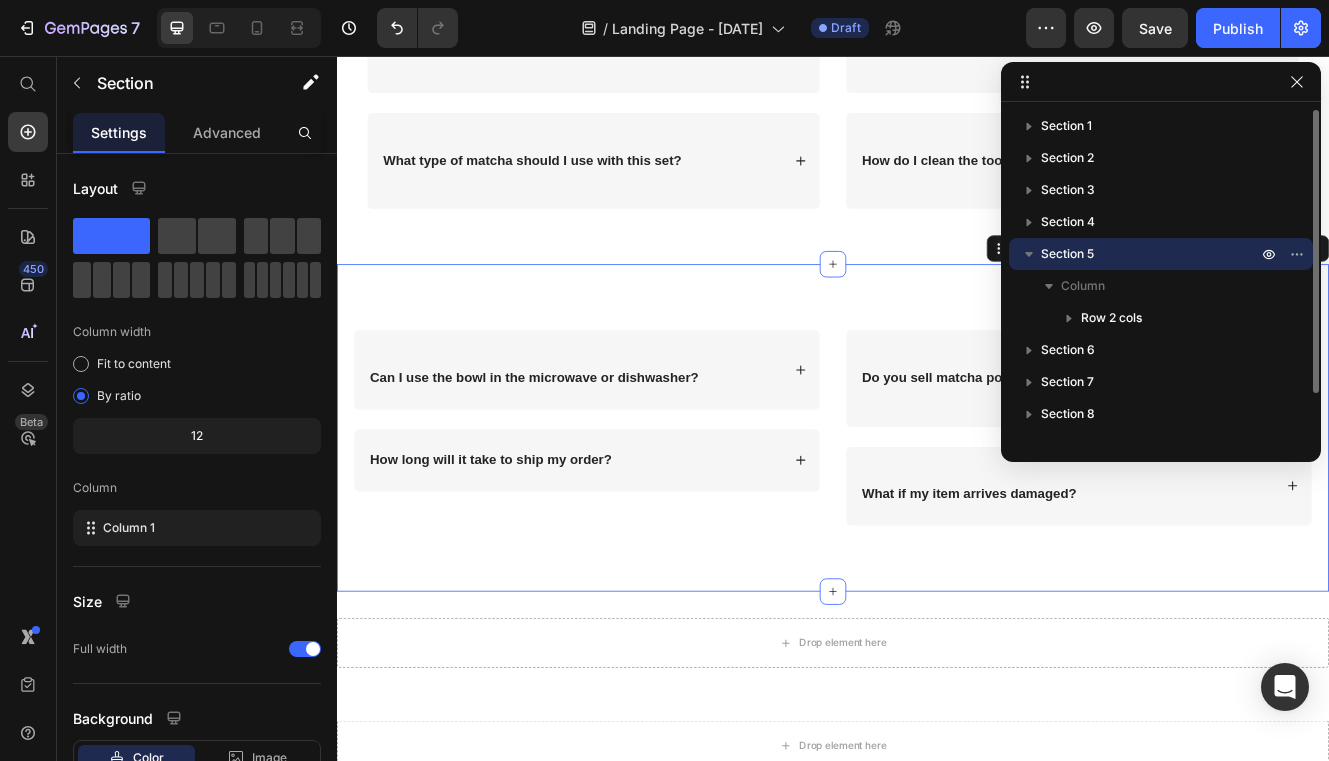 scroll, scrollTop: 4102, scrollLeft: 0, axis: vertical 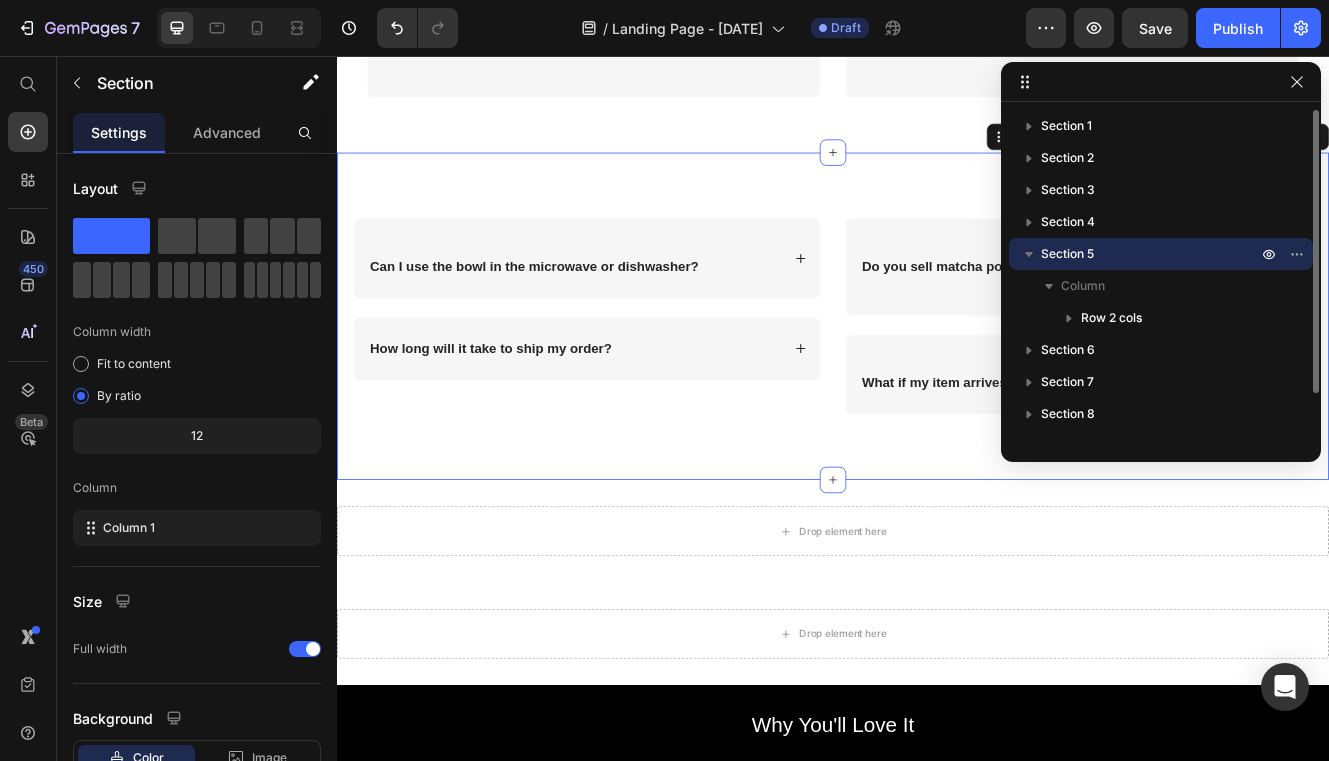 click on "Section 5" at bounding box center [1067, 254] 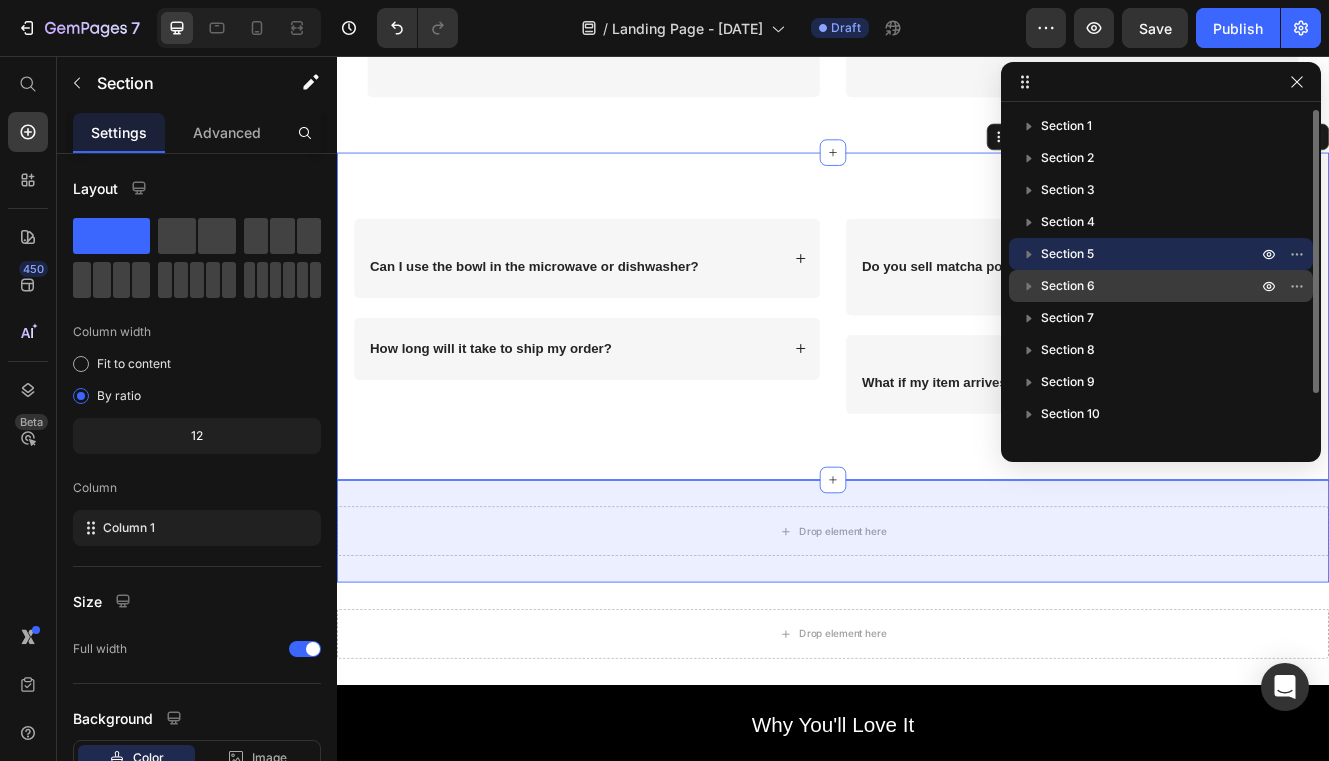 click on "Section 6" at bounding box center [1068, 286] 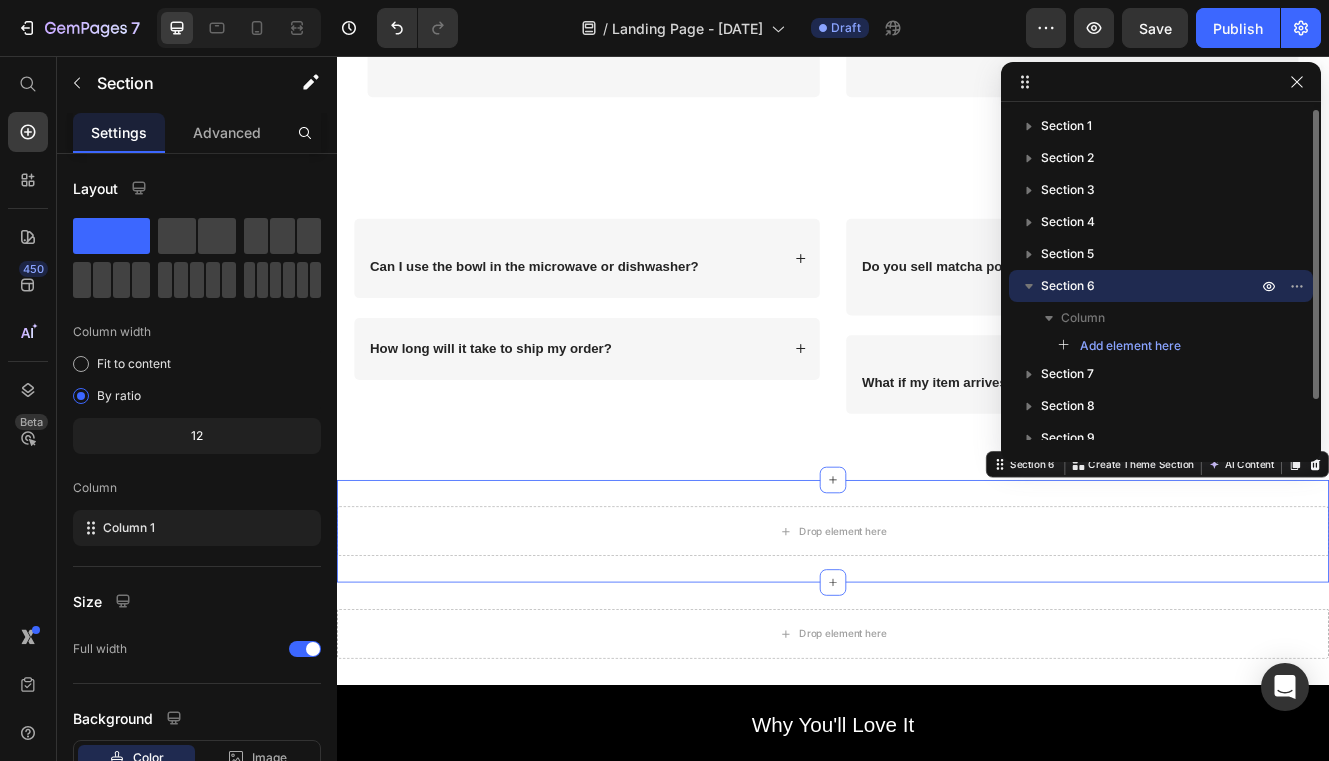 click on "Section 6" at bounding box center (1068, 286) 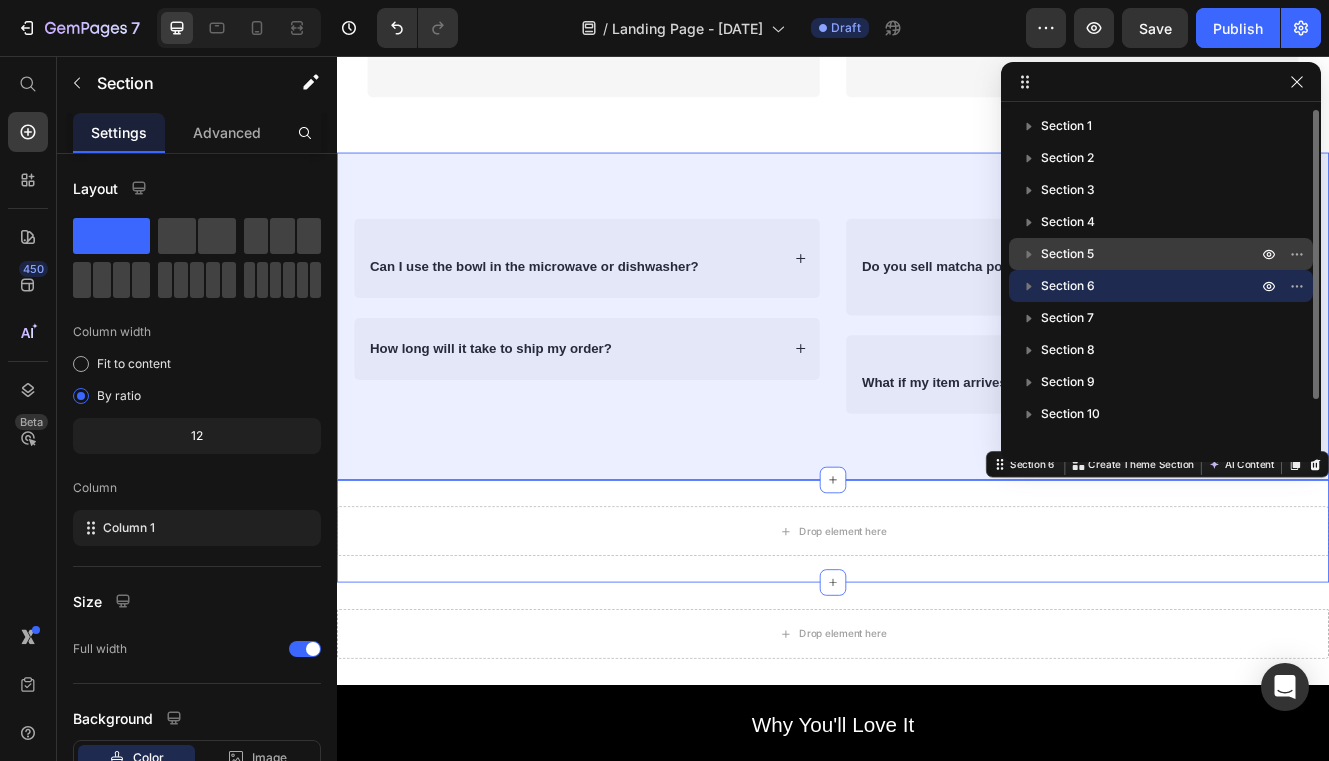 click on "Section 5" at bounding box center [1067, 254] 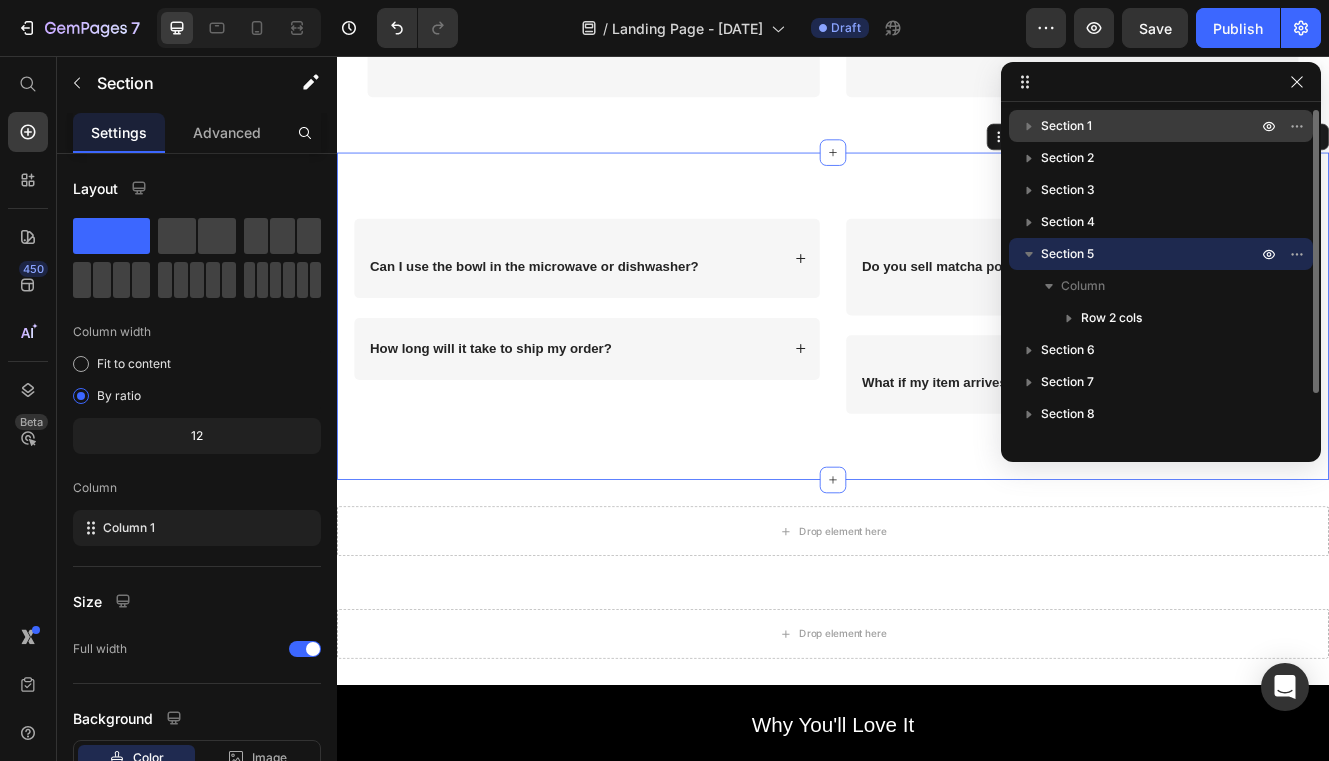 click on "Section 1" at bounding box center (1066, 126) 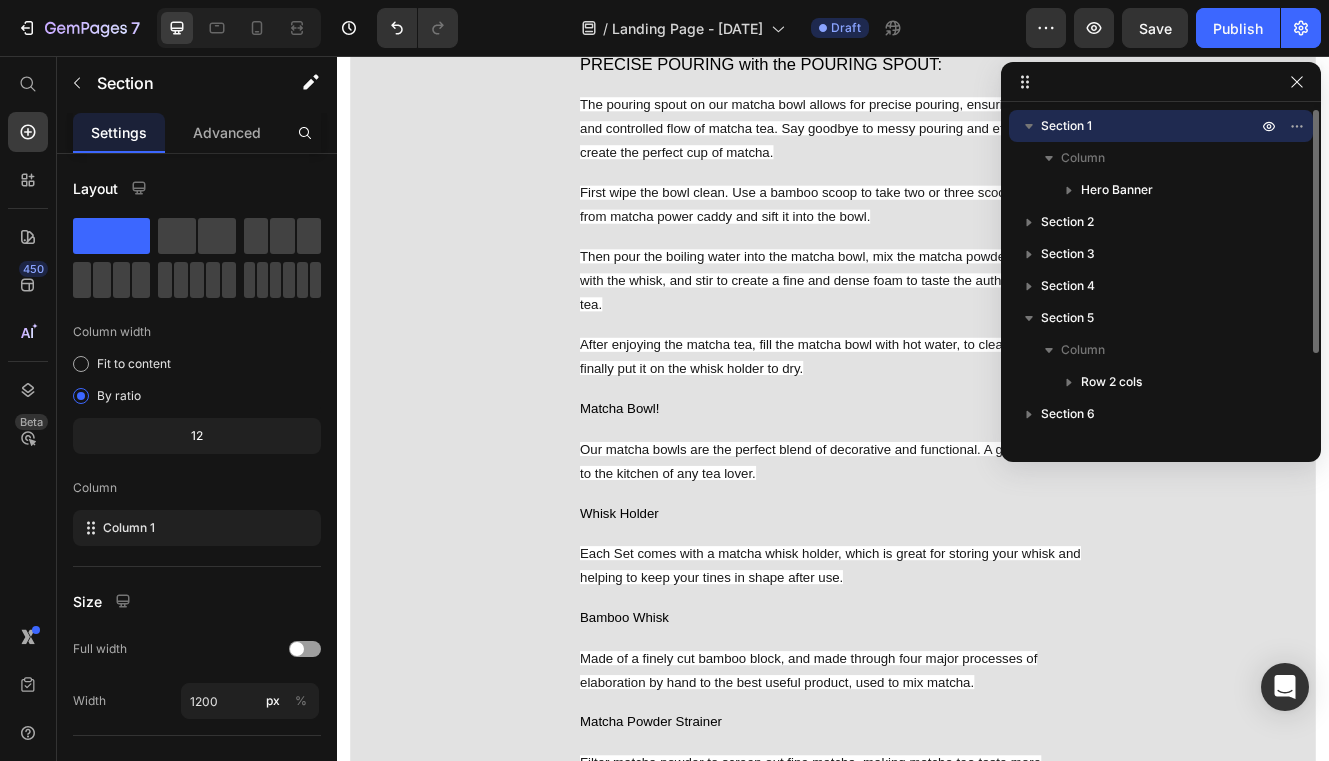 scroll, scrollTop: 0, scrollLeft: 0, axis: both 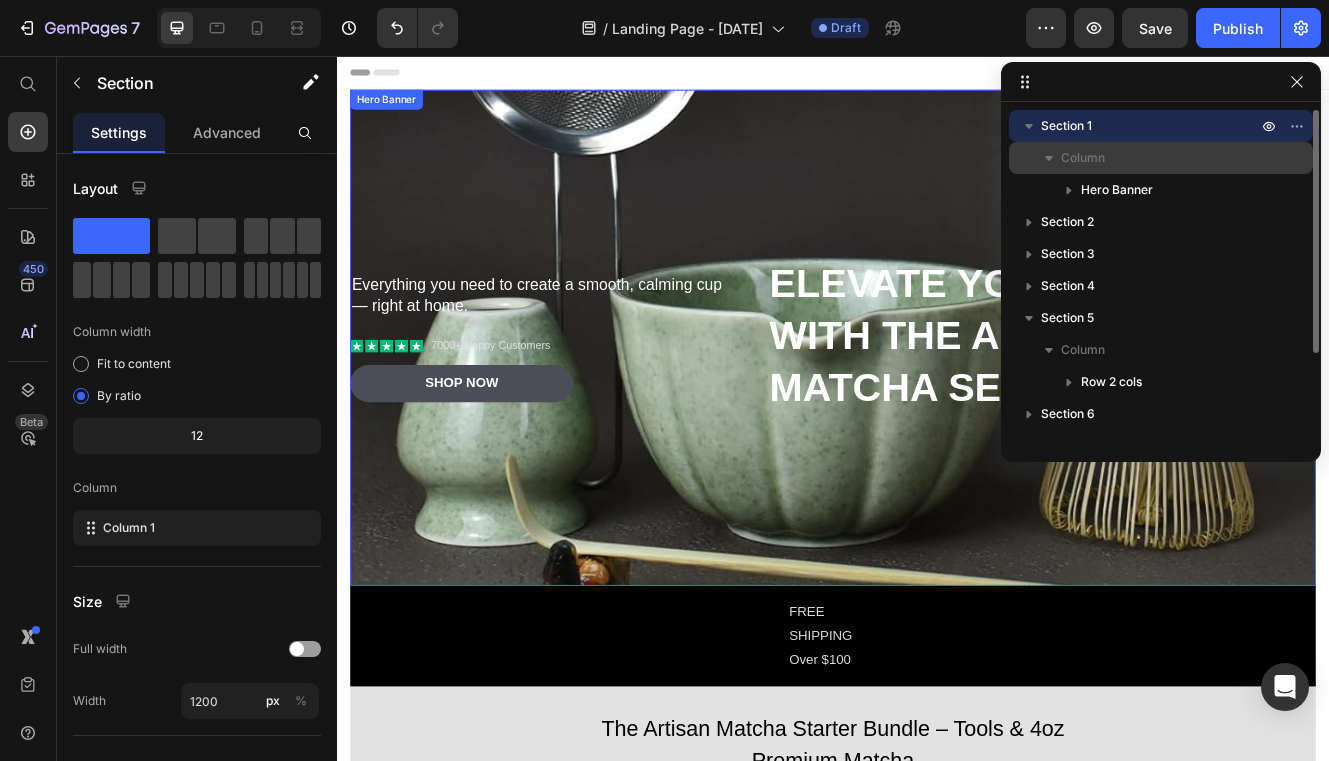 click on "Column" at bounding box center [1083, 158] 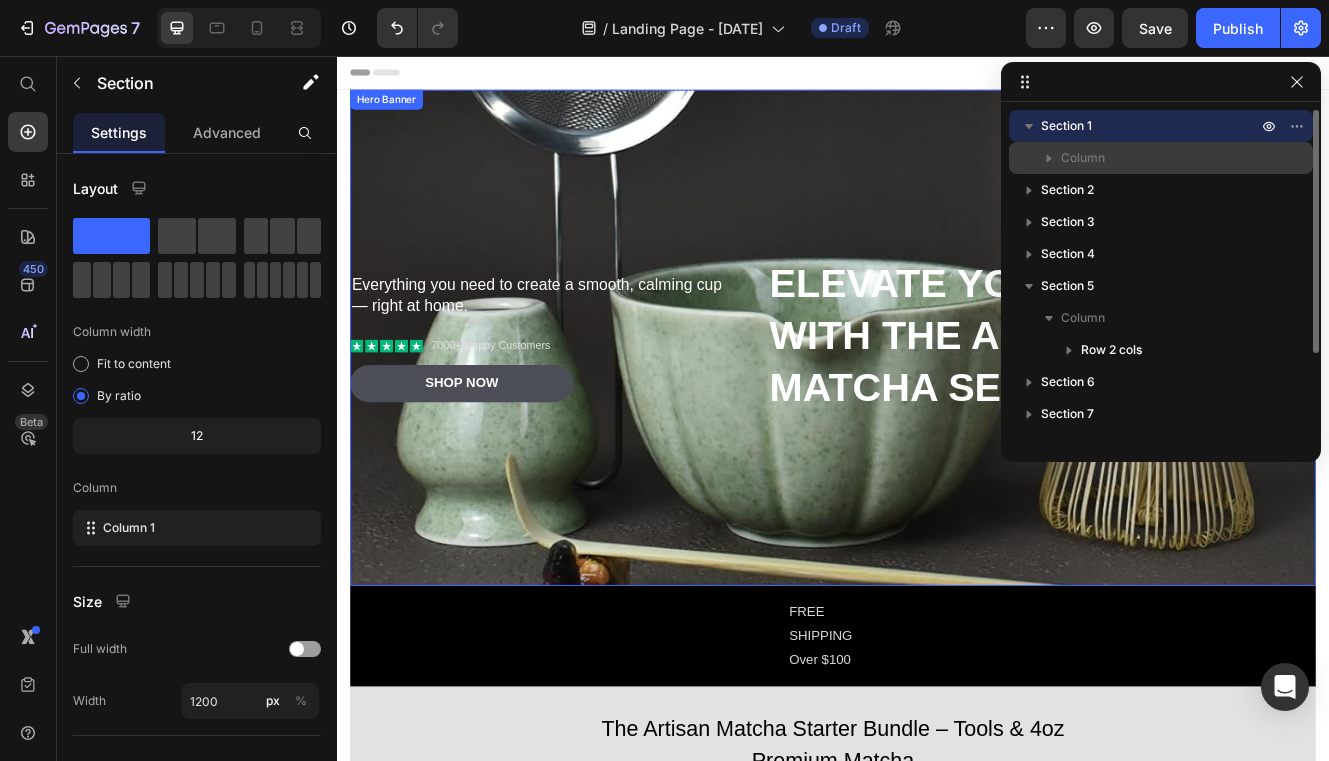 click on "Column" at bounding box center (1083, 158) 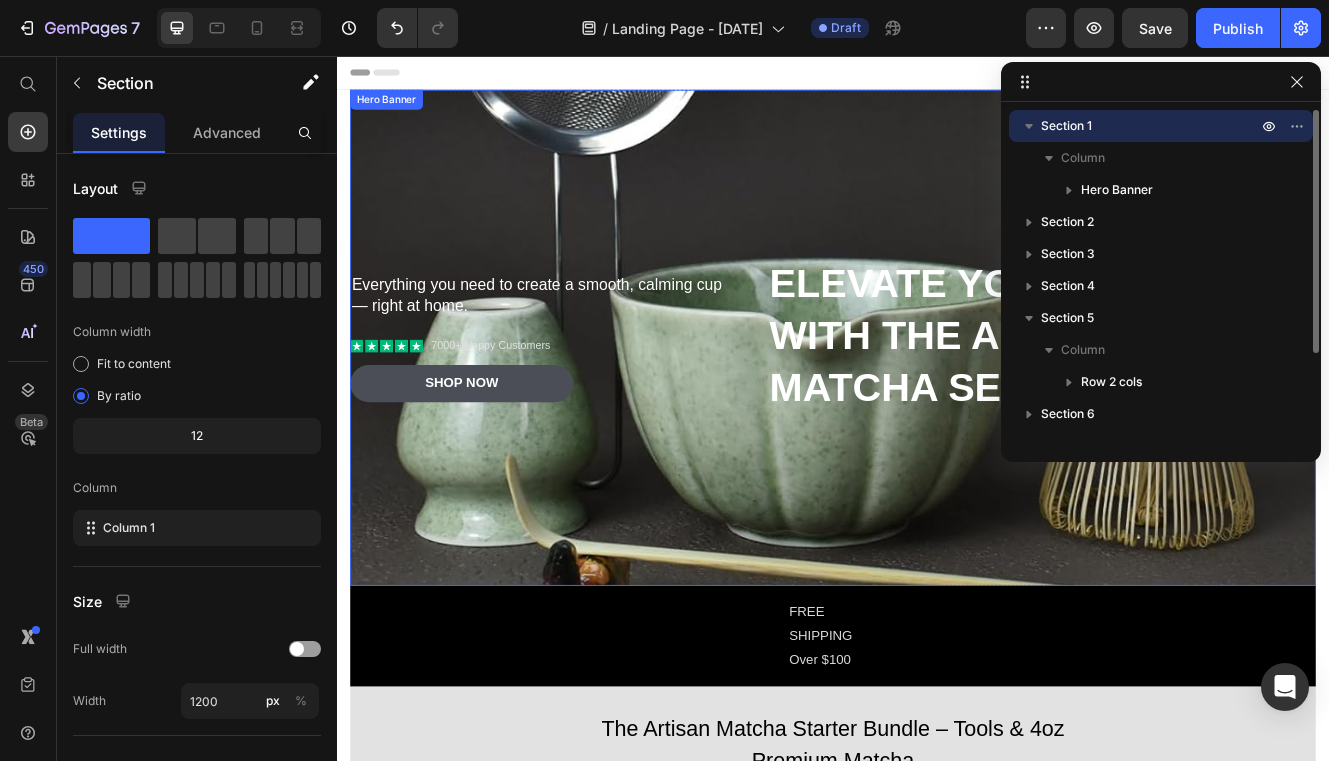 click on "Section 1" at bounding box center (1066, 126) 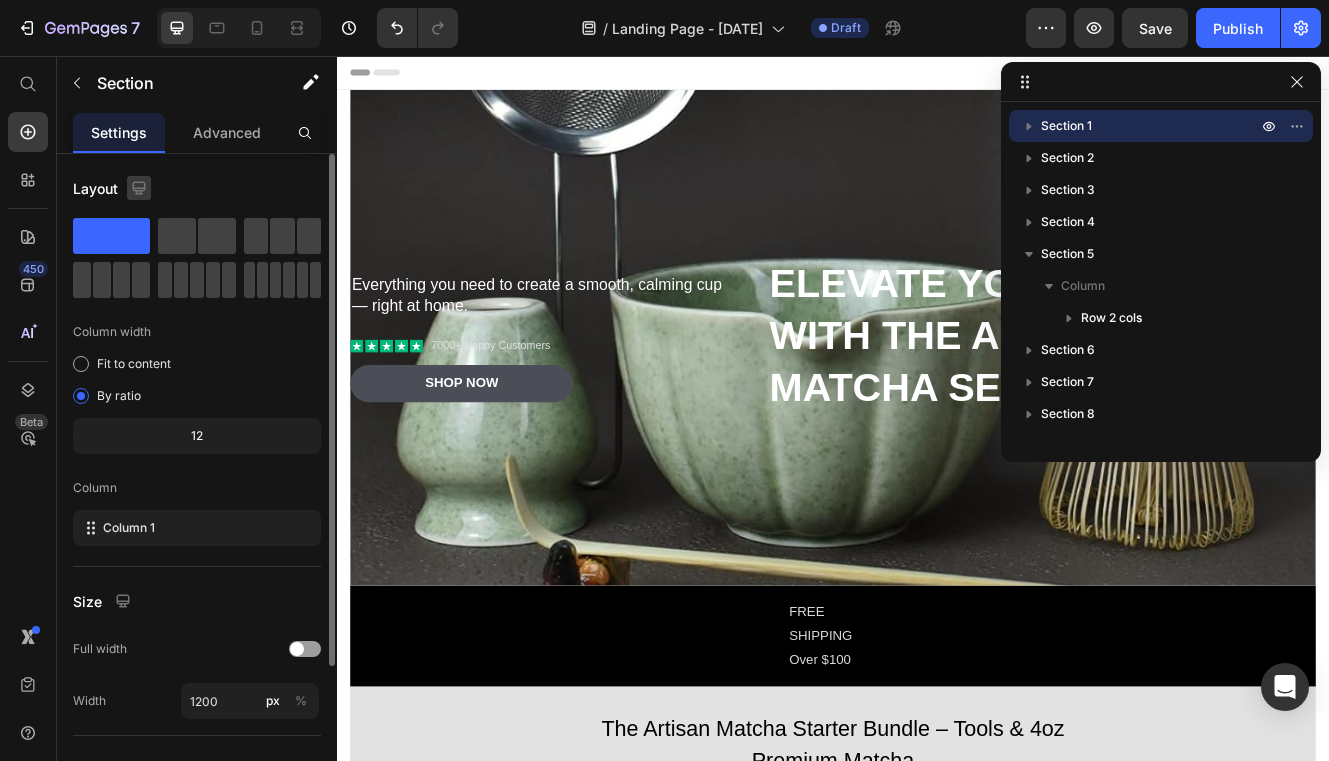 click 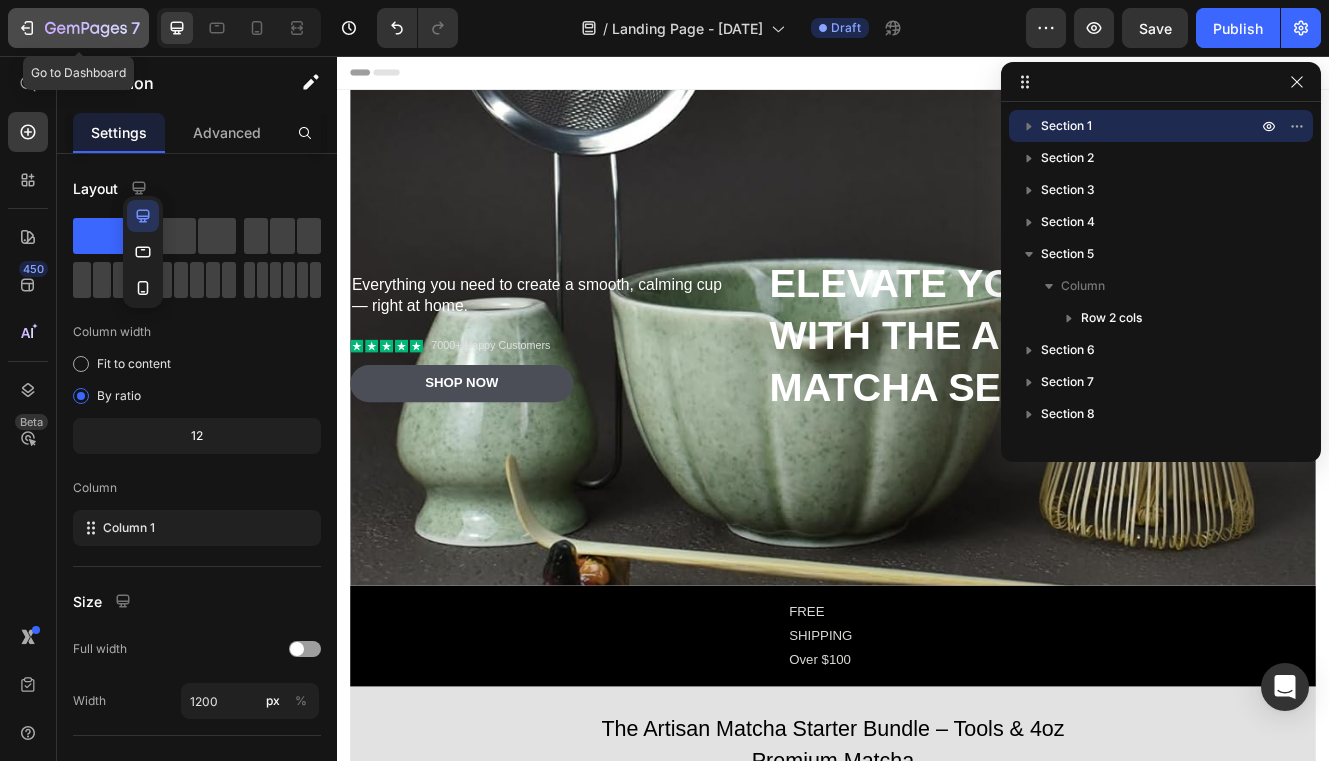 click 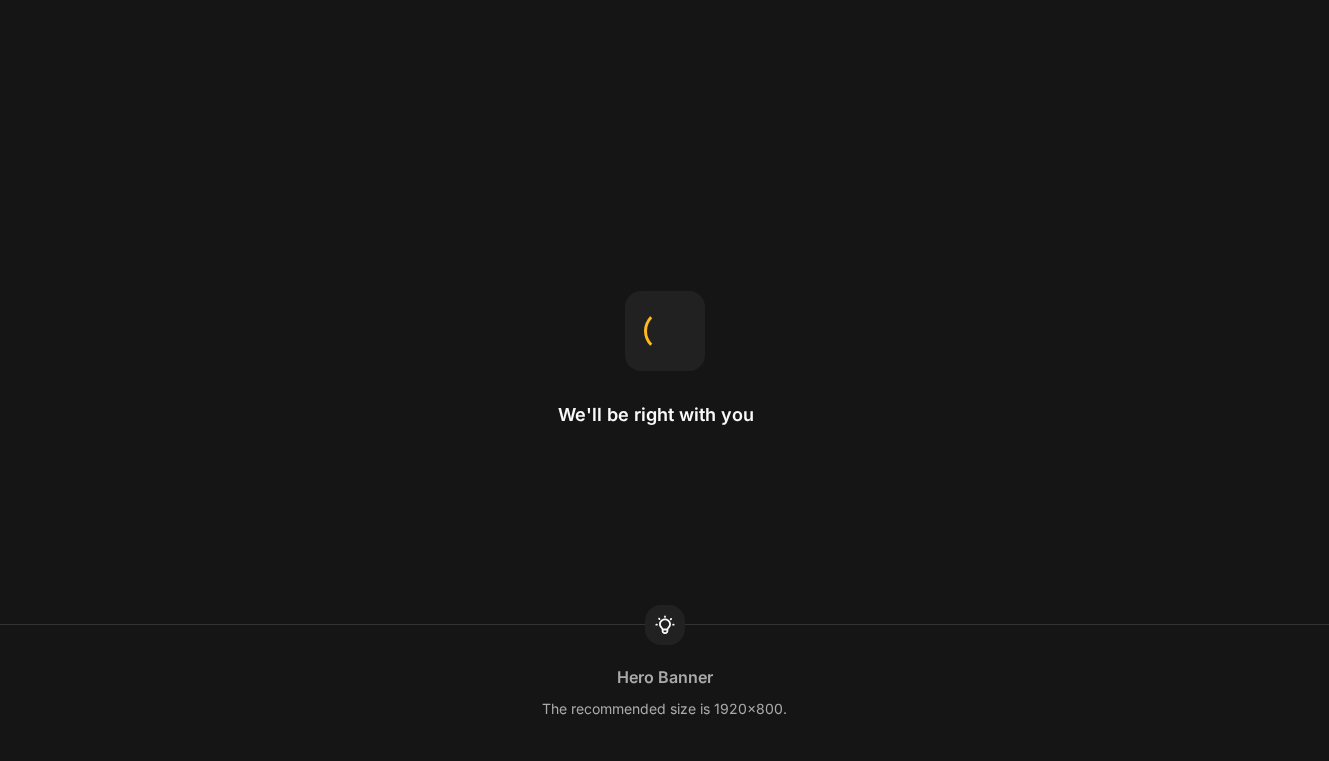 scroll, scrollTop: 0, scrollLeft: 0, axis: both 